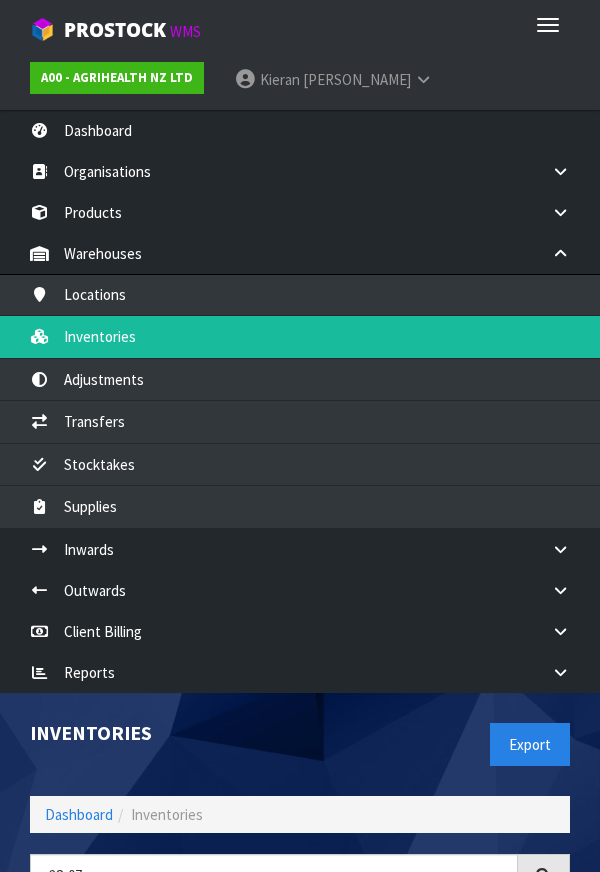 scroll, scrollTop: 1, scrollLeft: 0, axis: vertical 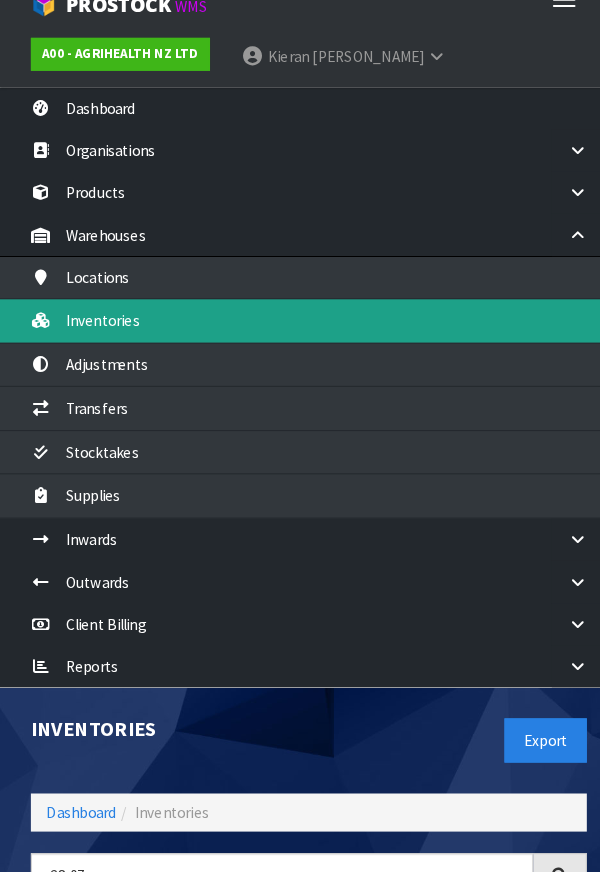 click on "Inventories" at bounding box center [300, 335] 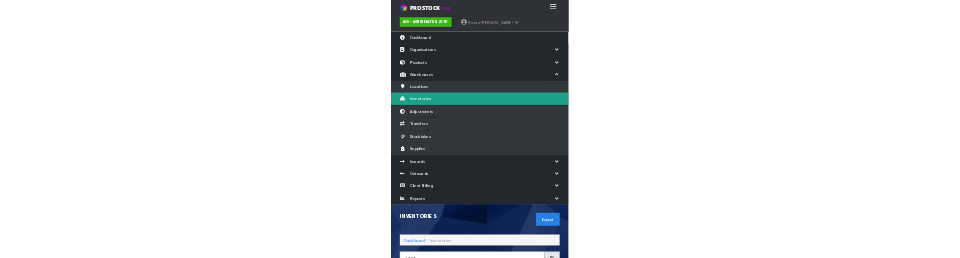 scroll, scrollTop: 4, scrollLeft: 0, axis: vertical 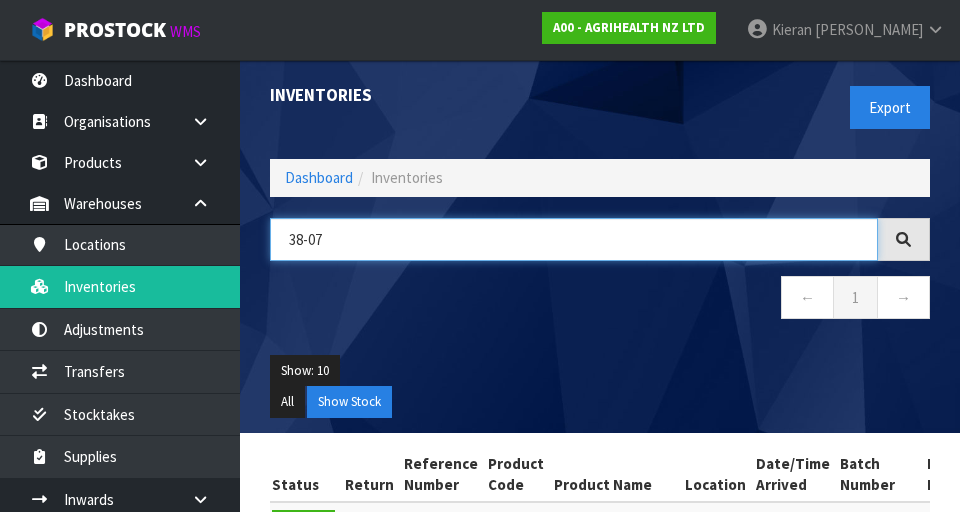 click on "38-07" at bounding box center (574, 239) 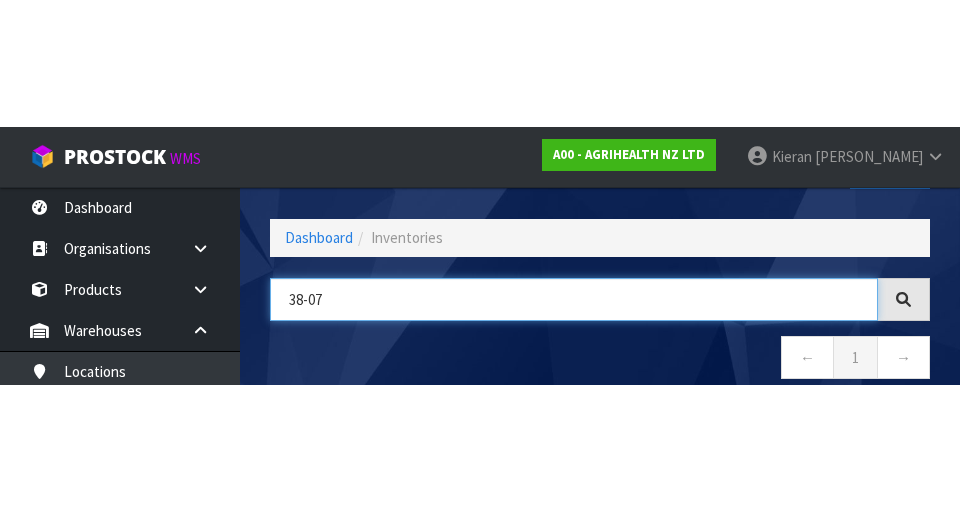scroll, scrollTop: 114, scrollLeft: 0, axis: vertical 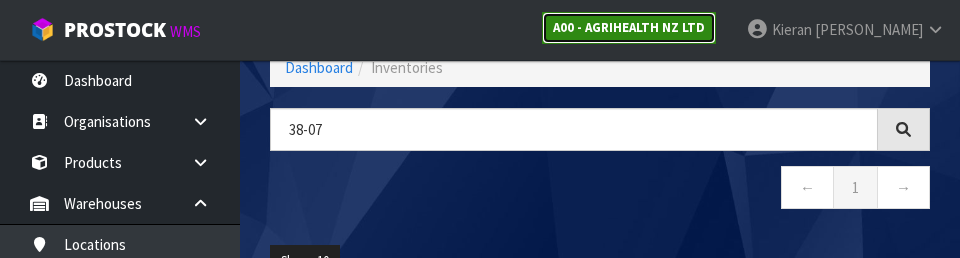 click on "A00 - AGRIHEALTH NZ LTD" at bounding box center (629, 28) 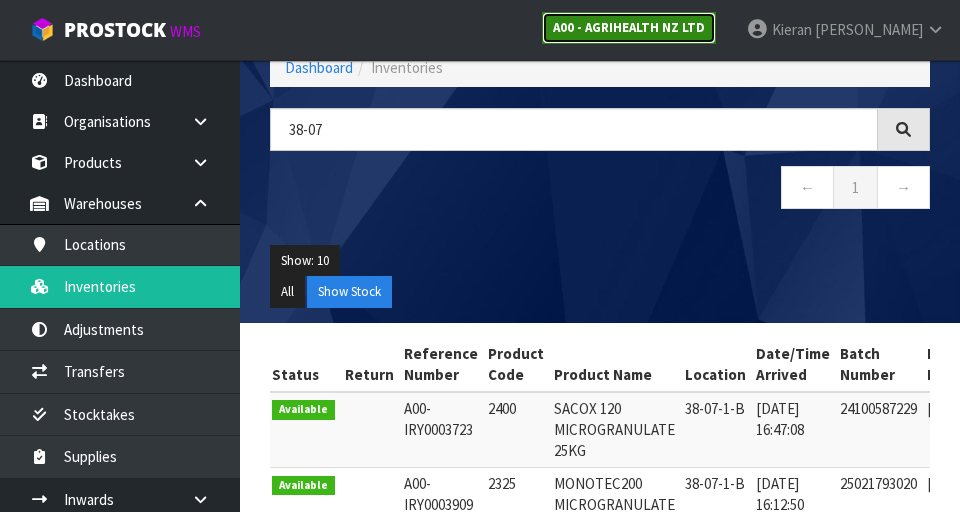click on "A00 - AGRIHEALTH NZ LTD" at bounding box center (629, 27) 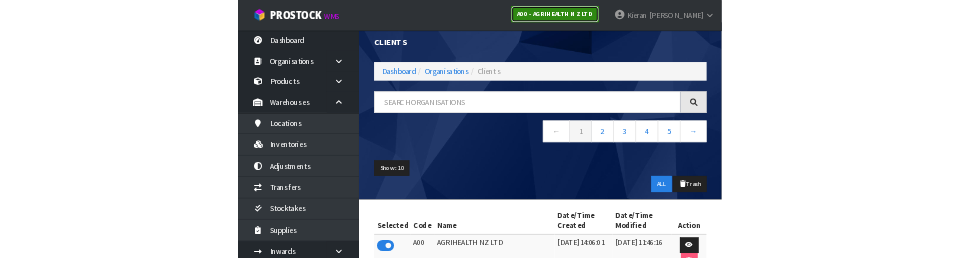 scroll, scrollTop: 114, scrollLeft: 0, axis: vertical 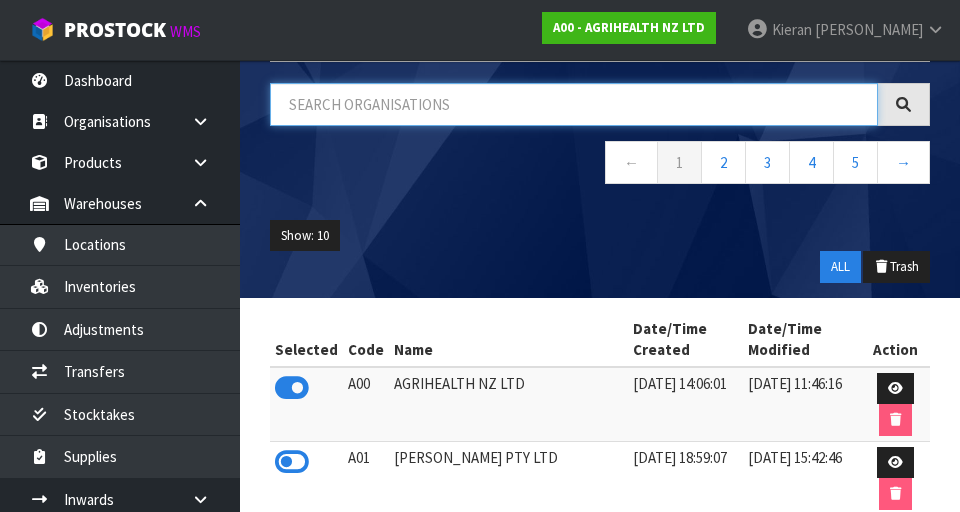 click at bounding box center [574, 104] 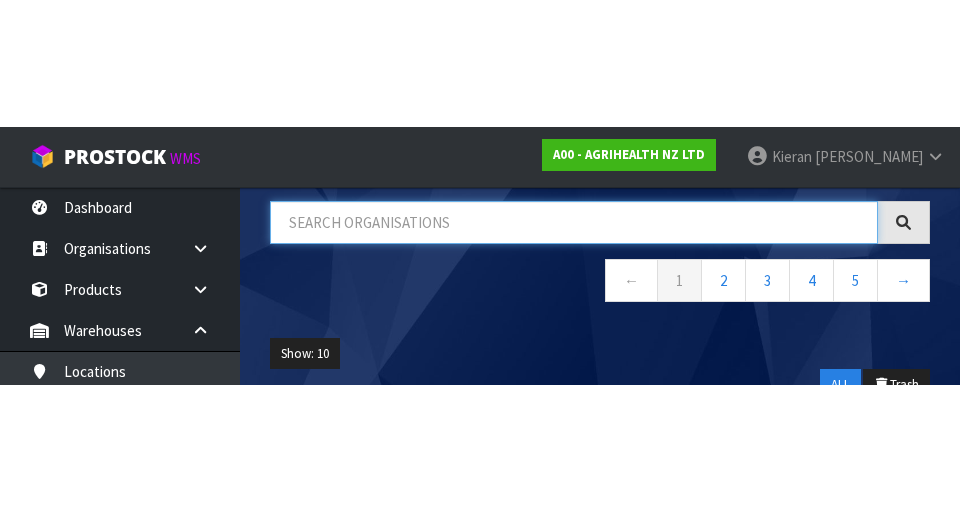 scroll, scrollTop: 0, scrollLeft: 0, axis: both 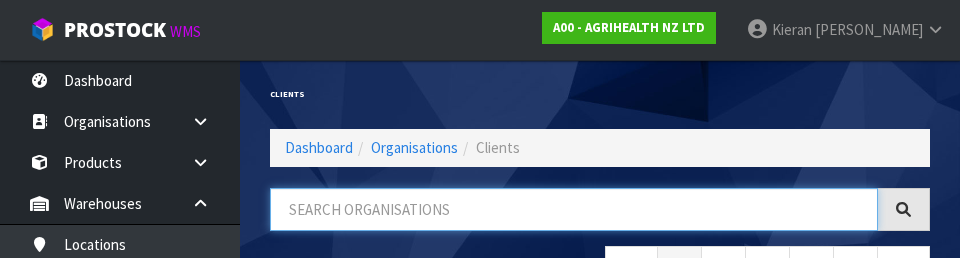 click at bounding box center [574, 209] 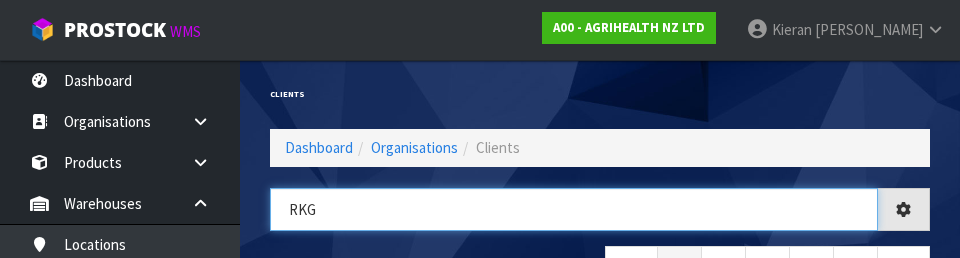 type on "RKG" 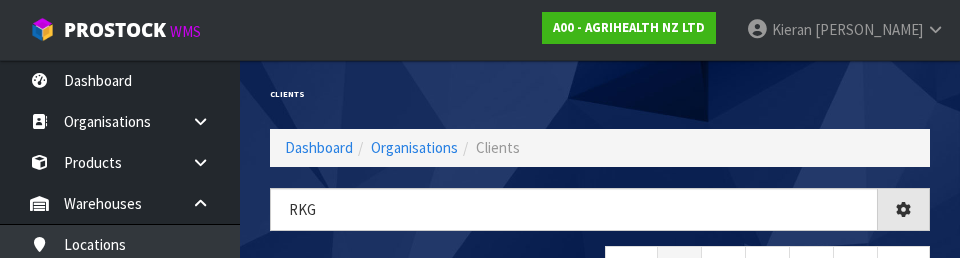click on "Clients" at bounding box center [427, 94] 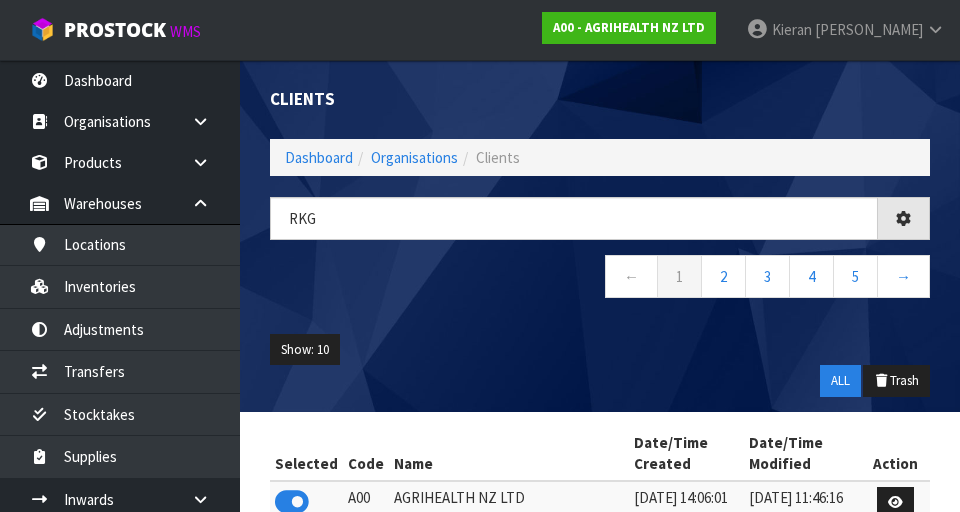 scroll, scrollTop: 133, scrollLeft: 0, axis: vertical 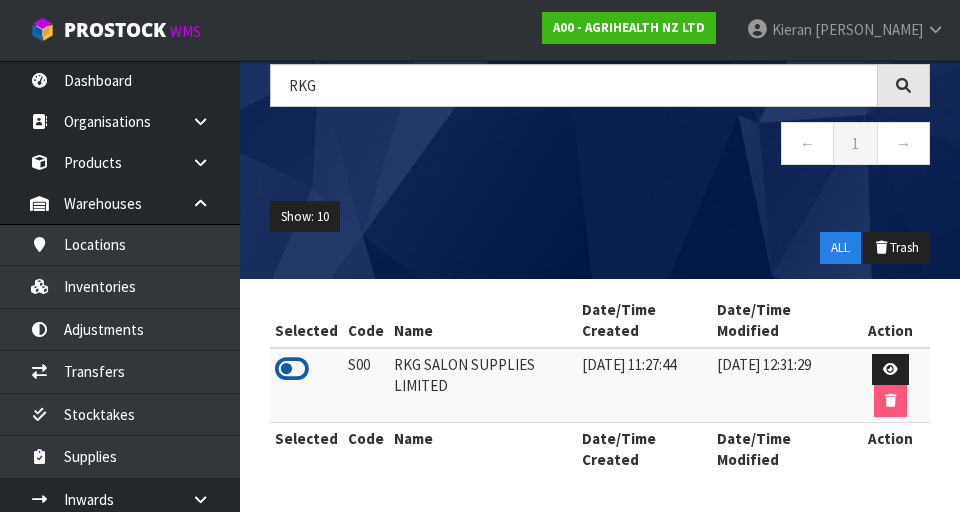 click at bounding box center (292, 369) 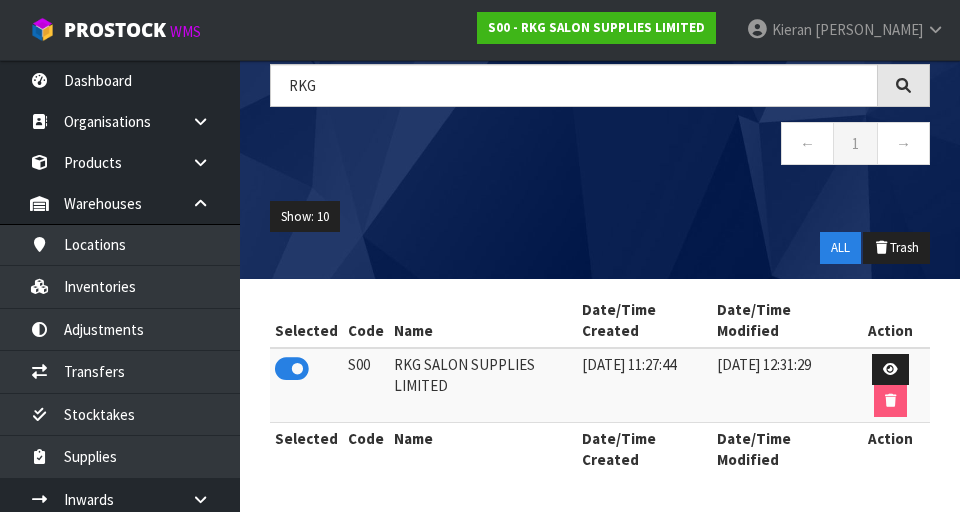 click on "Show: 10
5
10
25
50" at bounding box center (600, 217) 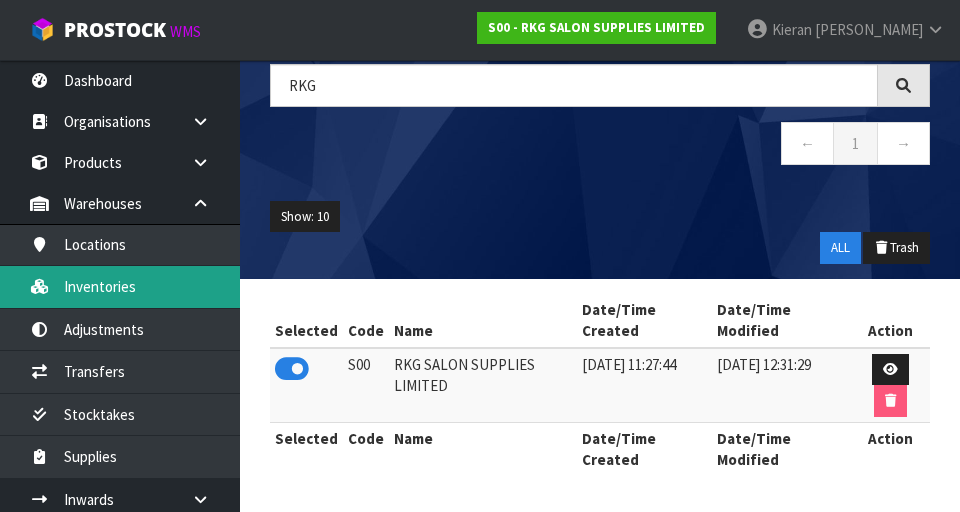 click on "Inventories" at bounding box center [120, 286] 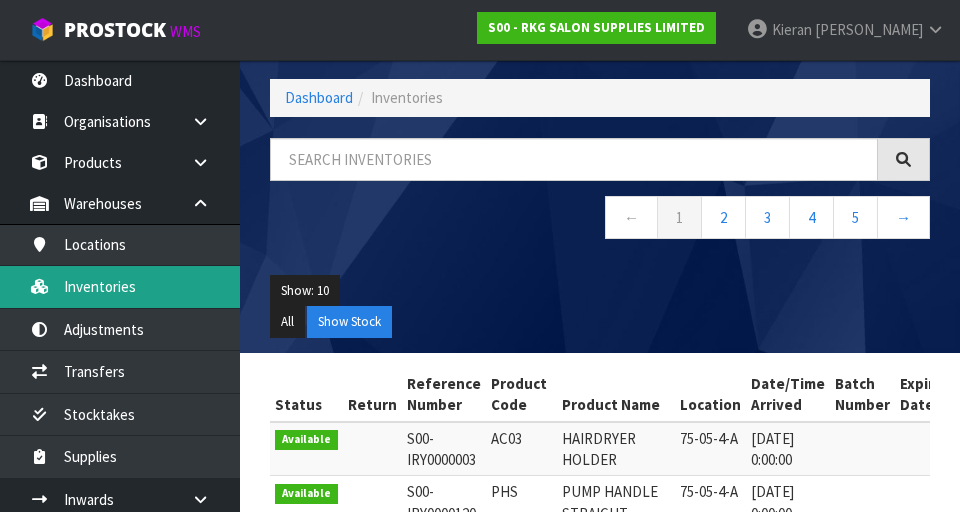 scroll, scrollTop: 133, scrollLeft: 0, axis: vertical 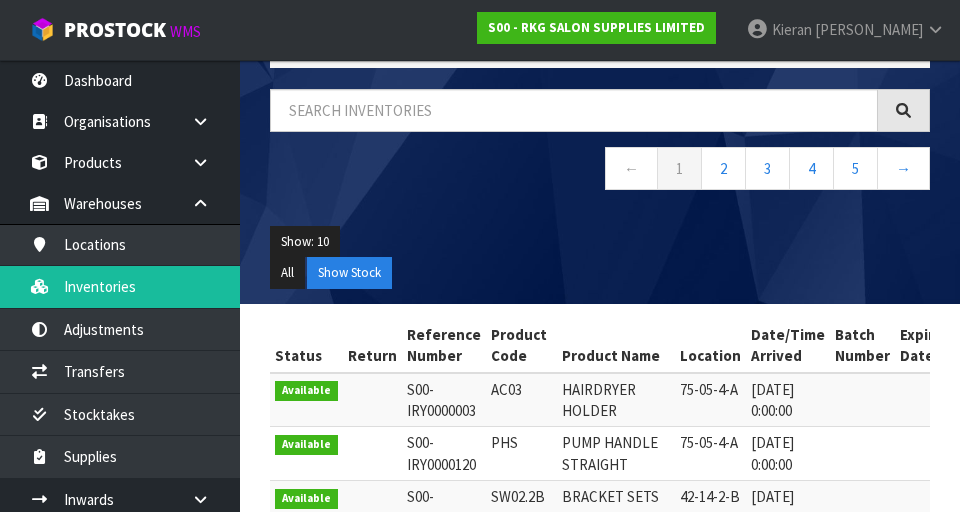 click on "←
1 2 3 4 5
→" at bounding box center [600, 171] 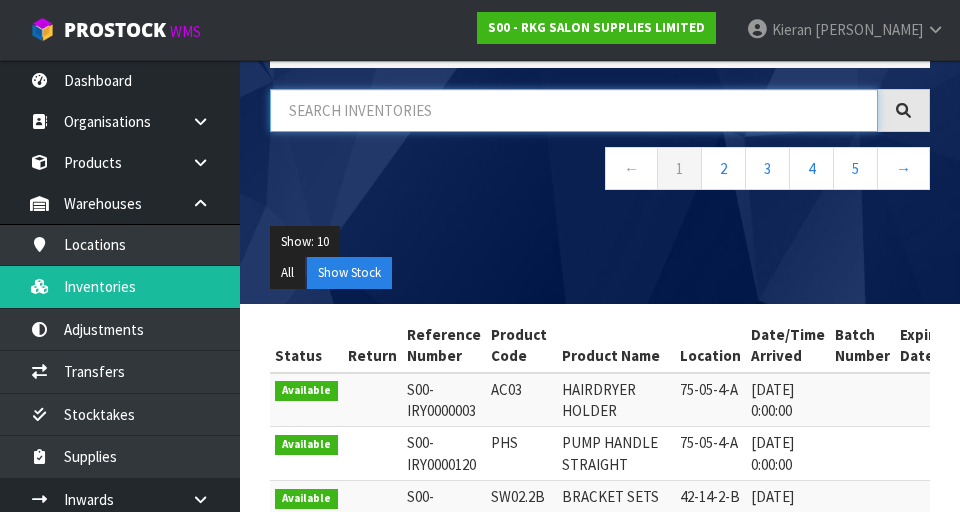 click at bounding box center [574, 110] 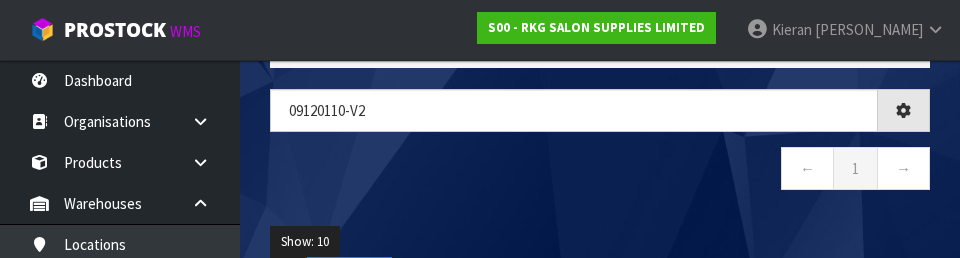 click on "09120110-v2
←
1
→" at bounding box center [600, 150] 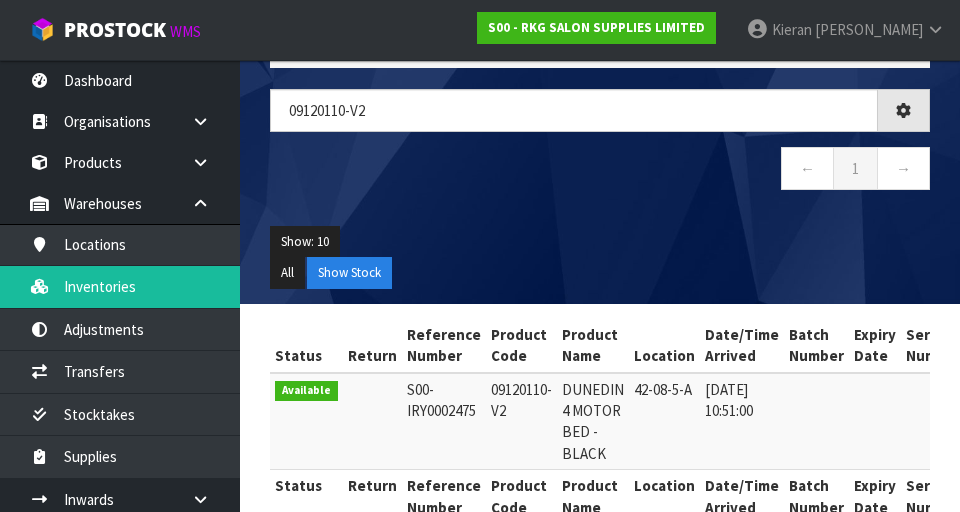type on "09120110-V2" 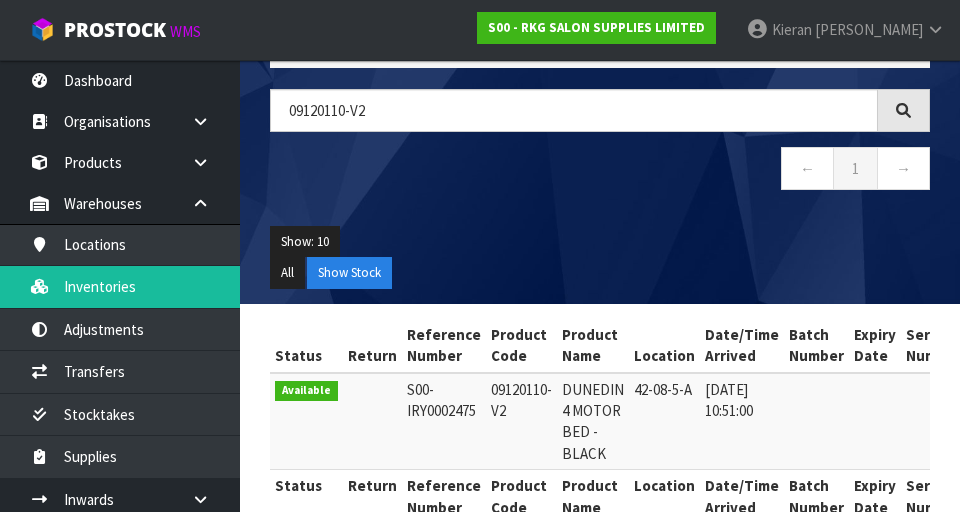 scroll, scrollTop: 180, scrollLeft: 0, axis: vertical 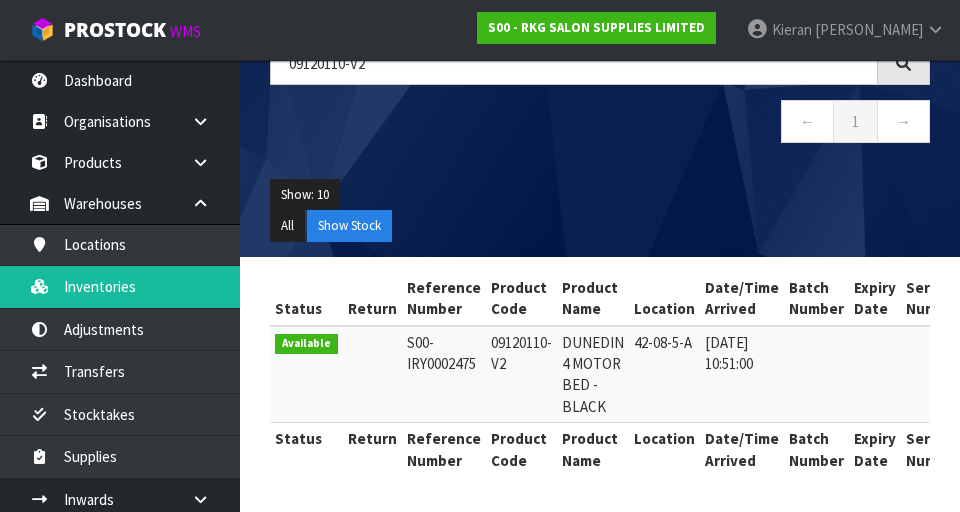copy on "09120110-V2" 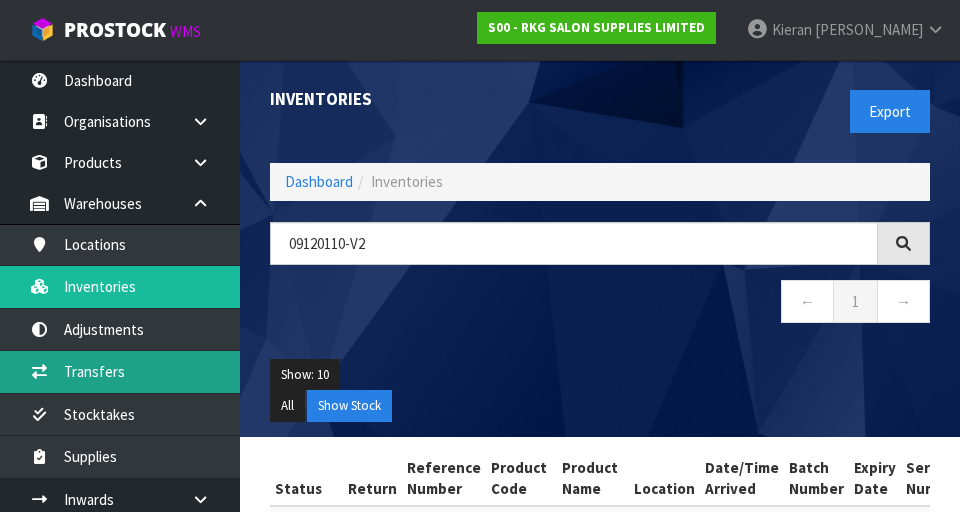 click on "Transfers" at bounding box center (120, 371) 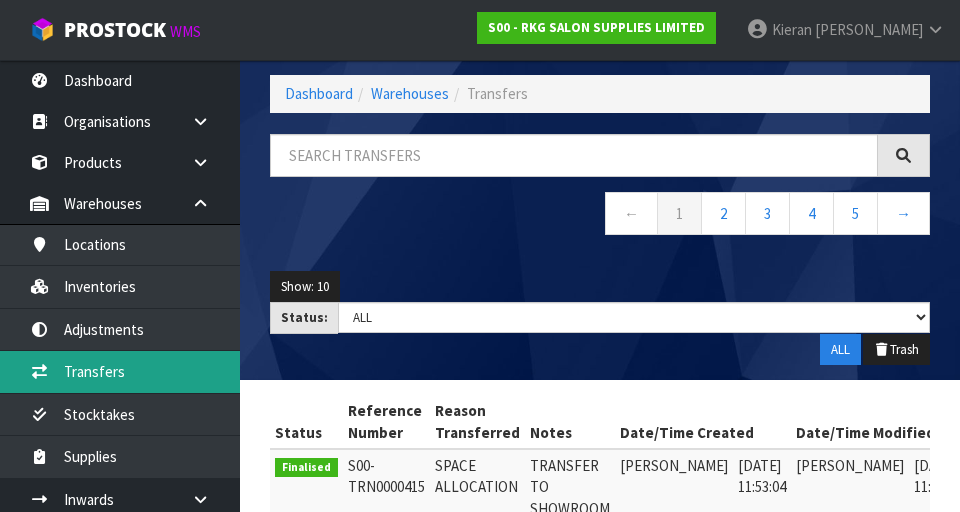 scroll, scrollTop: 89, scrollLeft: 0, axis: vertical 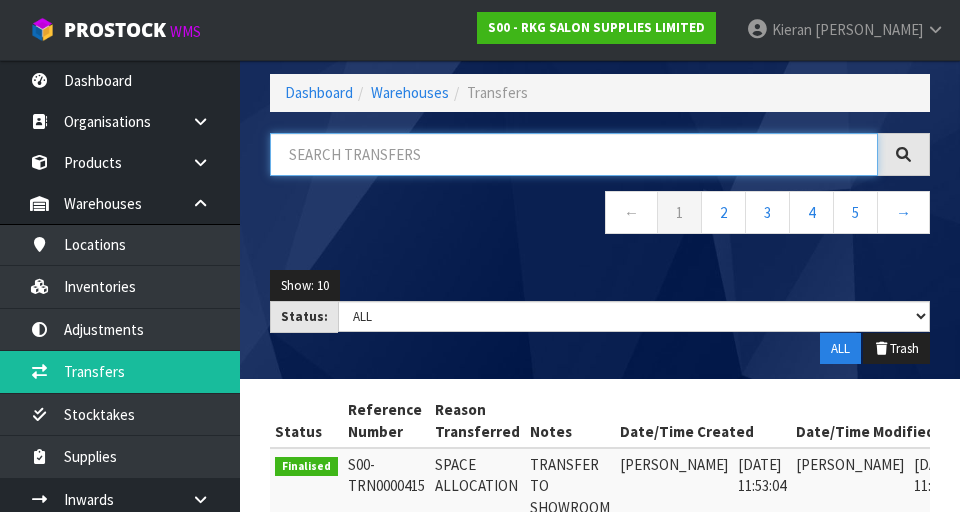 paste on "09120110-V2" 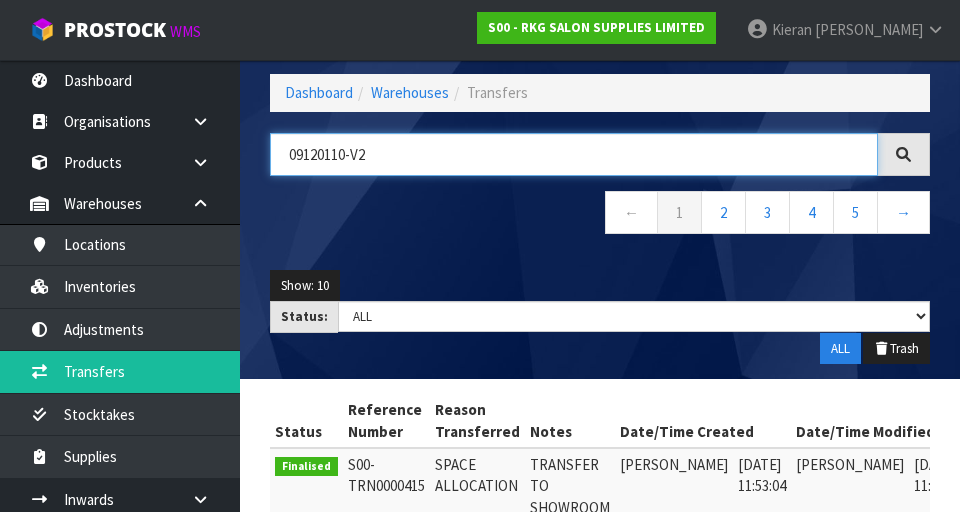 type on "09120110-V2" 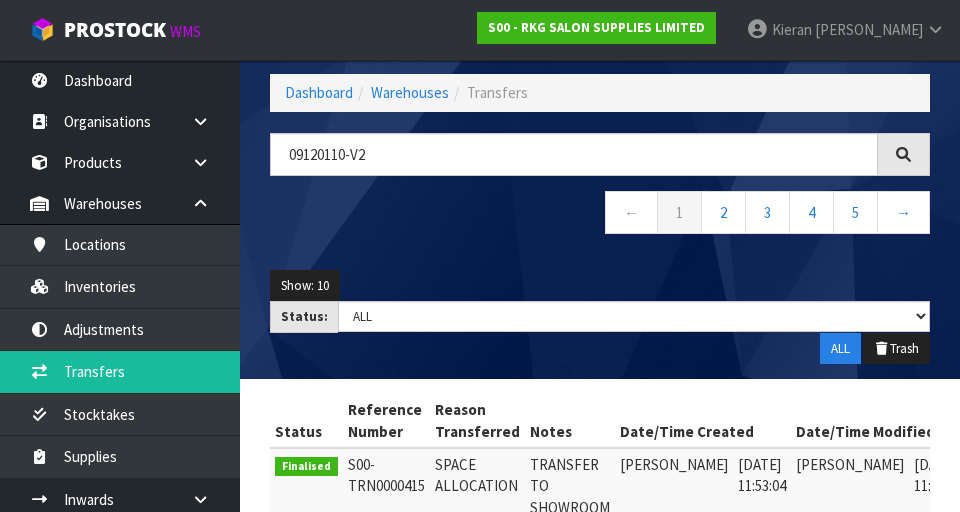 click on "09120110-V2
←
1 2 3 4 5
→" at bounding box center (600, 194) 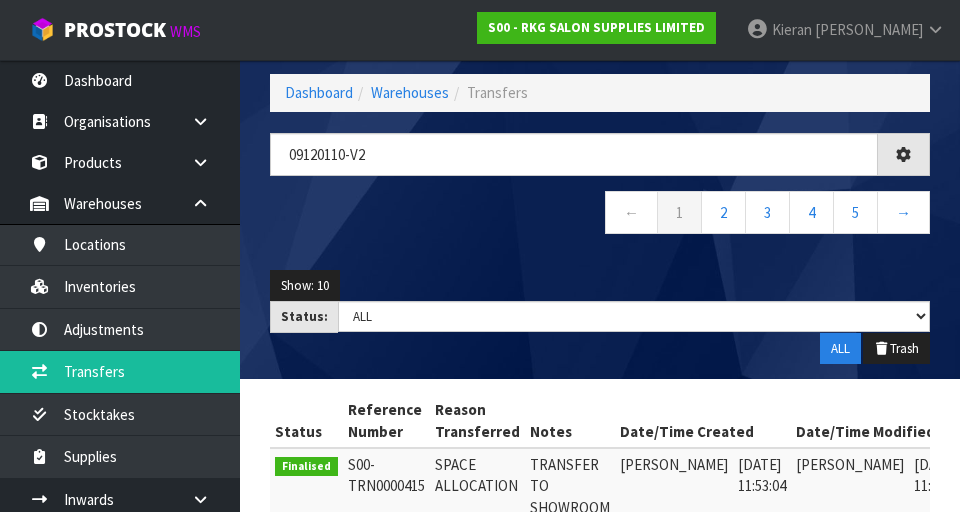 click on "←
1 2 3 4 5
→" at bounding box center (600, 215) 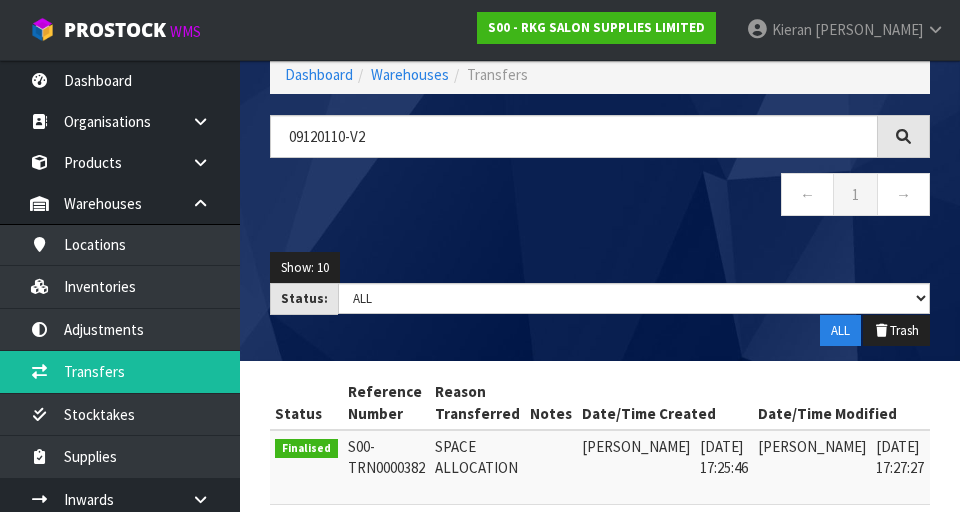 scroll, scrollTop: 189, scrollLeft: 0, axis: vertical 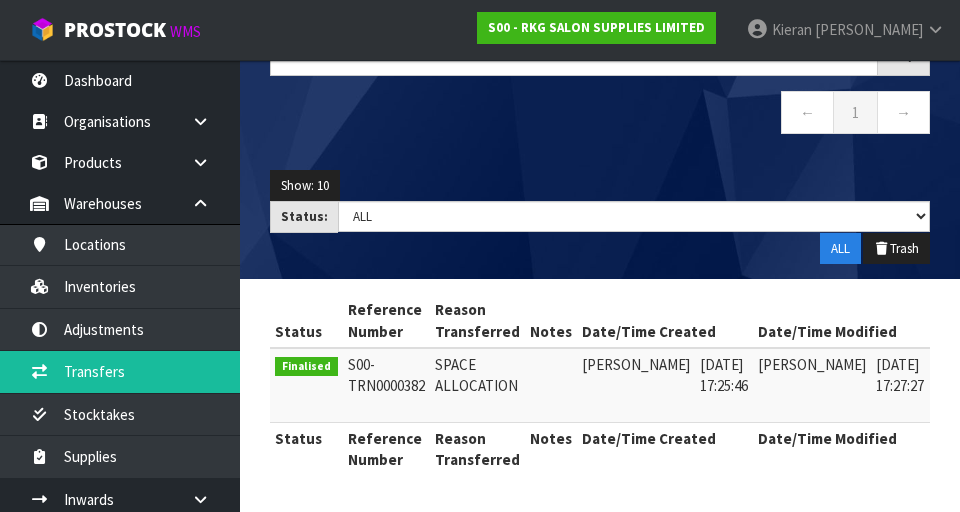 click at bounding box center [956, 370] 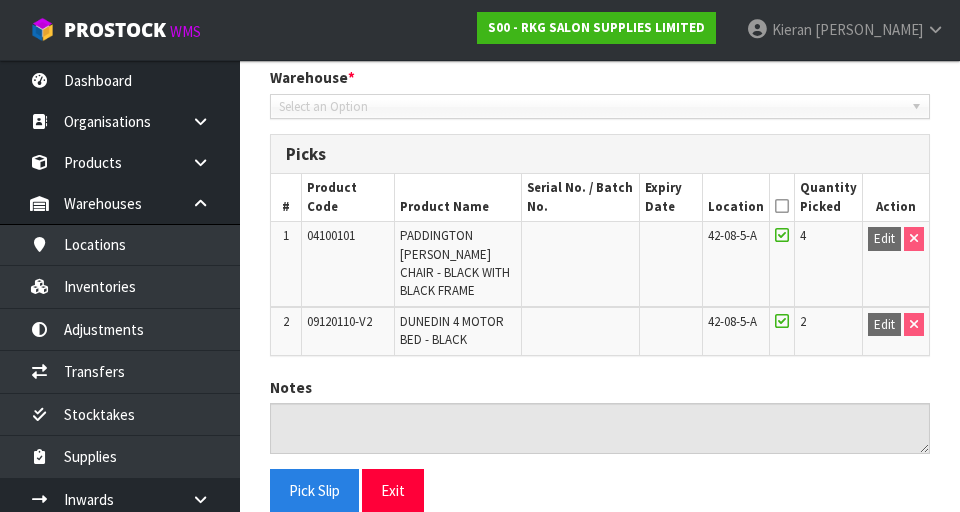 type on "[DATE]" 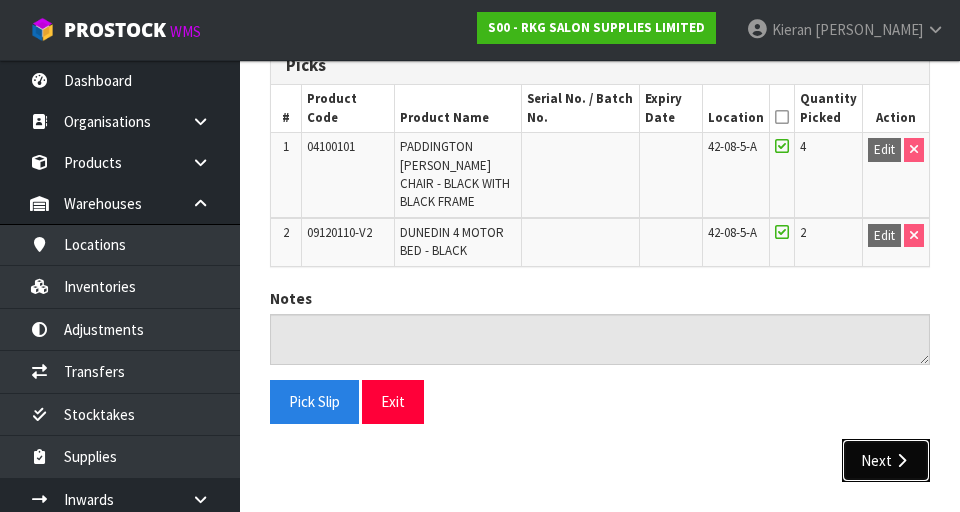 click at bounding box center (901, 460) 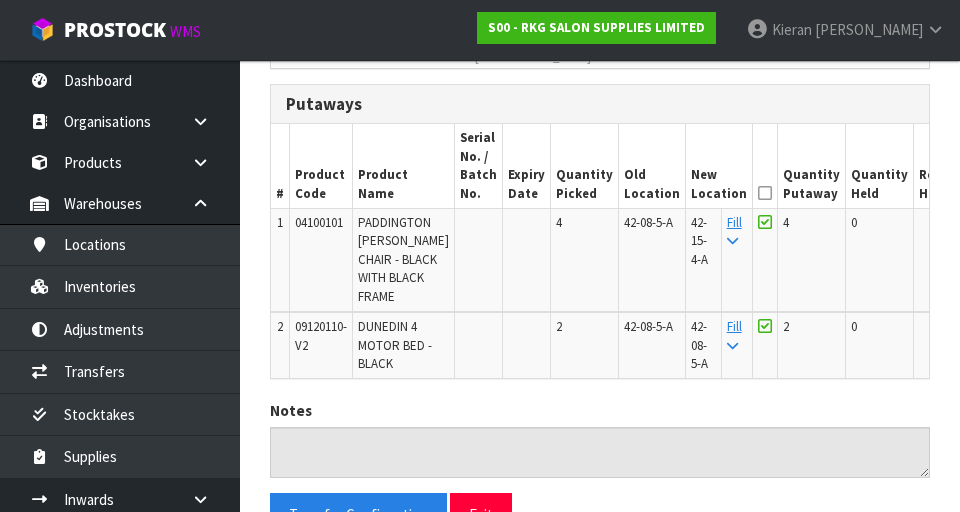 scroll, scrollTop: 480, scrollLeft: 0, axis: vertical 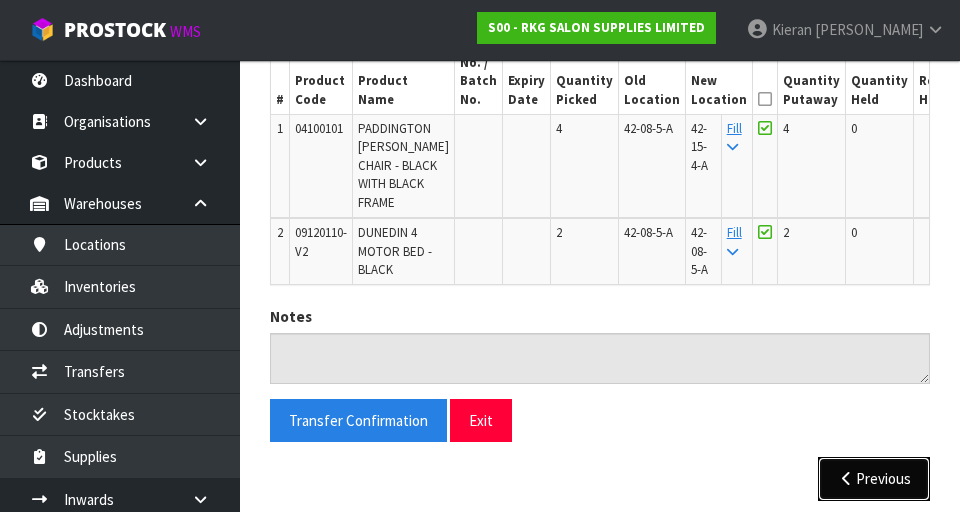click on "Previous" at bounding box center (874, 478) 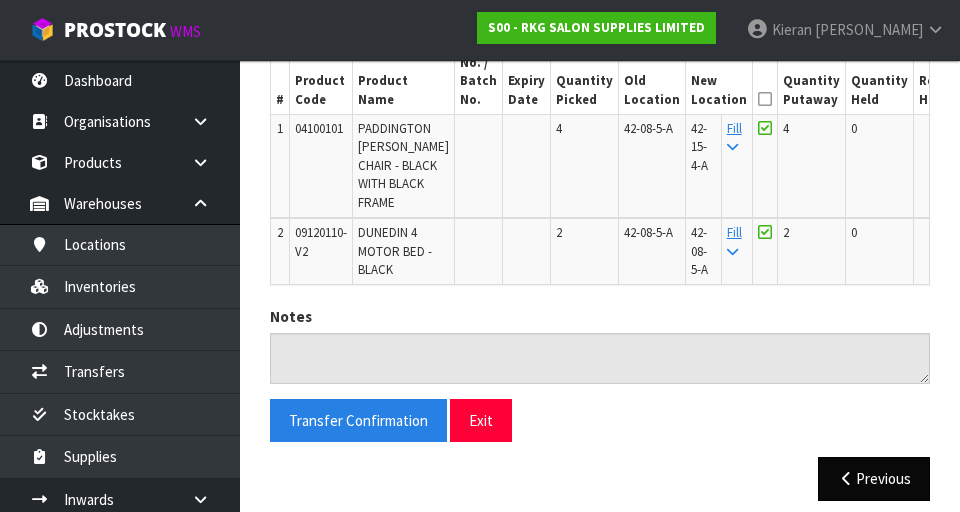 scroll, scrollTop: 509, scrollLeft: 0, axis: vertical 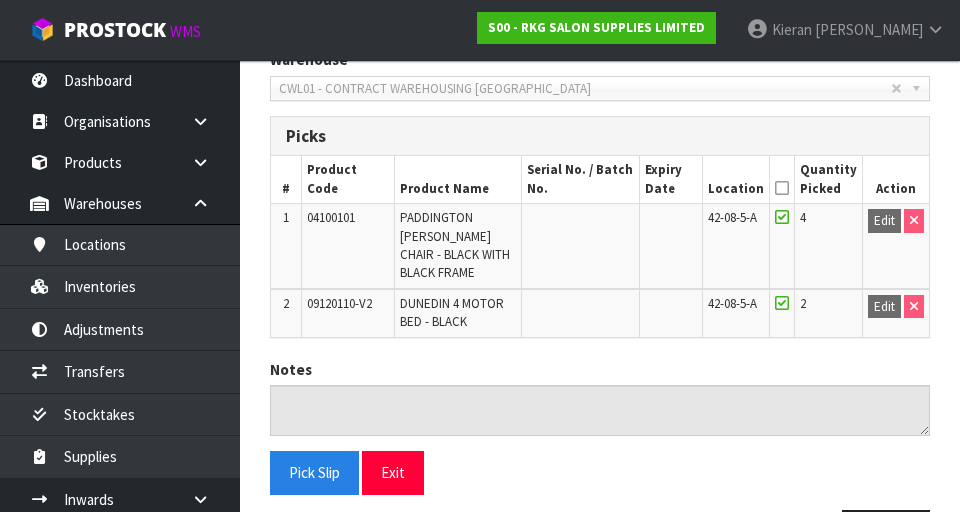 click on "Pick Slip
Exit
Next" at bounding box center (600, 509) 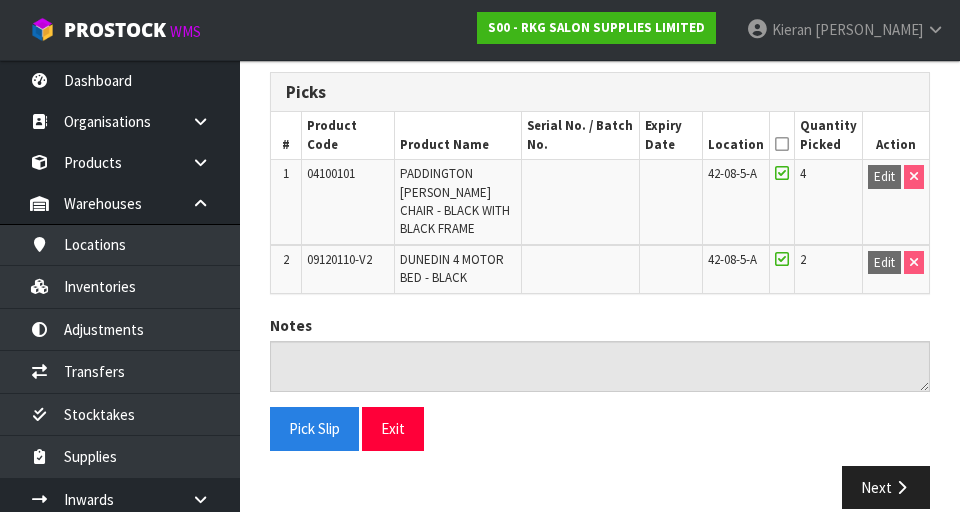 scroll, scrollTop: 509, scrollLeft: 0, axis: vertical 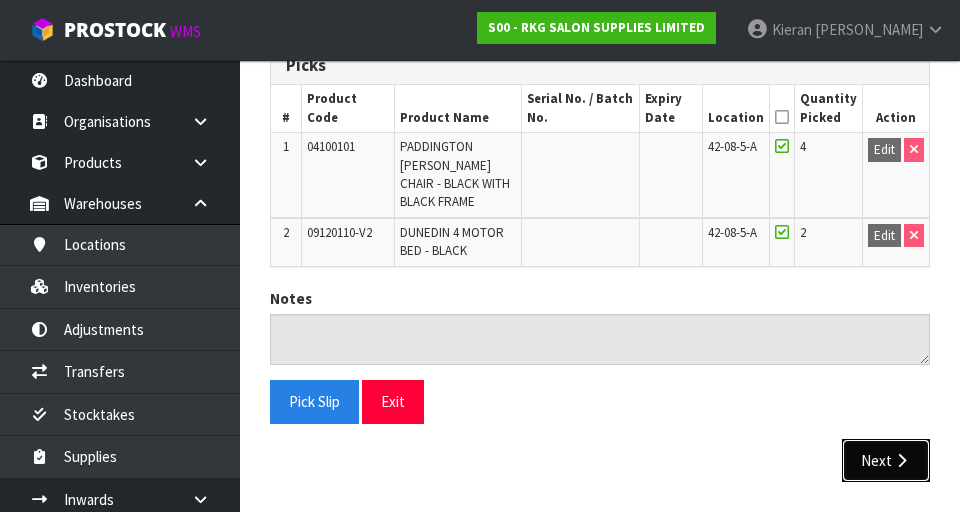 click on "Next" at bounding box center [886, 460] 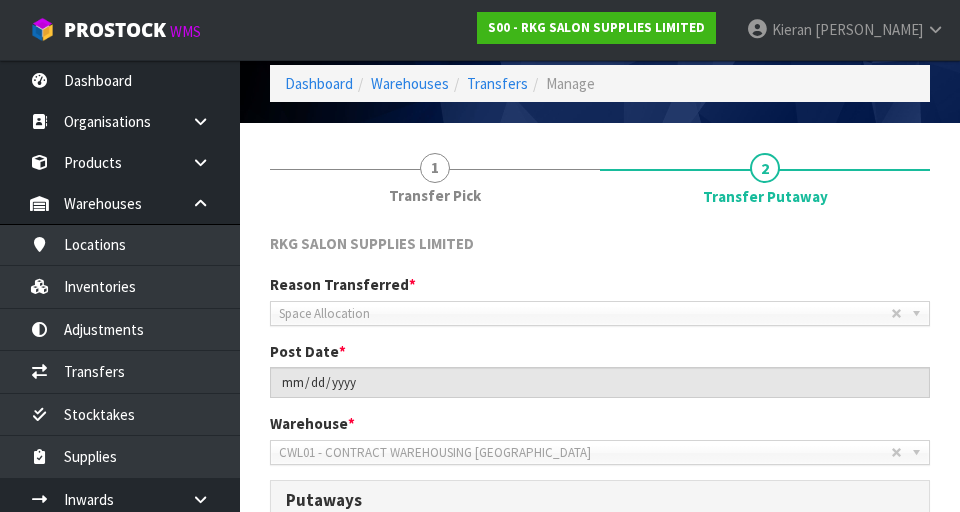 scroll, scrollTop: 0, scrollLeft: 0, axis: both 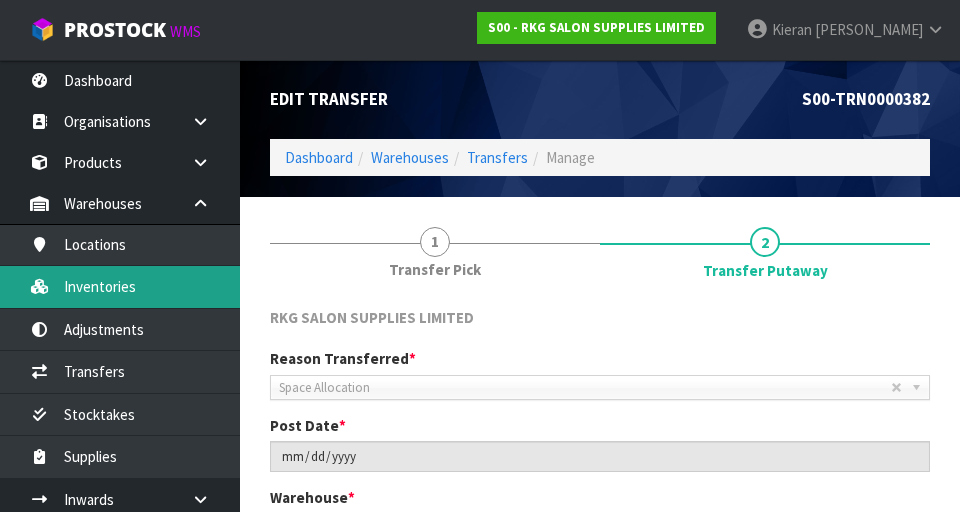 click on "Inventories" at bounding box center (120, 286) 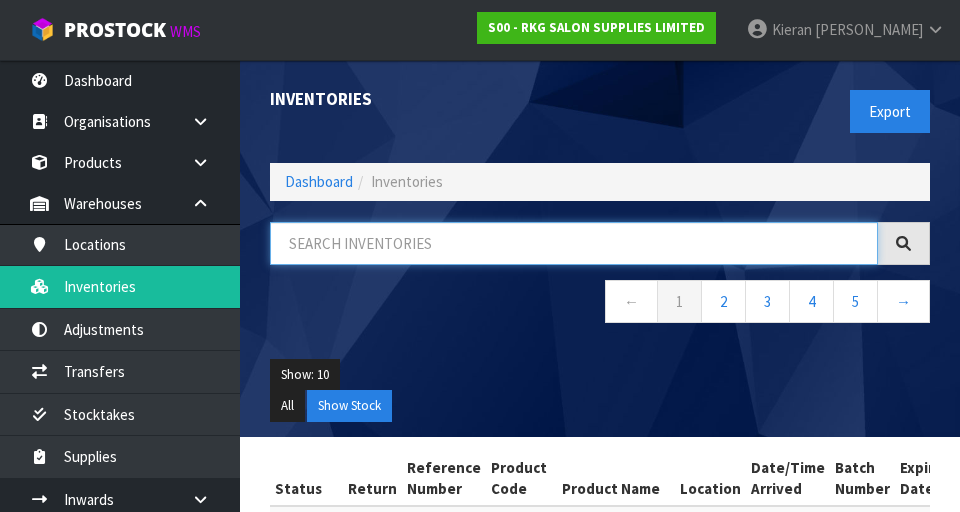 paste on "09120110-V2" 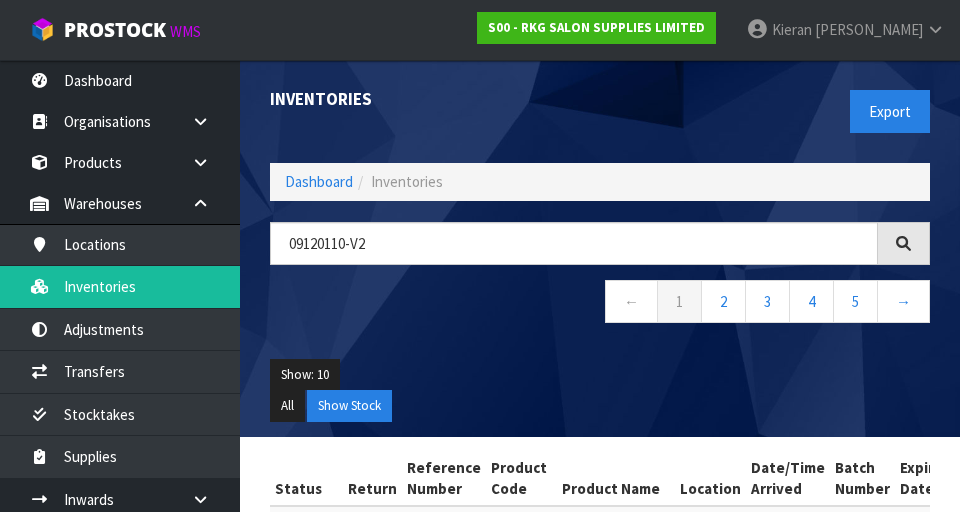 click on "Show: 10
5
10
25
50" at bounding box center [600, 375] 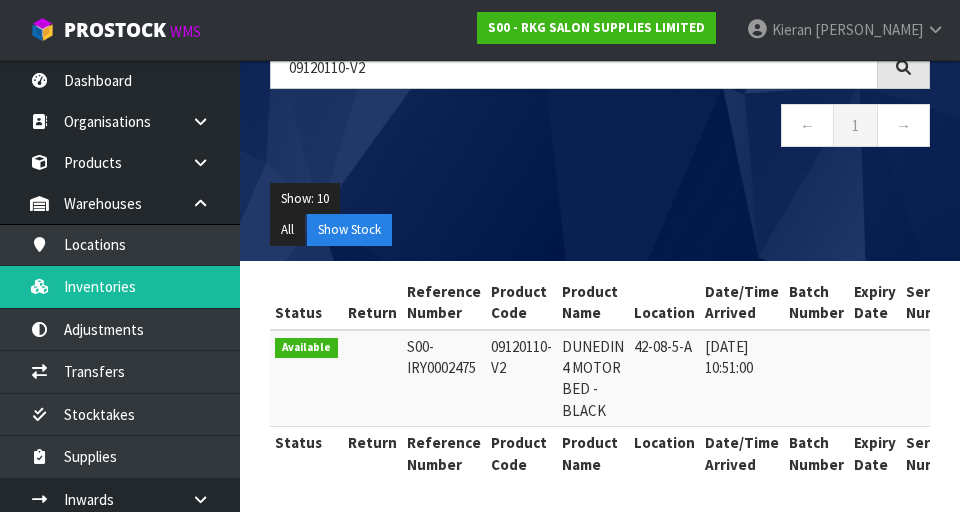 scroll, scrollTop: 176, scrollLeft: 0, axis: vertical 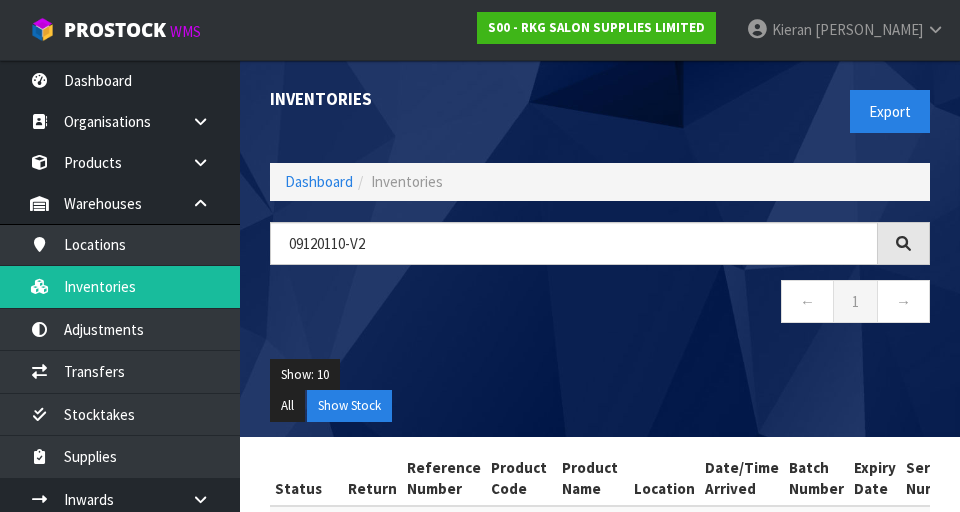click on "All
Show Stock" at bounding box center [600, 406] 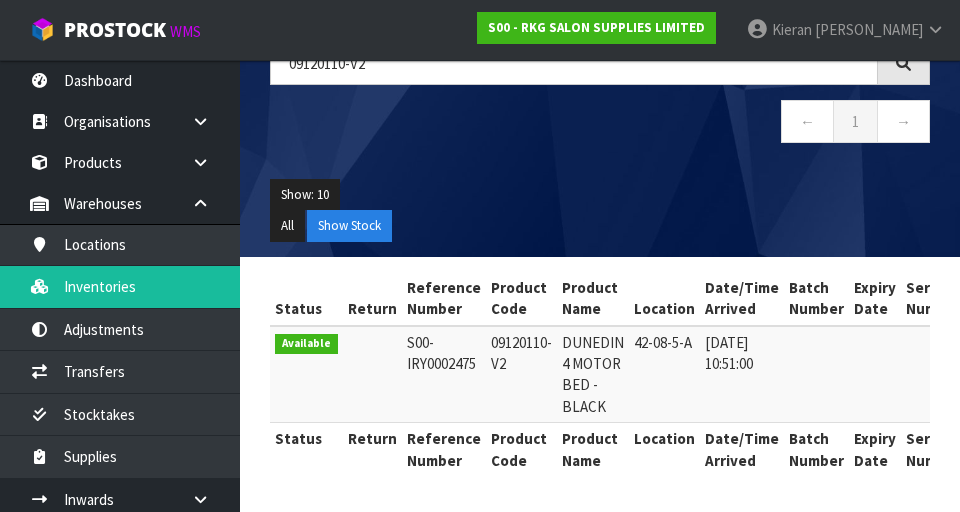 scroll, scrollTop: 0, scrollLeft: 0, axis: both 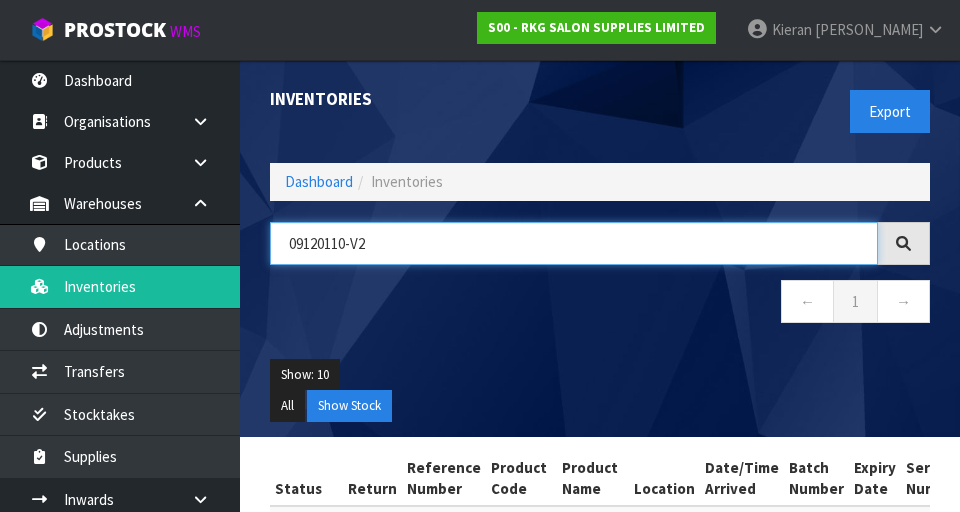 click on "09120110-V2" at bounding box center (574, 243) 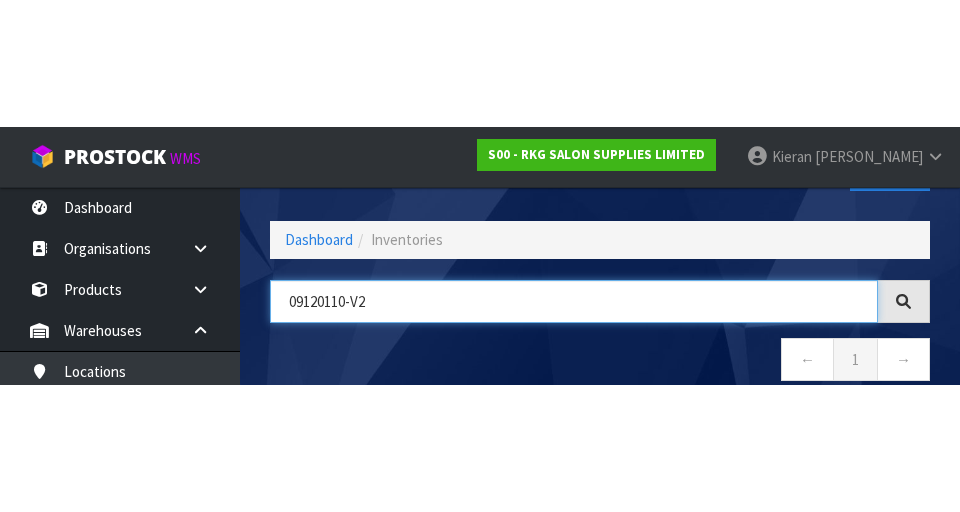scroll, scrollTop: 114, scrollLeft: 0, axis: vertical 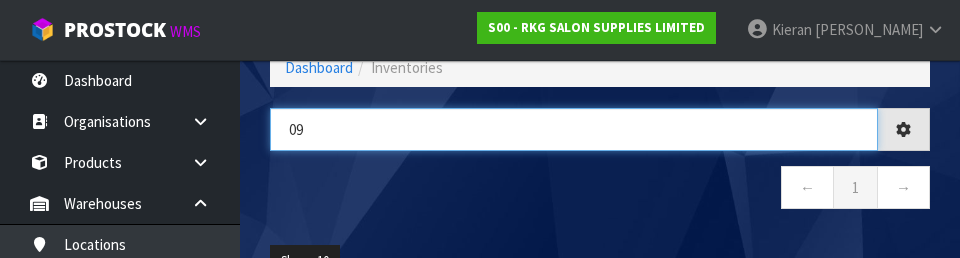 type on "0" 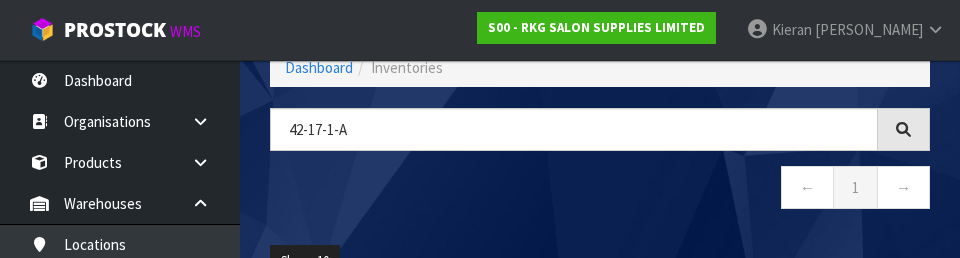 click on "←
1
→" at bounding box center (600, 190) 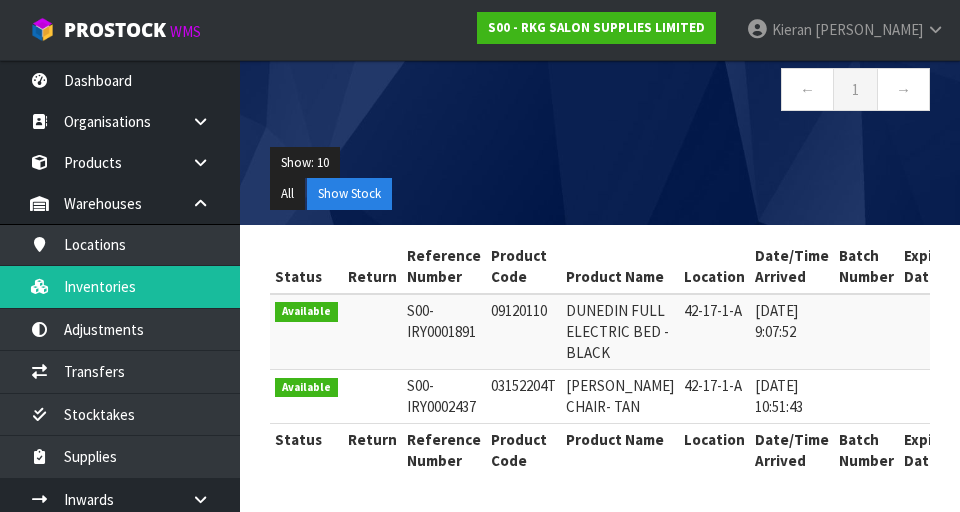 scroll, scrollTop: 298, scrollLeft: 0, axis: vertical 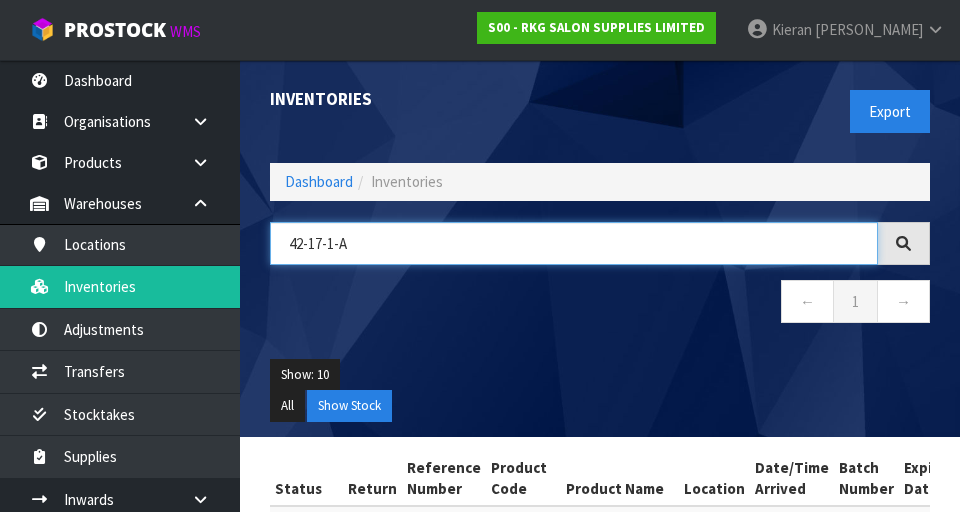click on "42-17-1-A" at bounding box center (574, 243) 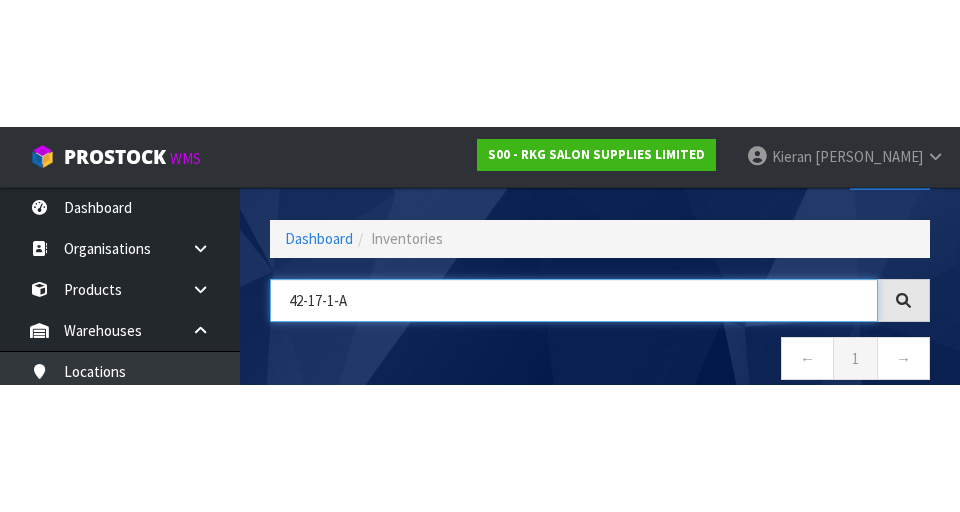 scroll, scrollTop: 114, scrollLeft: 0, axis: vertical 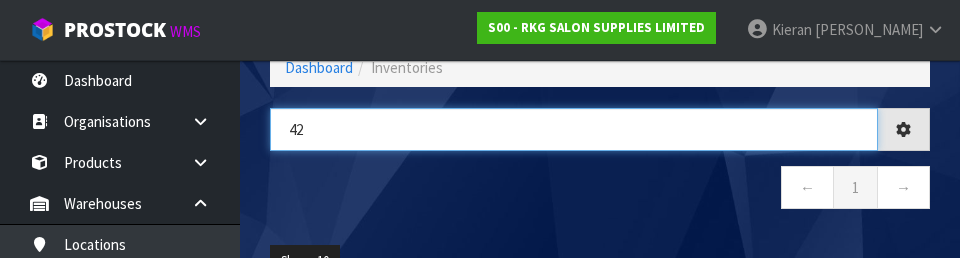 type on "4" 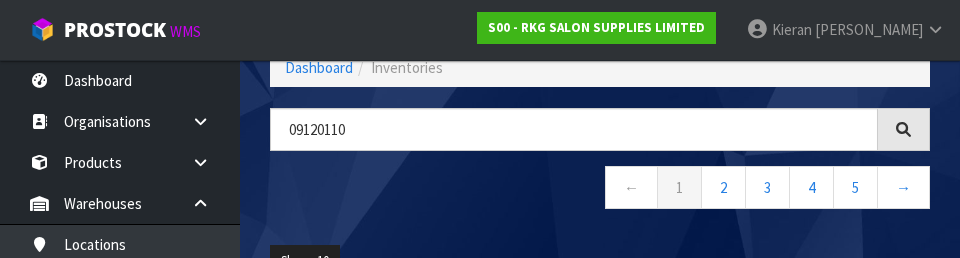 click on "←
1 2 3 4 5
→" at bounding box center [600, 190] 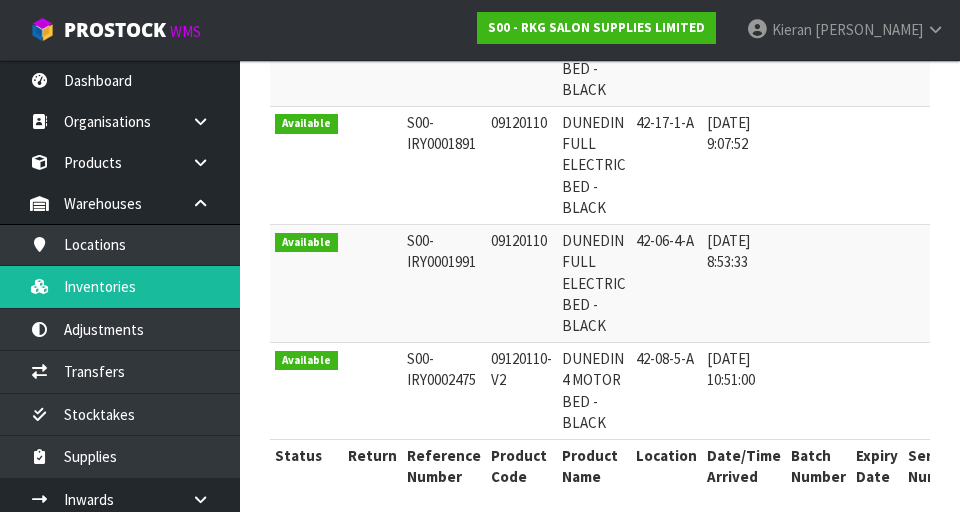 scroll, scrollTop: 0, scrollLeft: 0, axis: both 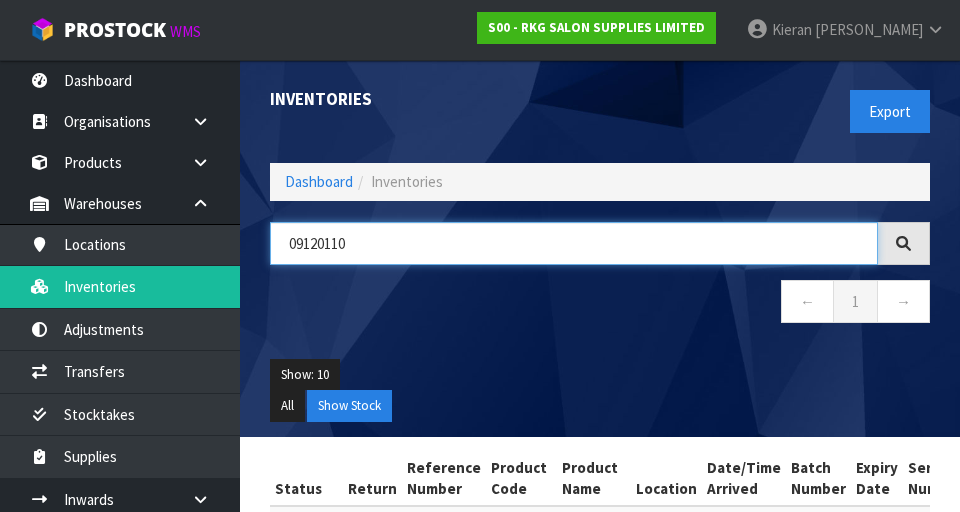 click on "09120110" at bounding box center [574, 243] 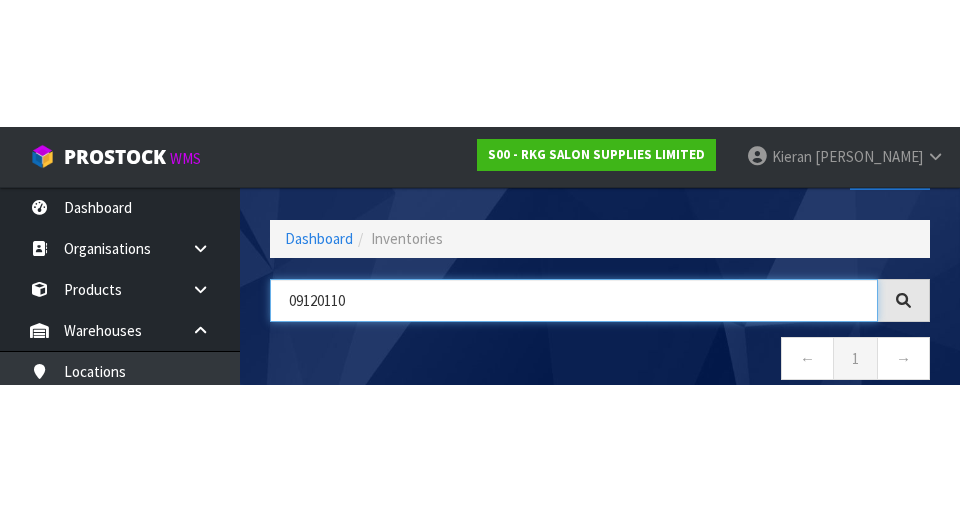 scroll, scrollTop: 114, scrollLeft: 0, axis: vertical 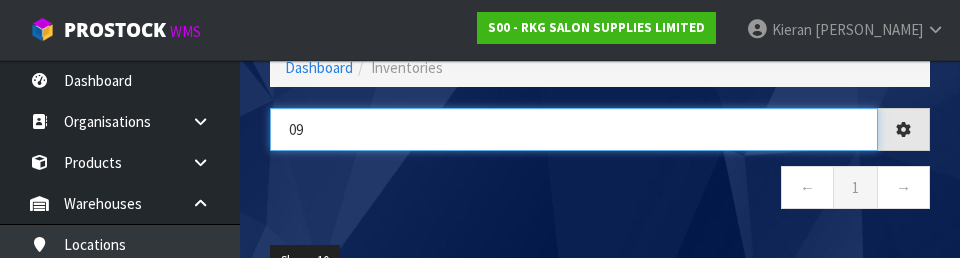 type on "0" 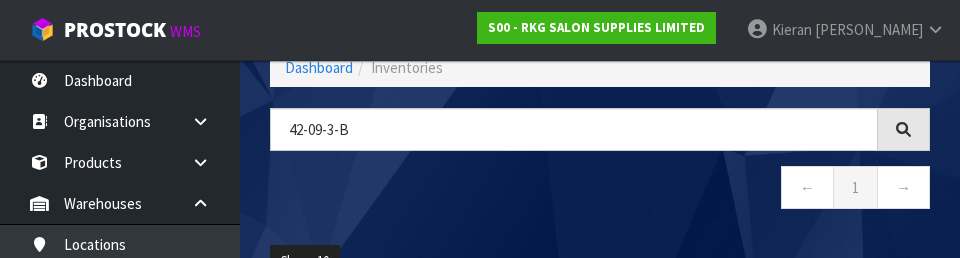 click on "←
1
→" at bounding box center [600, 190] 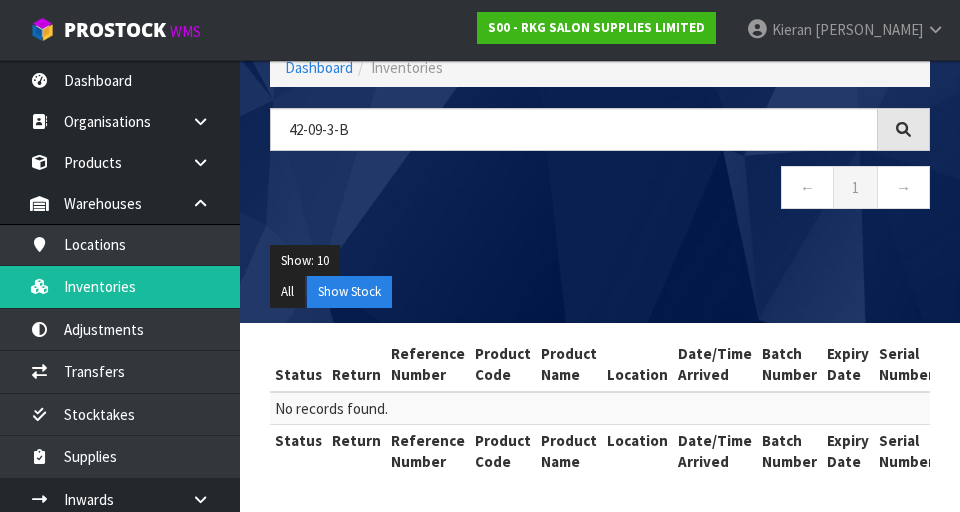 scroll, scrollTop: 116, scrollLeft: 0, axis: vertical 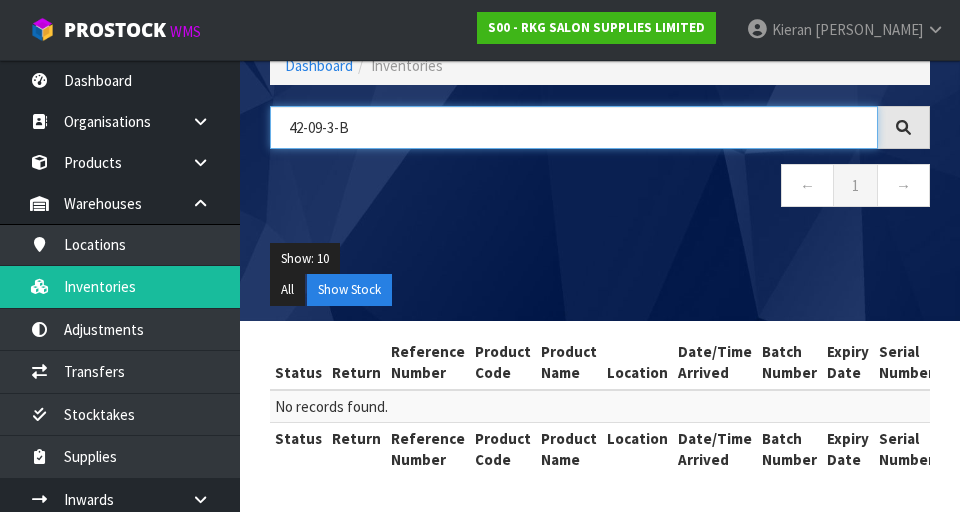 click on "42-09-3-B" at bounding box center [574, 127] 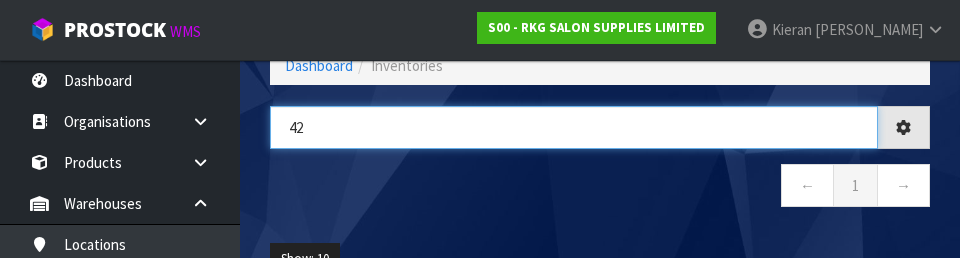 type on "4" 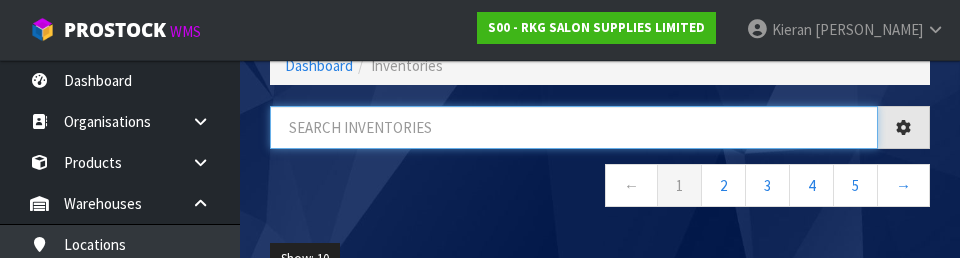 type 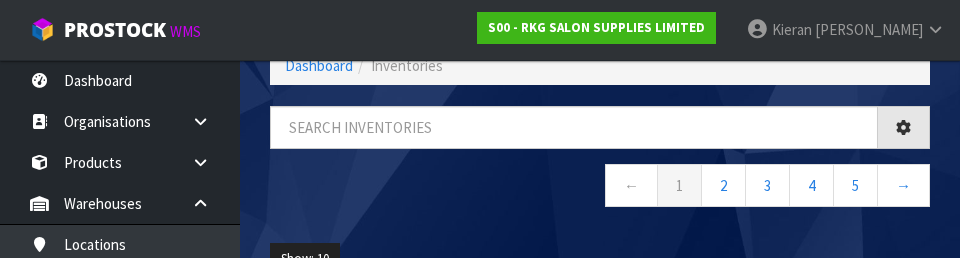 click on "←
1 2 3 4 5
→" at bounding box center (600, 188) 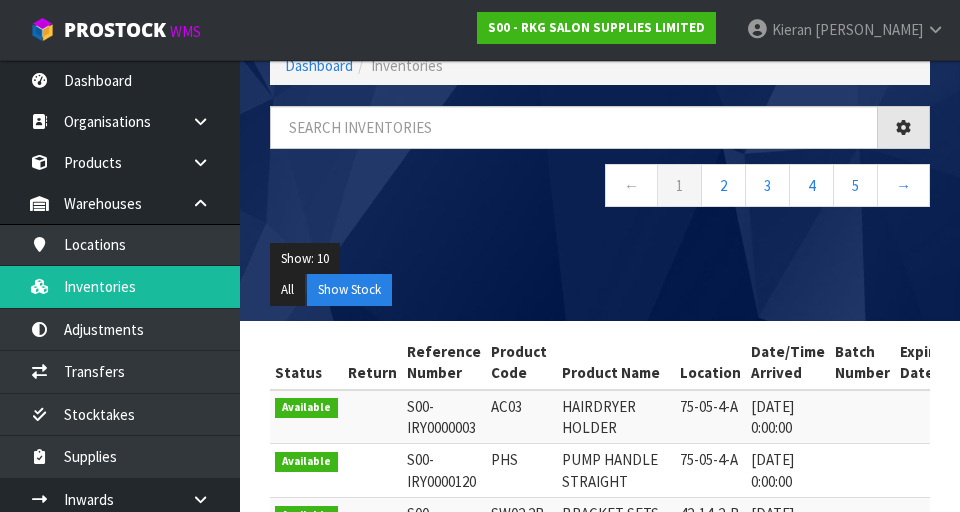 scroll, scrollTop: 0, scrollLeft: 0, axis: both 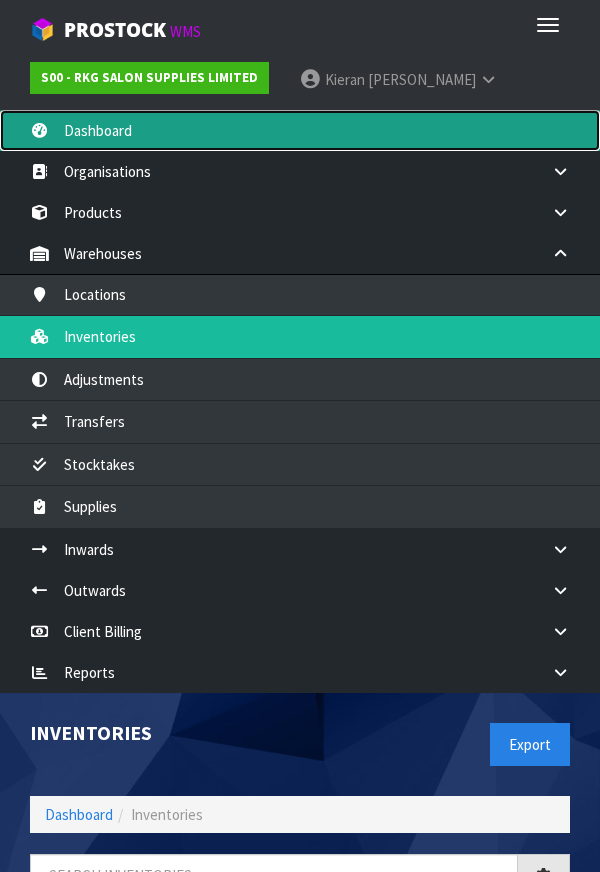click on "Dashboard" at bounding box center [300, 130] 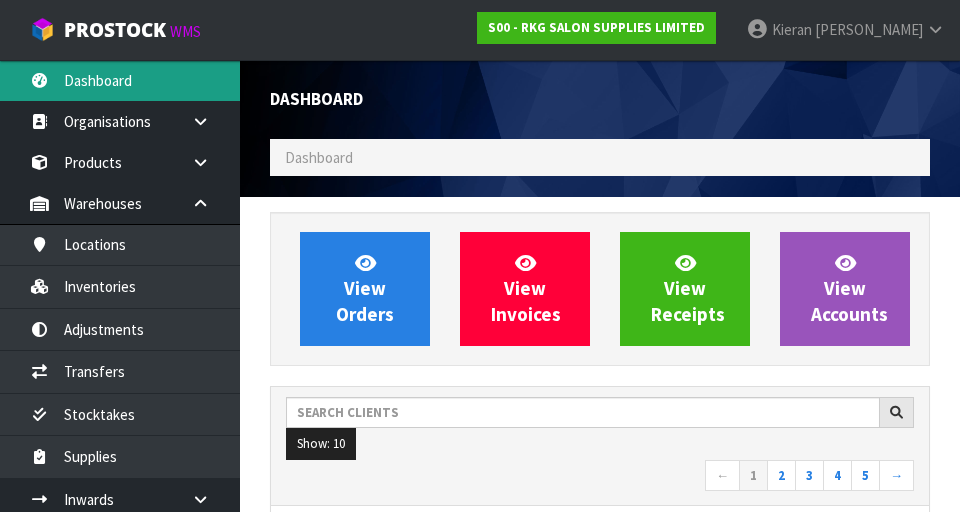 scroll, scrollTop: 998348, scrollLeft: 999310, axis: both 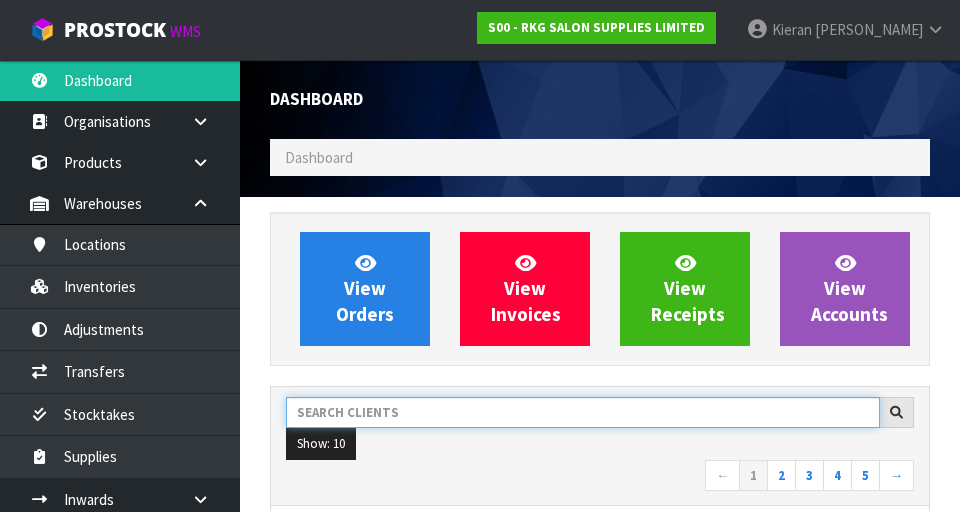 click at bounding box center [583, 412] 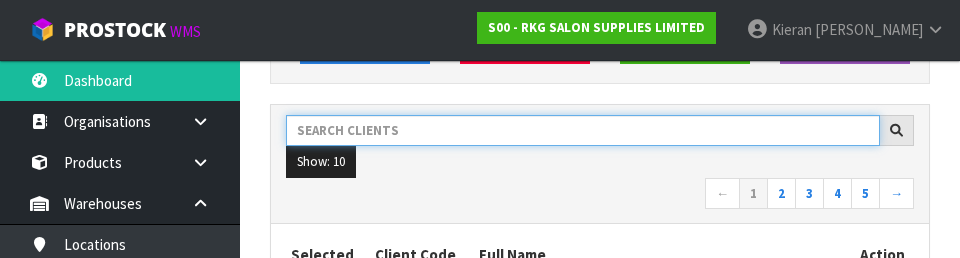 scroll, scrollTop: 274, scrollLeft: 0, axis: vertical 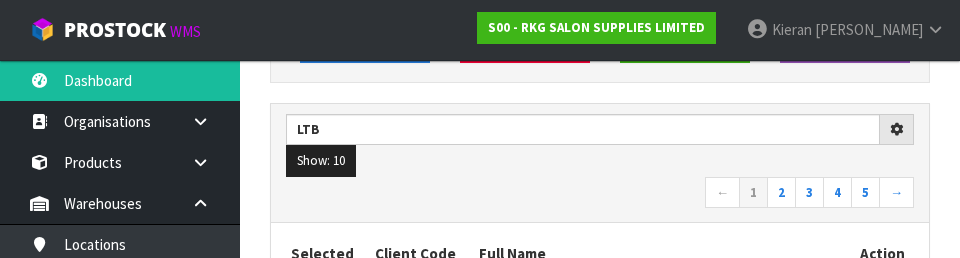 click on "←
1 2 3 4 5
→" at bounding box center (600, 194) 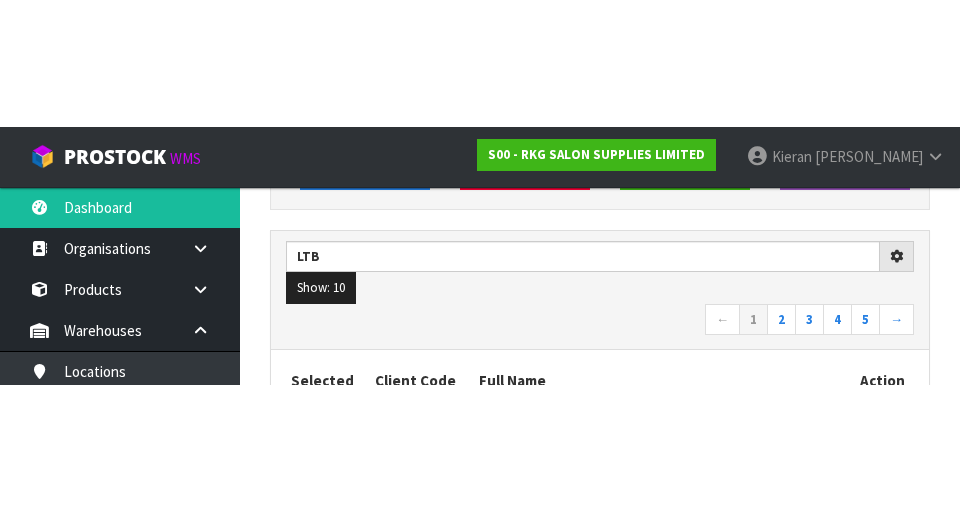 scroll, scrollTop: 283, scrollLeft: 0, axis: vertical 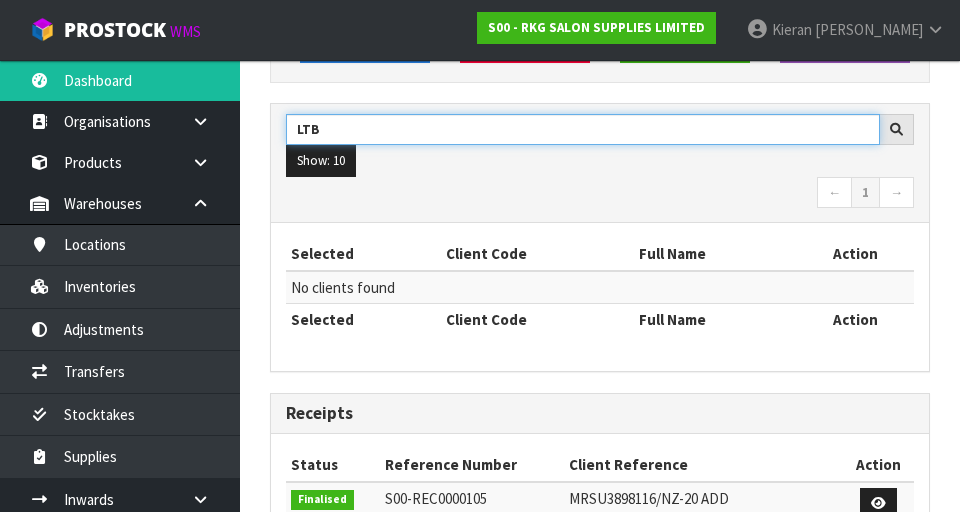 click on "LTB" at bounding box center (583, 129) 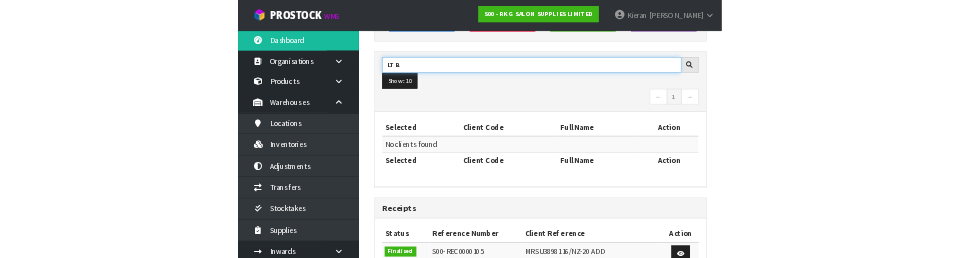 scroll, scrollTop: 274, scrollLeft: 0, axis: vertical 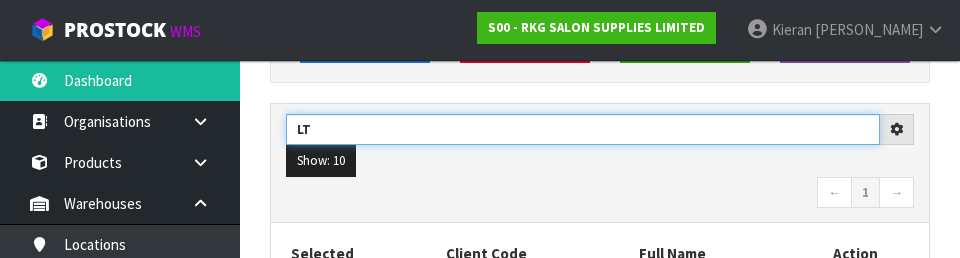 type on "L" 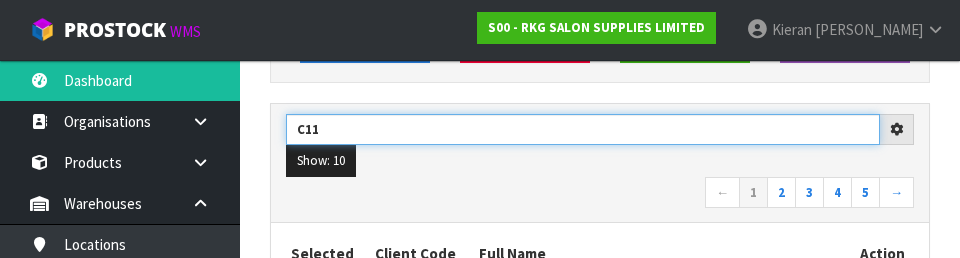 type on "C11" 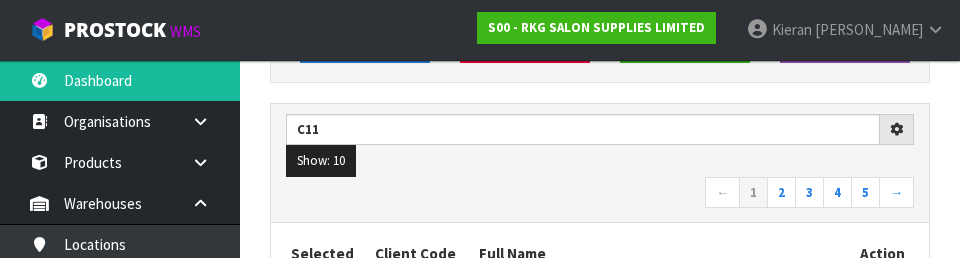 click on "←
1 2 3 4 5
→" at bounding box center (600, 194) 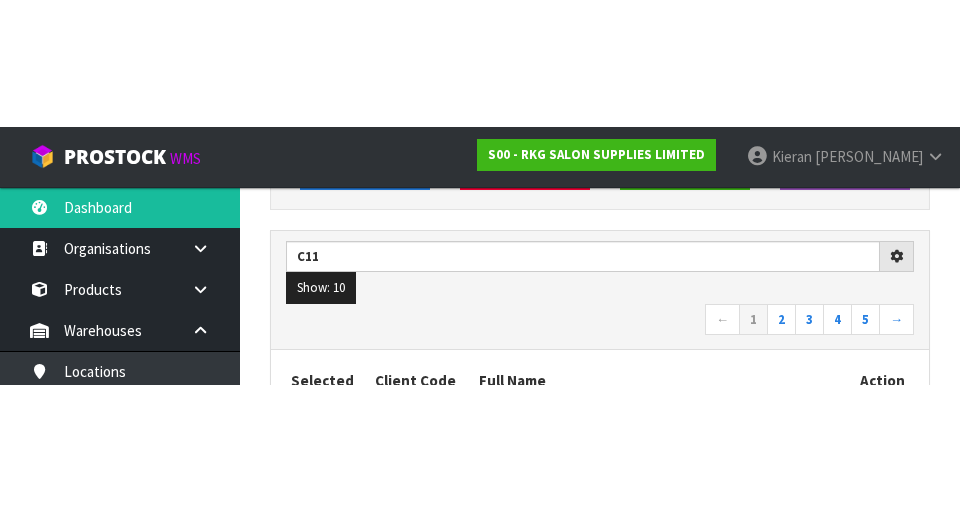 scroll, scrollTop: 283, scrollLeft: 0, axis: vertical 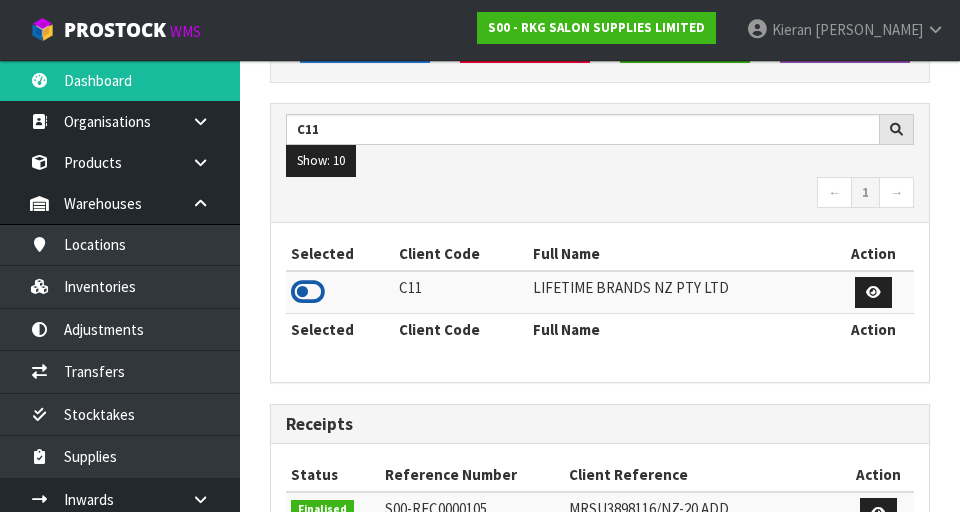 click at bounding box center (308, 292) 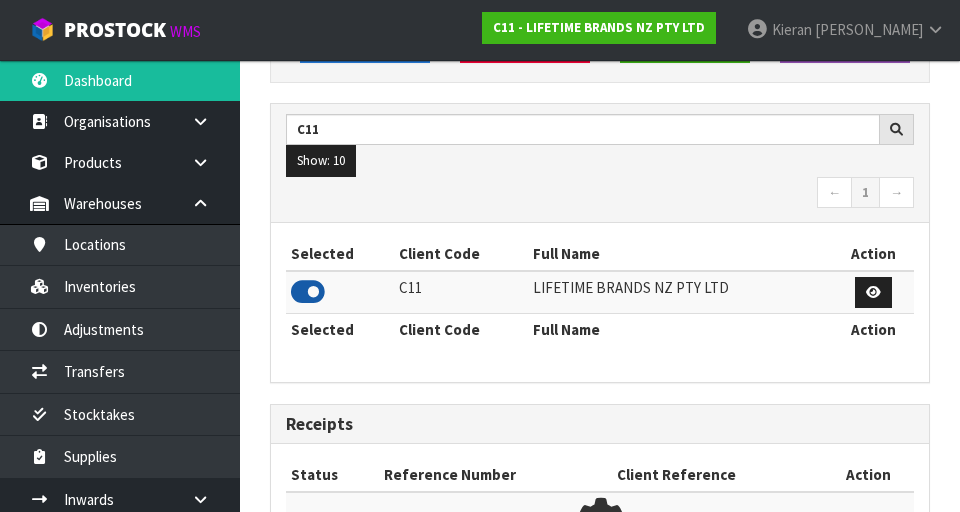 scroll, scrollTop: 1318, scrollLeft: 690, axis: both 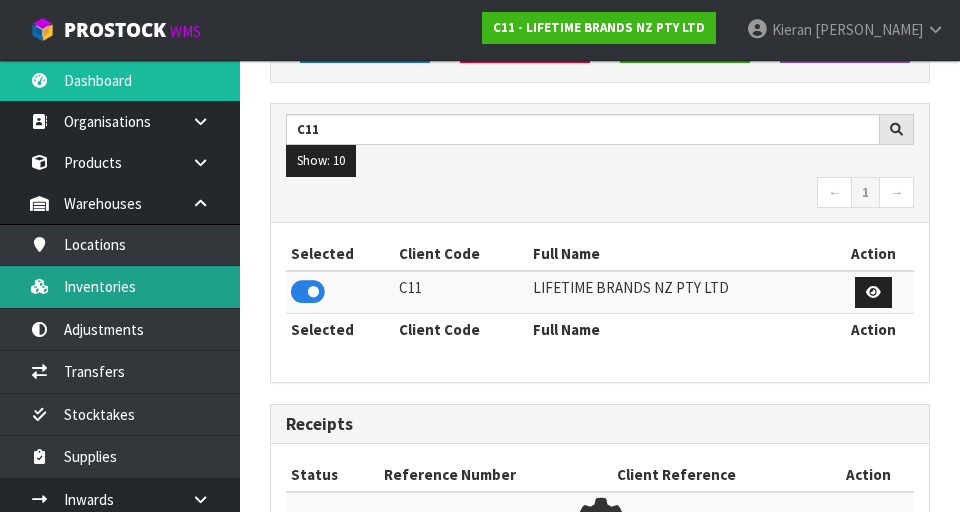 click on "Inventories" at bounding box center [120, 286] 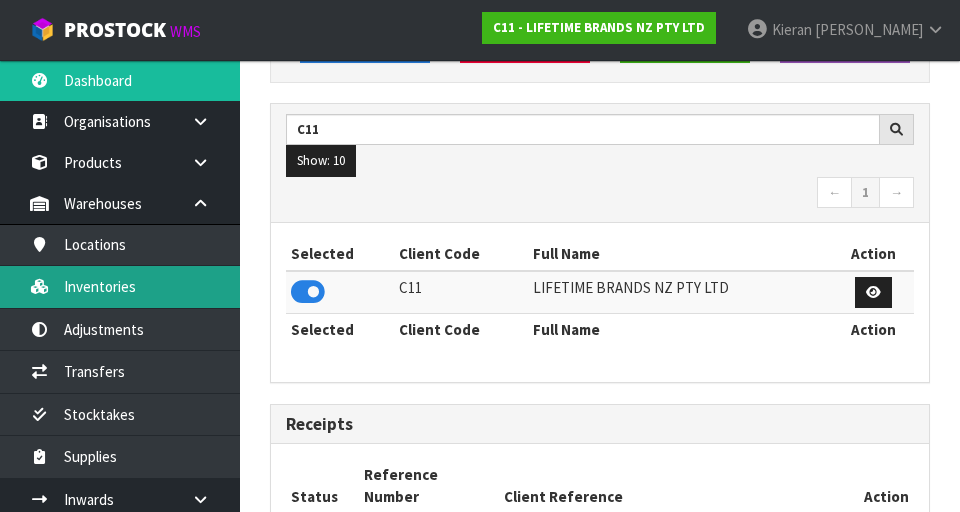 scroll, scrollTop: 998413, scrollLeft: 999310, axis: both 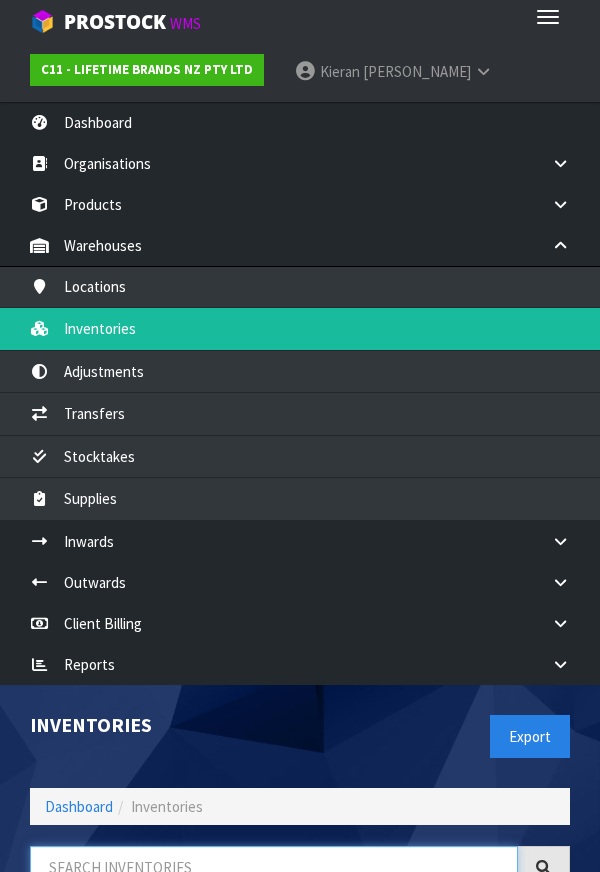 click at bounding box center [274, 867] 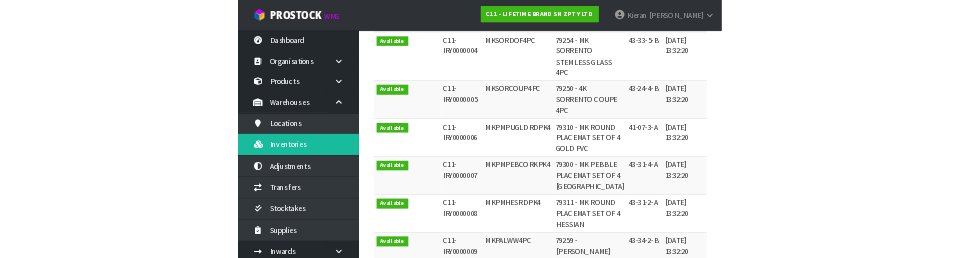 scroll, scrollTop: 0, scrollLeft: 0, axis: both 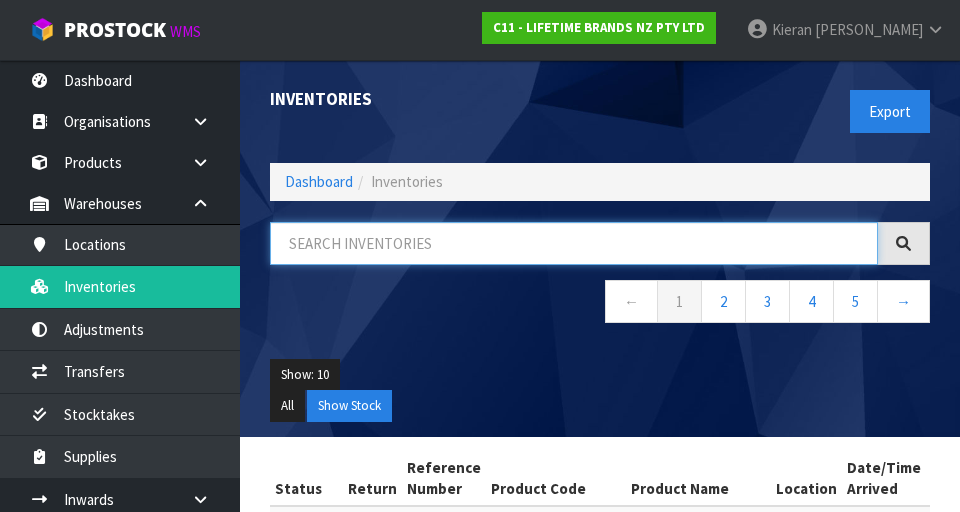 click at bounding box center [574, 243] 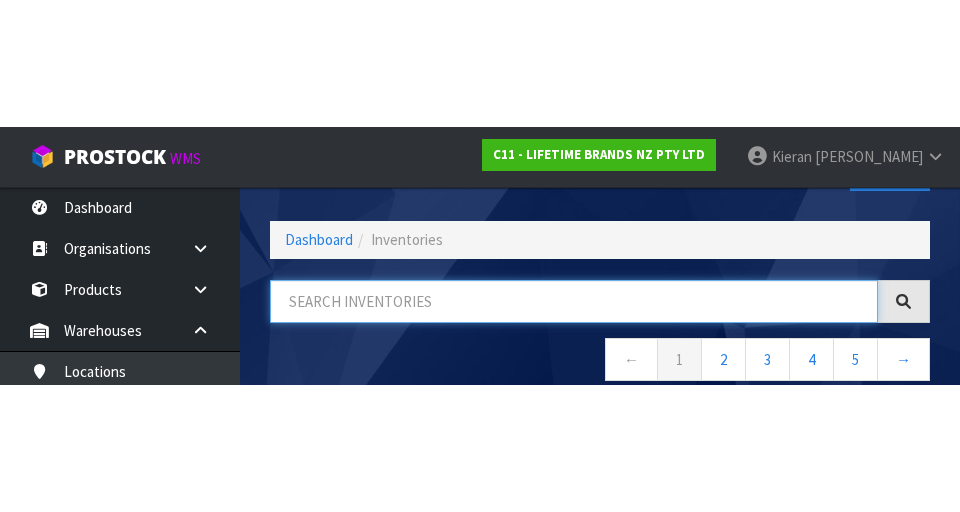 scroll, scrollTop: 114, scrollLeft: 0, axis: vertical 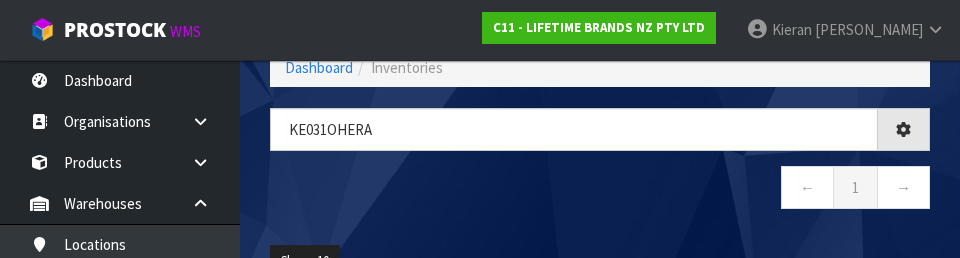 click on "←
1
→" at bounding box center (600, 190) 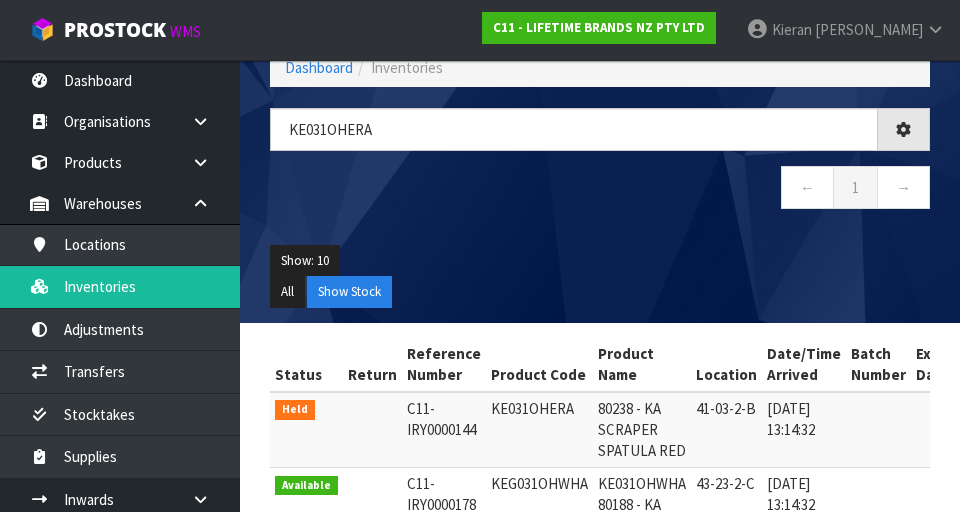 type on "KE031OHERA" 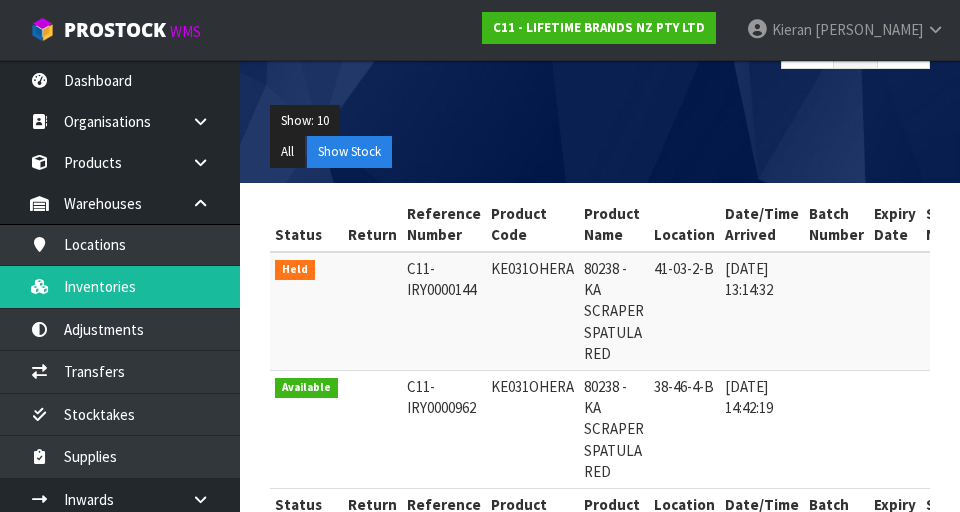 scroll, scrollTop: 267, scrollLeft: 0, axis: vertical 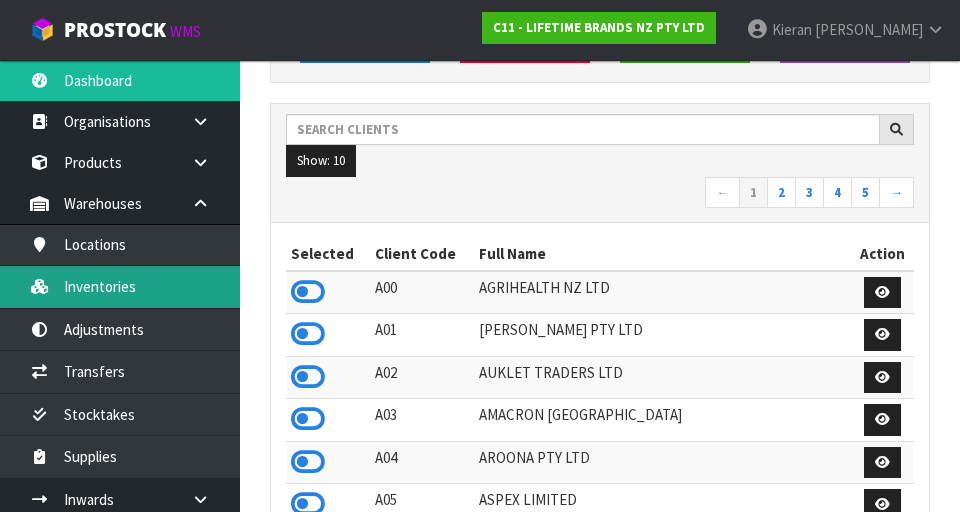 click on "Inventories" at bounding box center (120, 286) 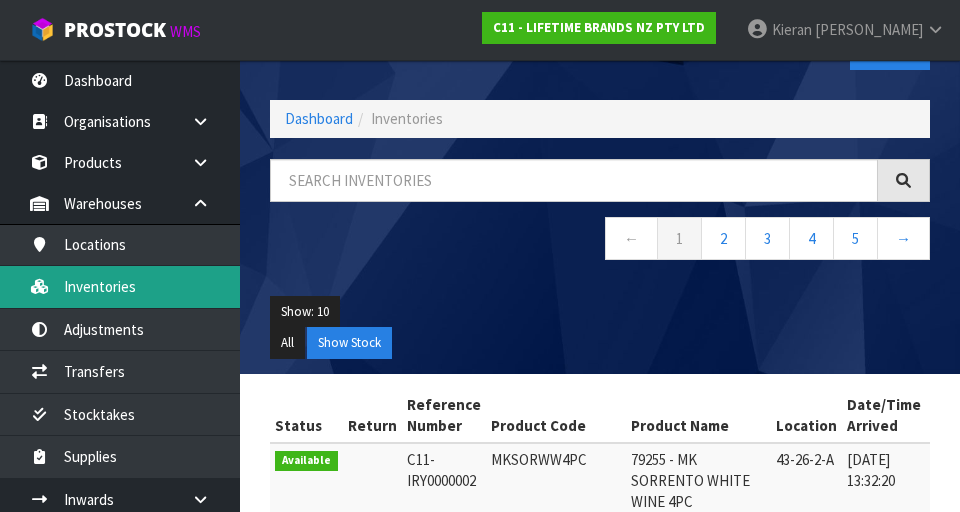 scroll, scrollTop: 0, scrollLeft: 0, axis: both 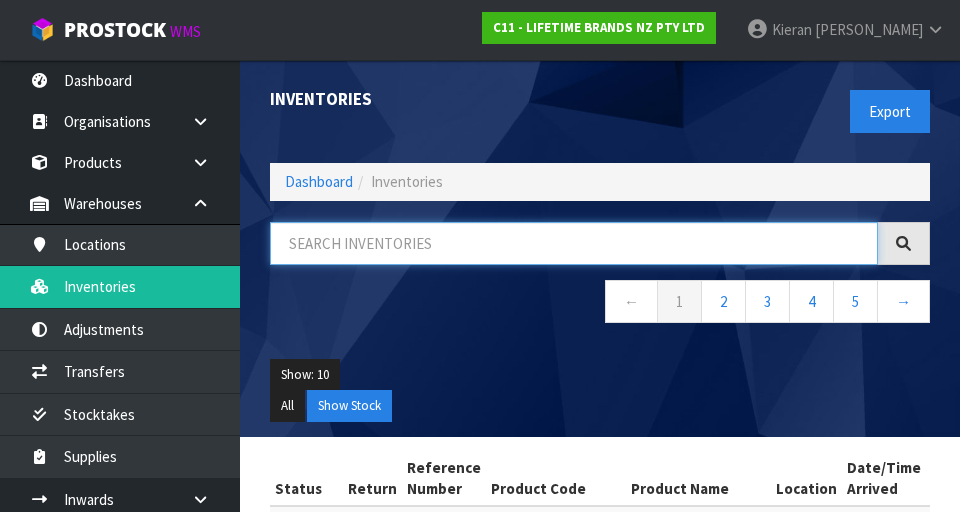 click at bounding box center [574, 243] 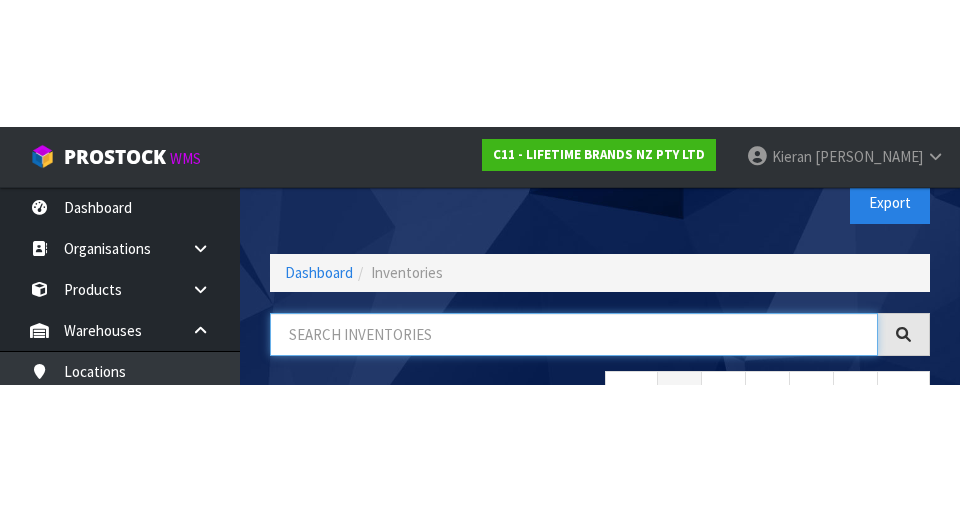 scroll, scrollTop: 114, scrollLeft: 0, axis: vertical 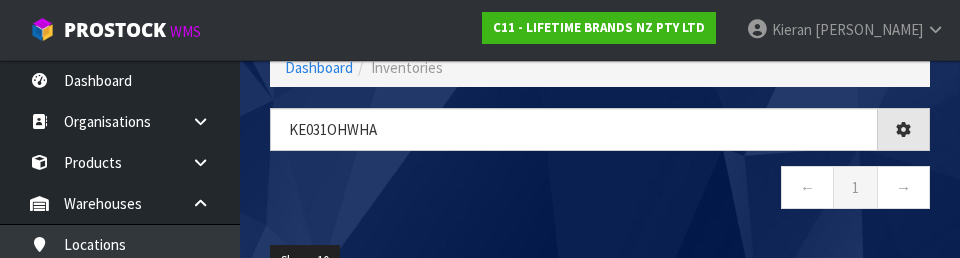click on "←
1
→" at bounding box center [600, 190] 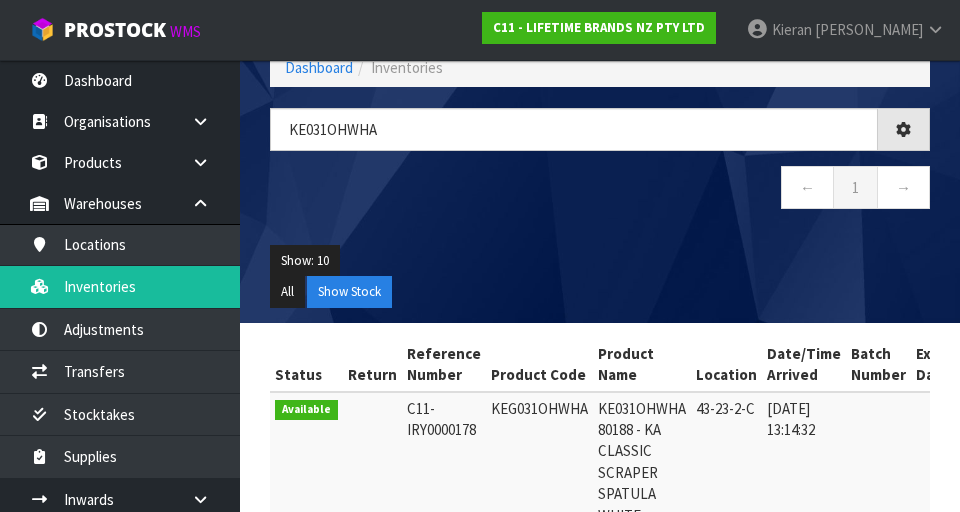 type on "KE031OHWHA" 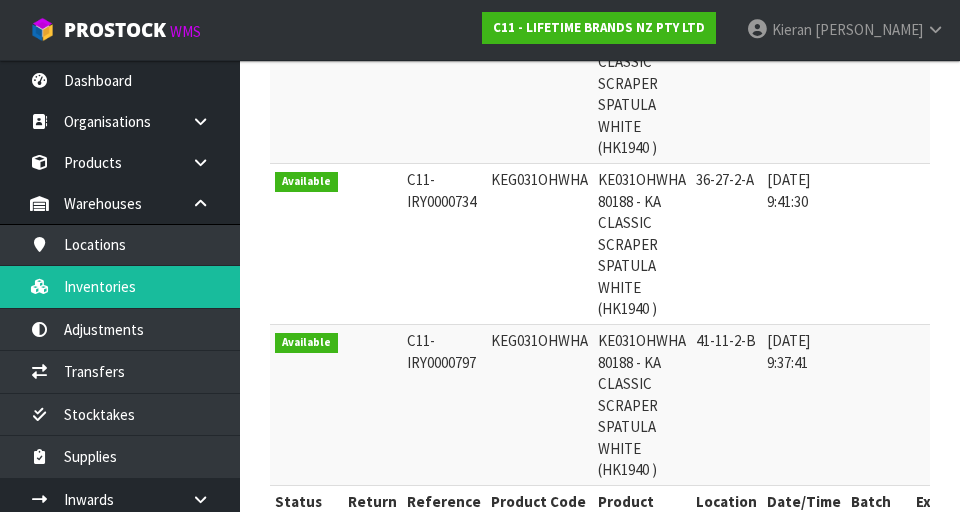 scroll, scrollTop: 504, scrollLeft: 0, axis: vertical 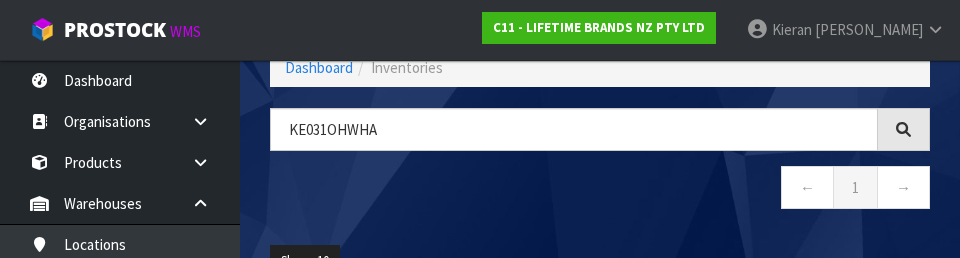 click on "←
1
→" at bounding box center (600, 190) 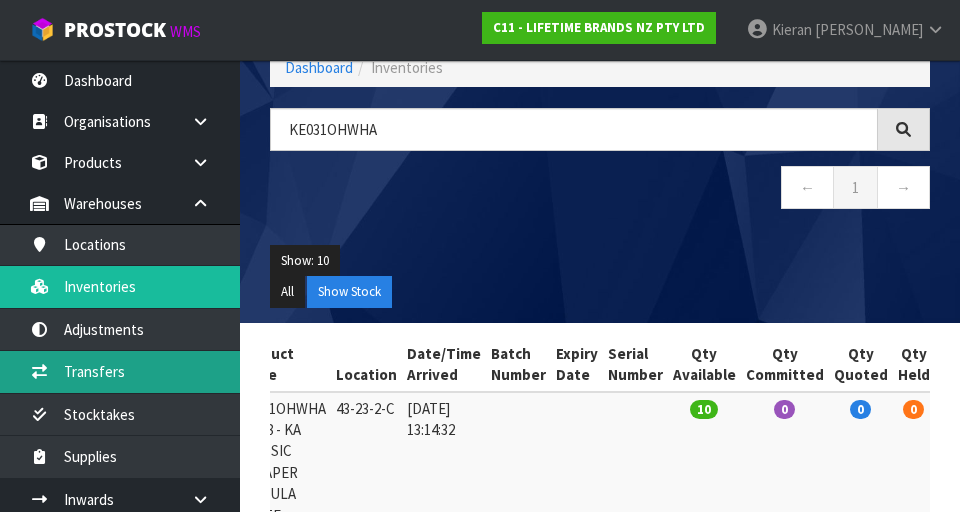 click on "Transfers" at bounding box center [120, 371] 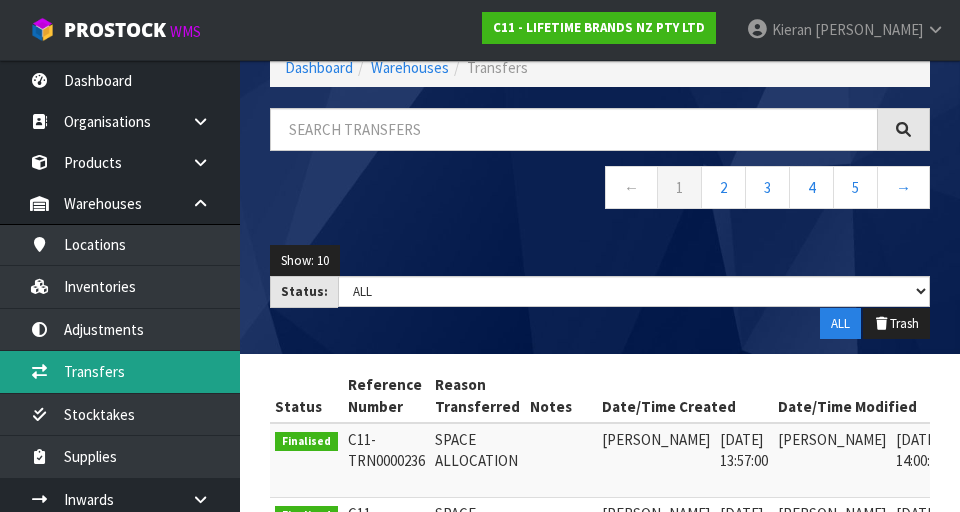 scroll, scrollTop: 0, scrollLeft: 0, axis: both 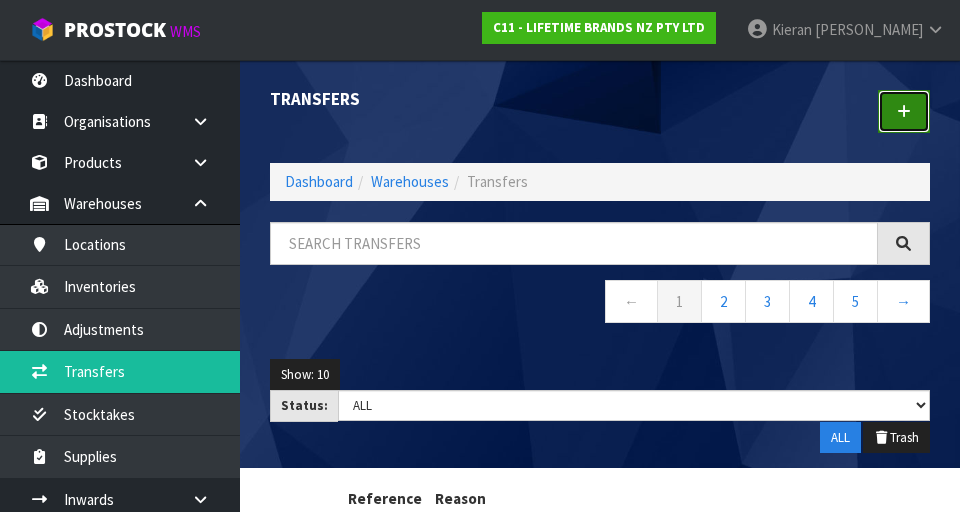 click at bounding box center [904, 111] 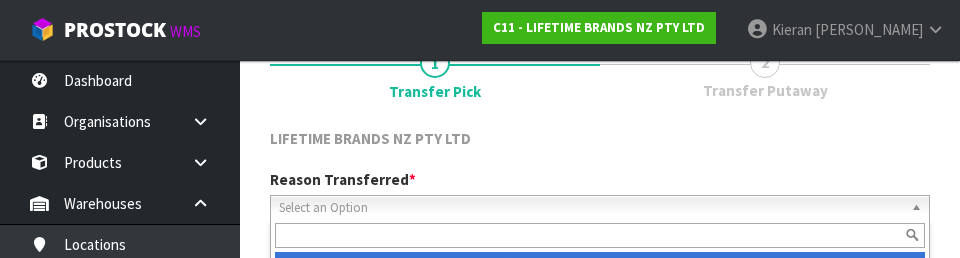 scroll, scrollTop: 276, scrollLeft: 0, axis: vertical 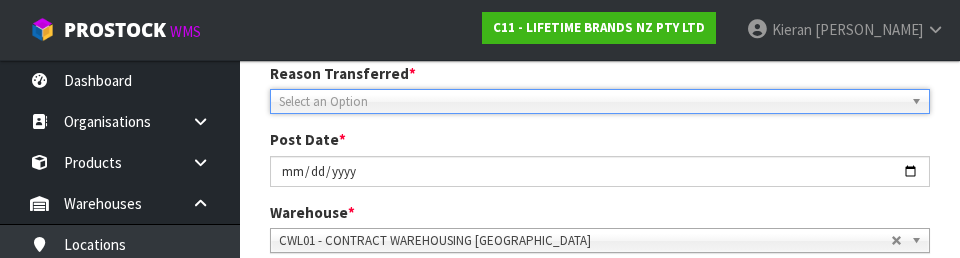 click on "Select an Option" at bounding box center (585, 102) 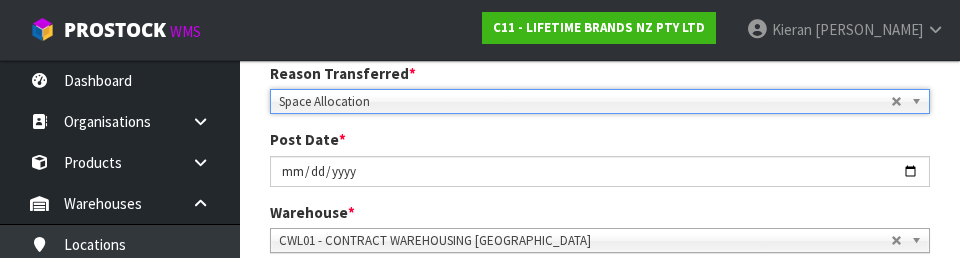 click on "1
Transfer Pick
2
Transfer Putaway
LIFETIME BRANDS NZ PTY LTD
Reason Transferred  *
Space Allocation Damage Expired Stock Repair QA
Space Allocation
Space Allocation Damage Expired Stock Repair QA
Post Date  *
[DATE]
Warehouse  *
01 - CONTRACT WAREHOUSING MAIN 02 - CONTRACT WAREHOUSING NO 2 CHC - CWL [GEOGRAPHIC_DATA] WAIHEKE - SOLAR SHOP [GEOGRAPHIC_DATA] - CONTRACT WAREHOUSING [GEOGRAPHIC_DATA] - CONTRACT WAREHOUSING [DEMOGRAPHIC_DATA] RUBY CWL03 - CONTRACT WAREHOUSING NEILPARK
CWL01 - CONTRACT WAREHOUSING [GEOGRAPHIC_DATA]
Picks
#
Product	Code" at bounding box center [600, 294] 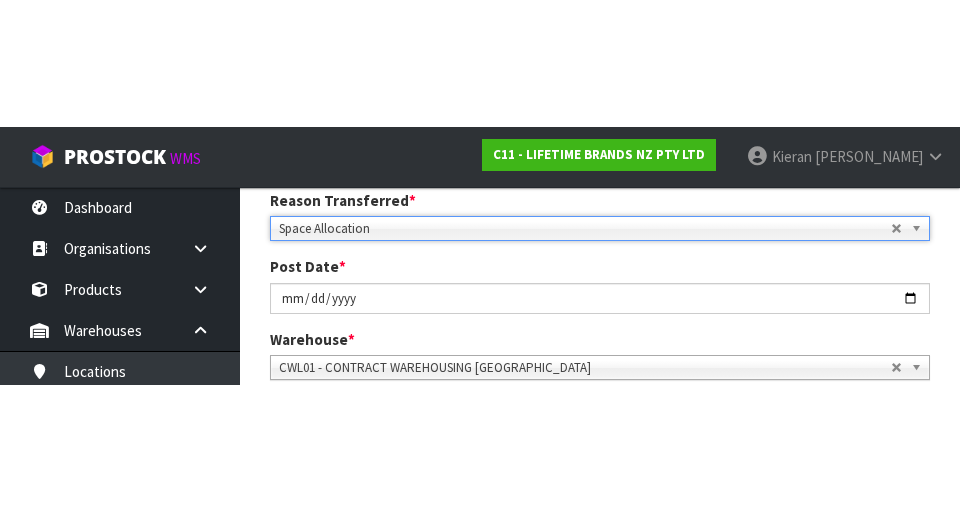 scroll, scrollTop: 285, scrollLeft: 0, axis: vertical 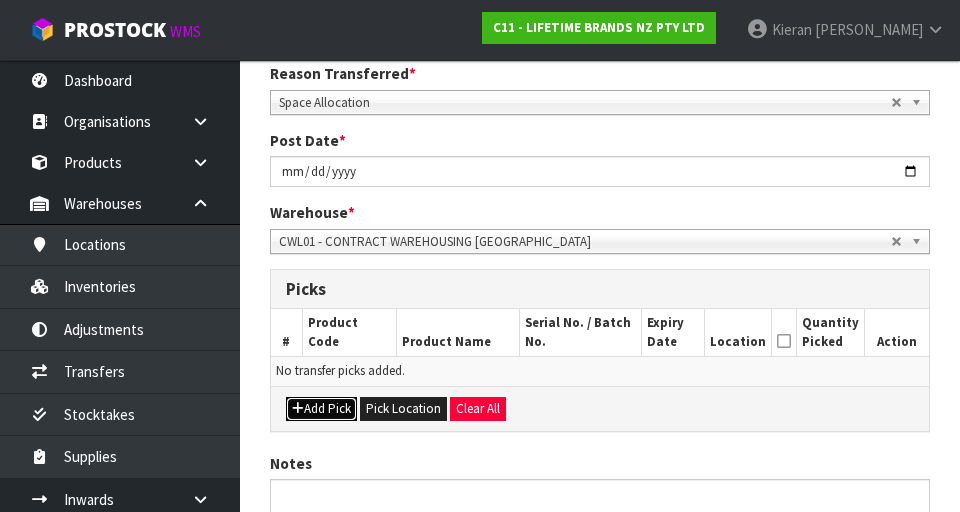 click on "Add Pick" at bounding box center [321, 409] 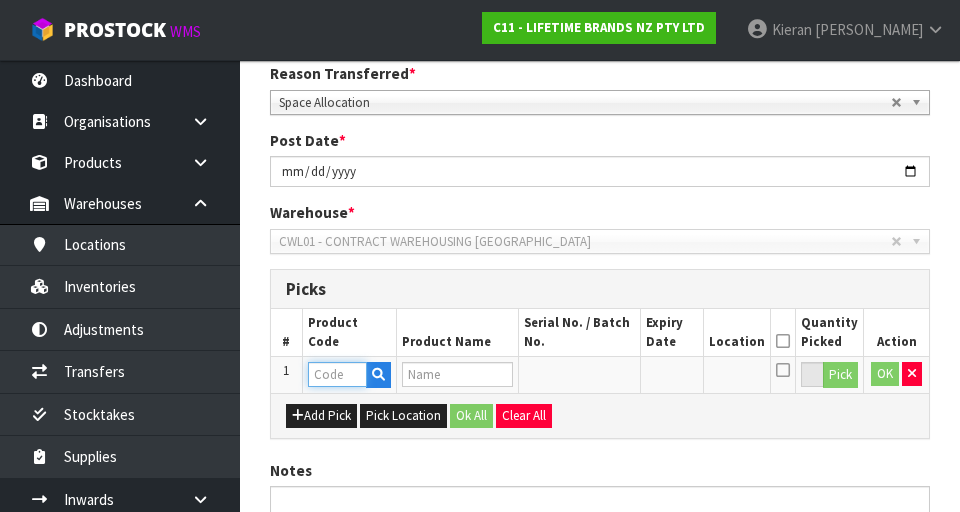 paste on "KE031OHWHA" 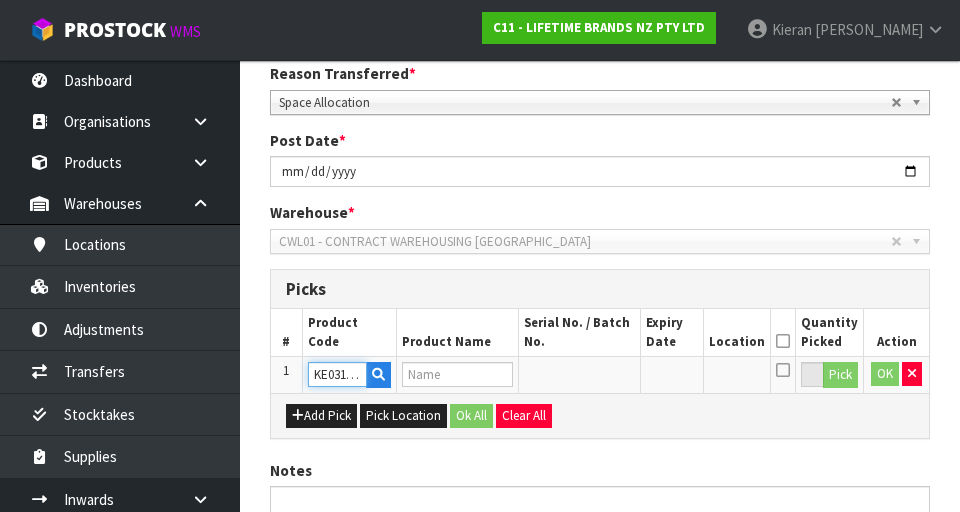 scroll, scrollTop: 0, scrollLeft: 28, axis: horizontal 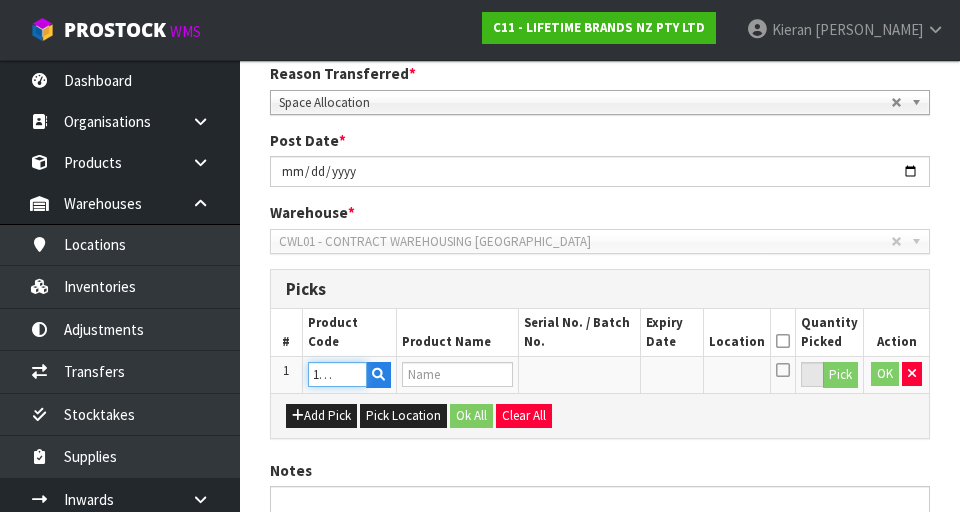 type on "KA CLASSIC SCRAPER SPATULA WHITE" 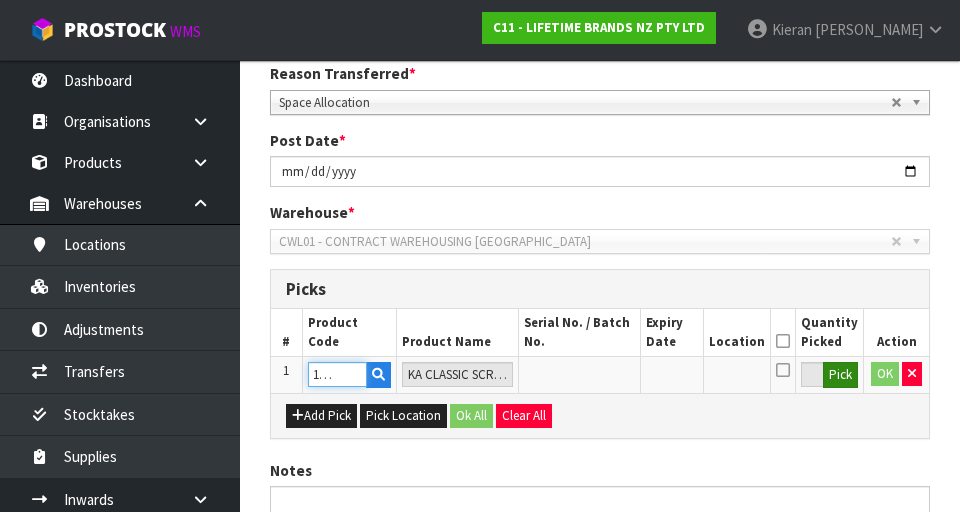 type on "KE031OHWHA" 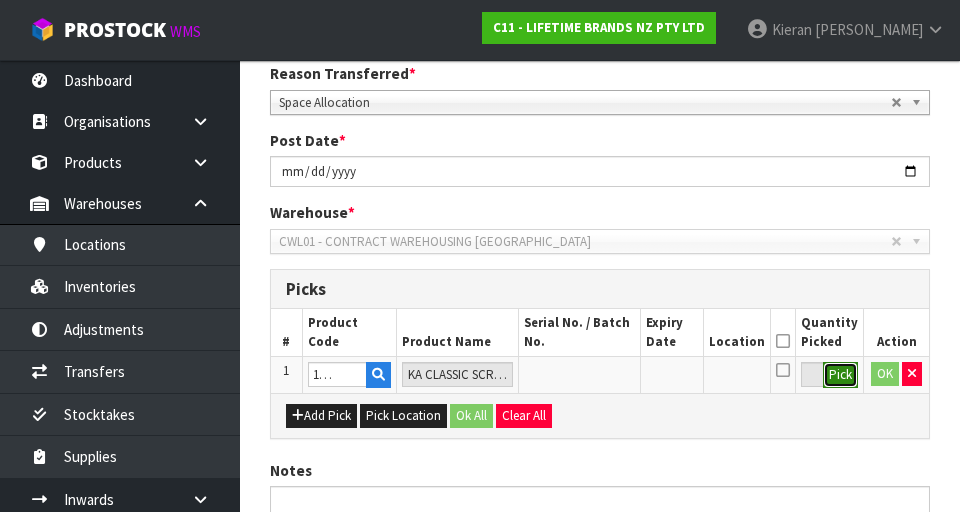 click on "Pick" at bounding box center [840, 375] 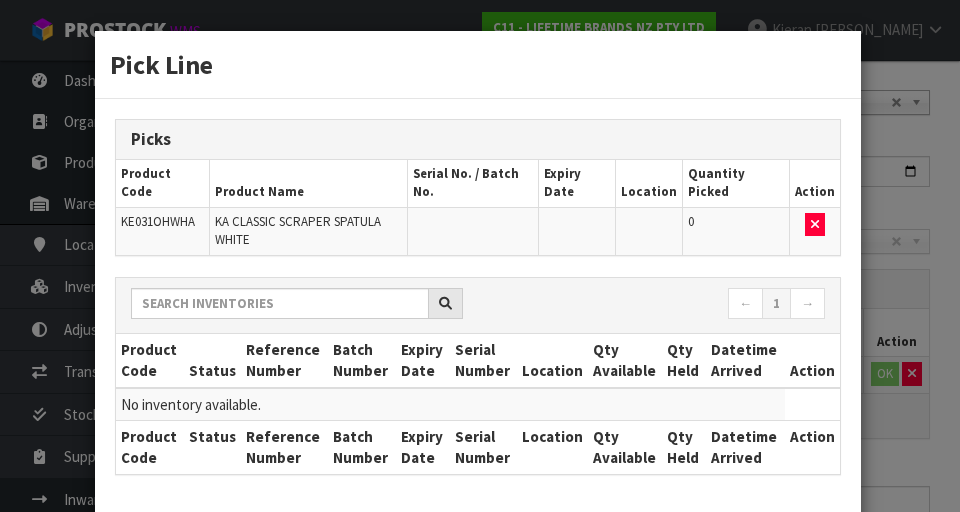 scroll, scrollTop: 75, scrollLeft: 0, axis: vertical 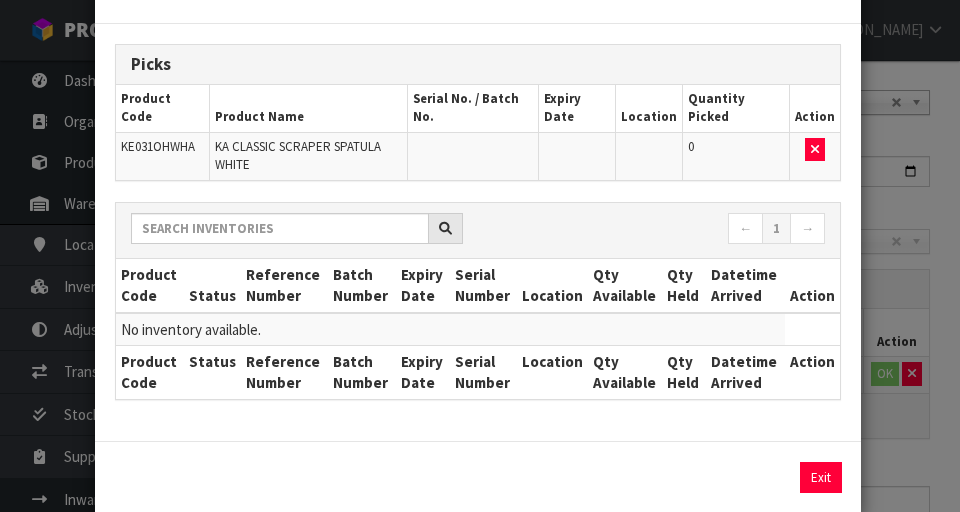 click on "Pick Line
Picks
Product Code
Product Name
Serial No. / Batch No.
Expiry Date
Location
Quantity Picked
Action
KE031OHWHA
KA CLASSIC SCRAPER SPATULA WHITE
0
←
1
→
Product Code
Status
Reference Number
Batch Number
Expiry Date
Serial Number
Location
Qty Available
Qty Held
Datetime Arrived
Action" at bounding box center (480, 256) 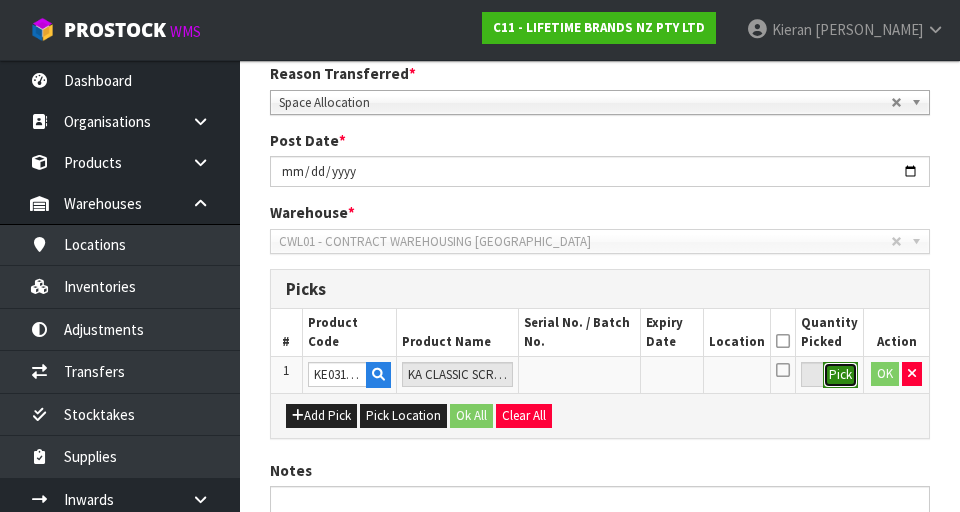 click on "Pick" at bounding box center (840, 375) 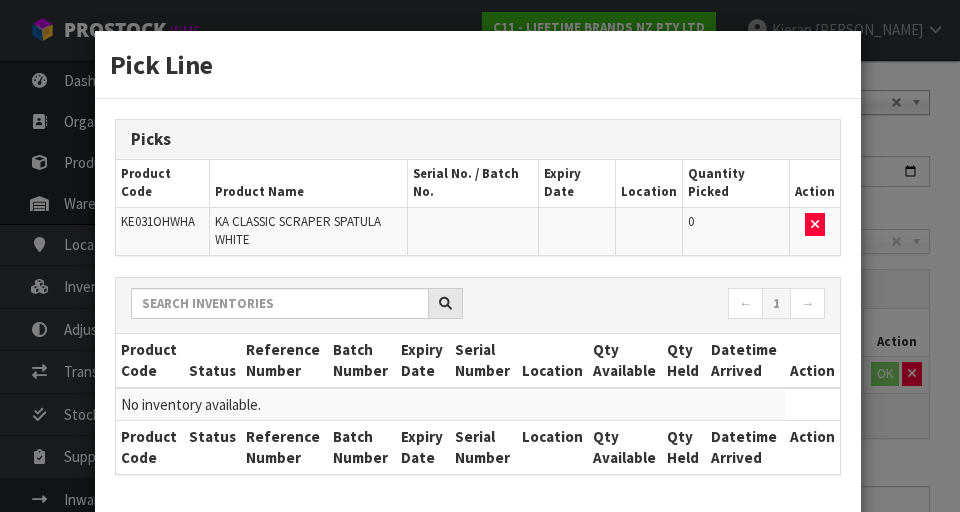 click on "Pick Line
Picks
Product Code
Product Name
Serial No. / Batch No.
Expiry Date
Location
Quantity Picked
Action
KE031OHWHA
KA CLASSIC SCRAPER SPATULA WHITE
0
←
1
→
Product Code
Status
Reference Number
Batch Number
Expiry Date
Serial Number
Location
Qty Available
Qty Held
Datetime Arrived
Action" at bounding box center (480, 256) 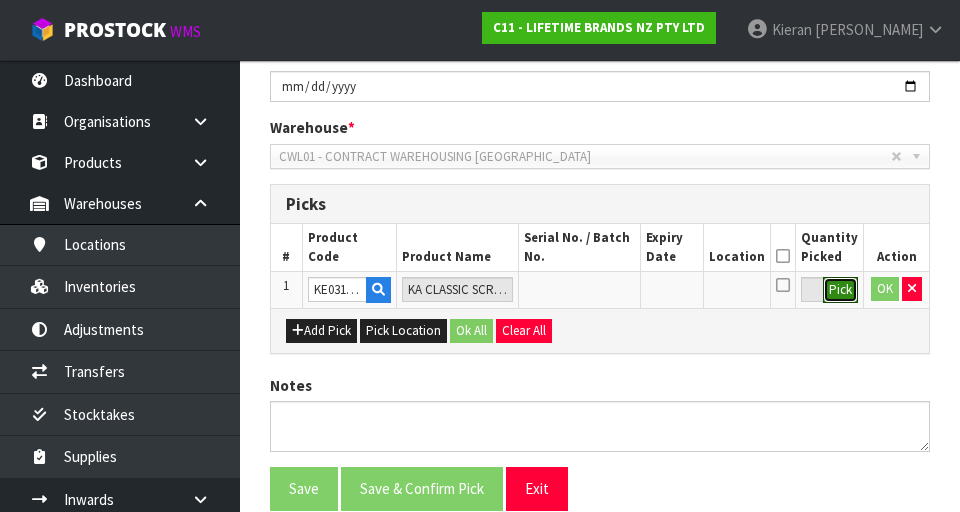 scroll, scrollTop: 372, scrollLeft: 0, axis: vertical 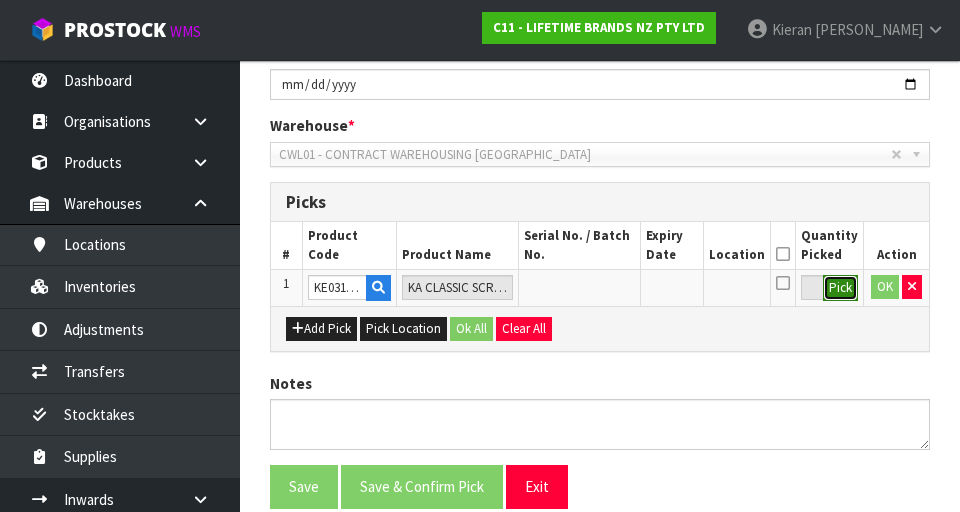 click on "Pick" at bounding box center [840, 288] 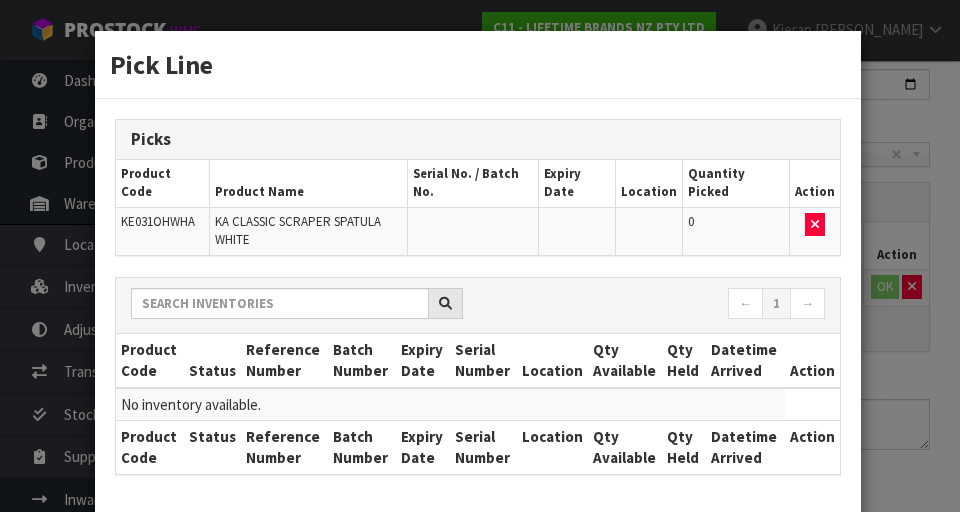 click on "Pick Line
Picks
Product Code
Product Name
Serial No. / Batch No.
Expiry Date
Location
Quantity Picked
Action
KE031OHWHA
KA CLASSIC SCRAPER SPATULA WHITE
0
←
1
→
Product Code
Status
Reference Number
Batch Number
Expiry Date
Serial Number
Location
Qty Available
Qty Held
Datetime Arrived
Action" at bounding box center (480, 256) 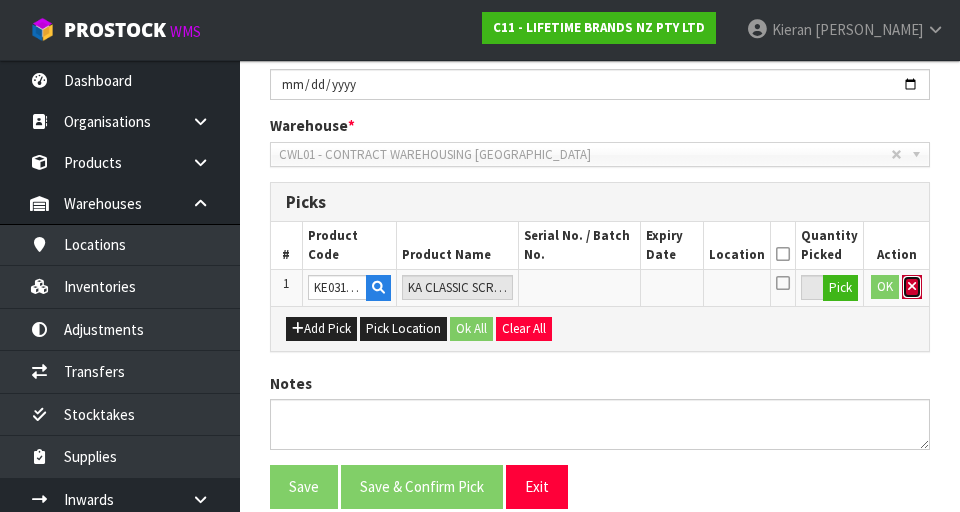 click at bounding box center [912, 286] 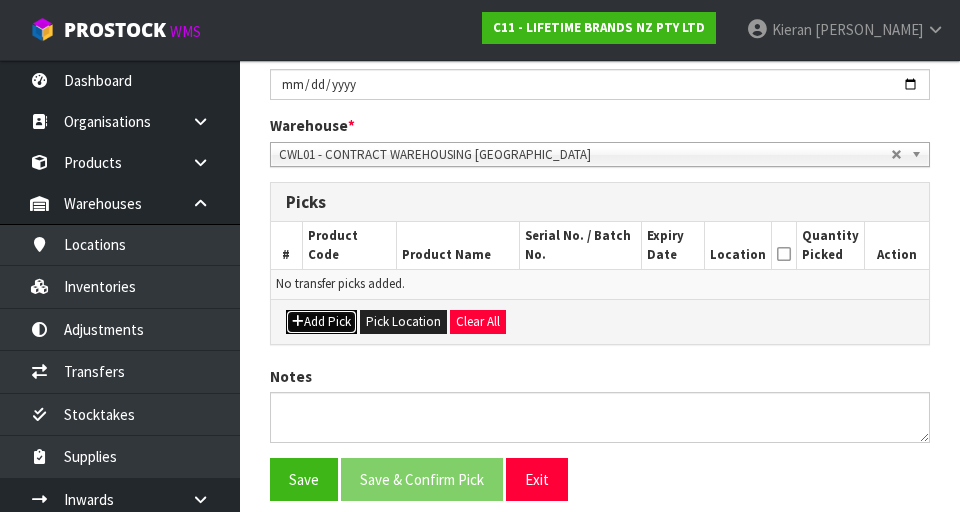 click on "Add Pick" at bounding box center (321, 322) 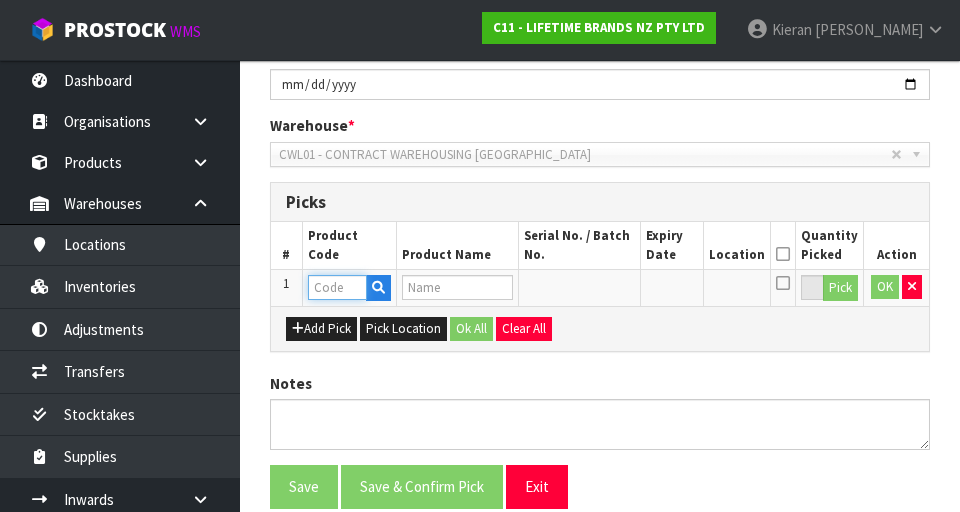 click at bounding box center (337, 287) 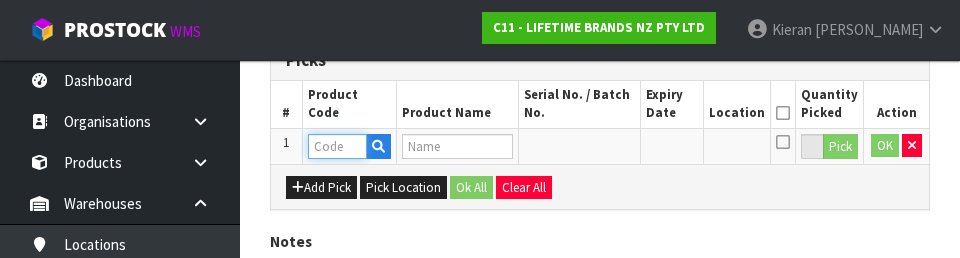 scroll, scrollTop: 521, scrollLeft: 0, axis: vertical 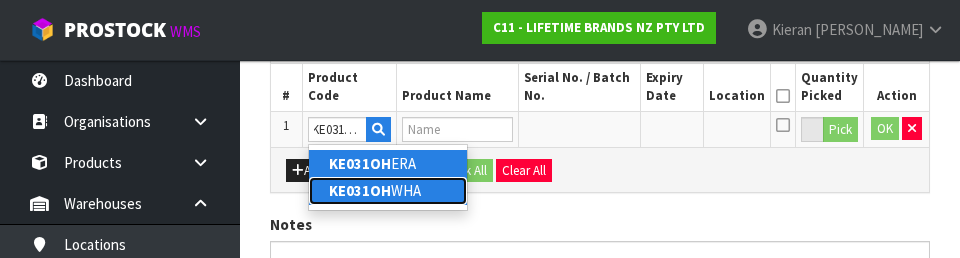 click on "KE031OH WHA" at bounding box center [388, 190] 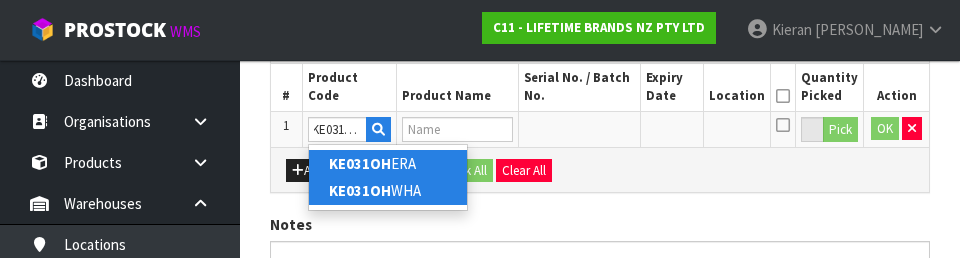 type on "KE031OHWHA" 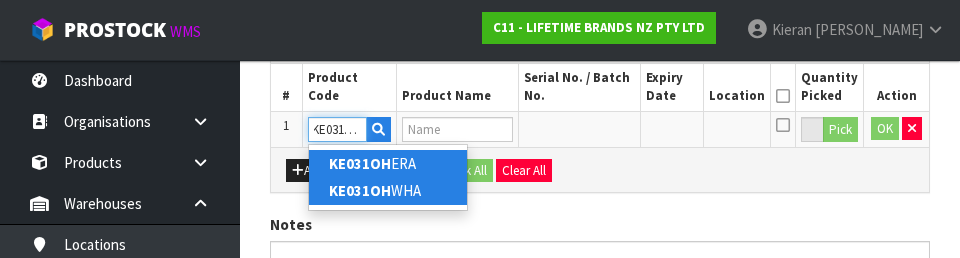 scroll, scrollTop: 0, scrollLeft: 0, axis: both 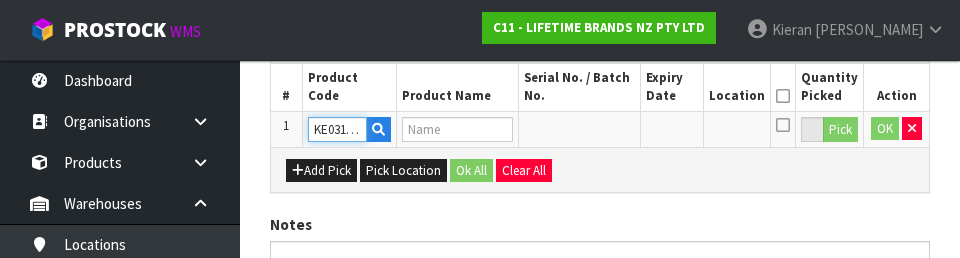 type on "KA CLASSIC SCRAPER SPATULA WHITE" 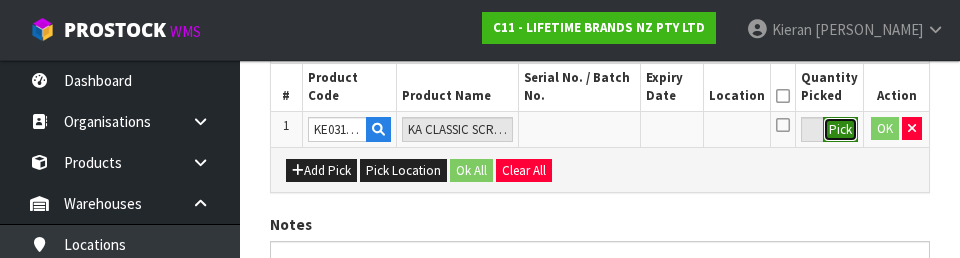 click on "Pick" at bounding box center (840, 130) 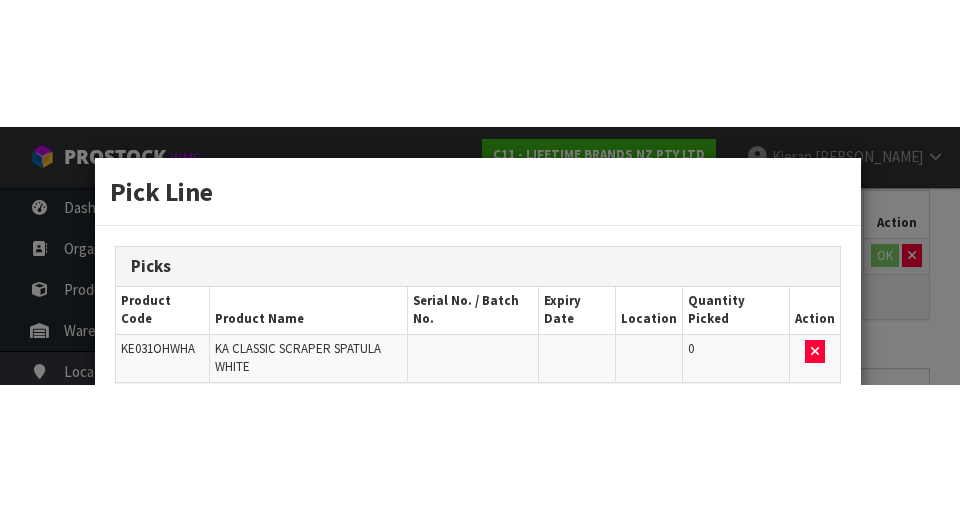 scroll, scrollTop: 456, scrollLeft: 0, axis: vertical 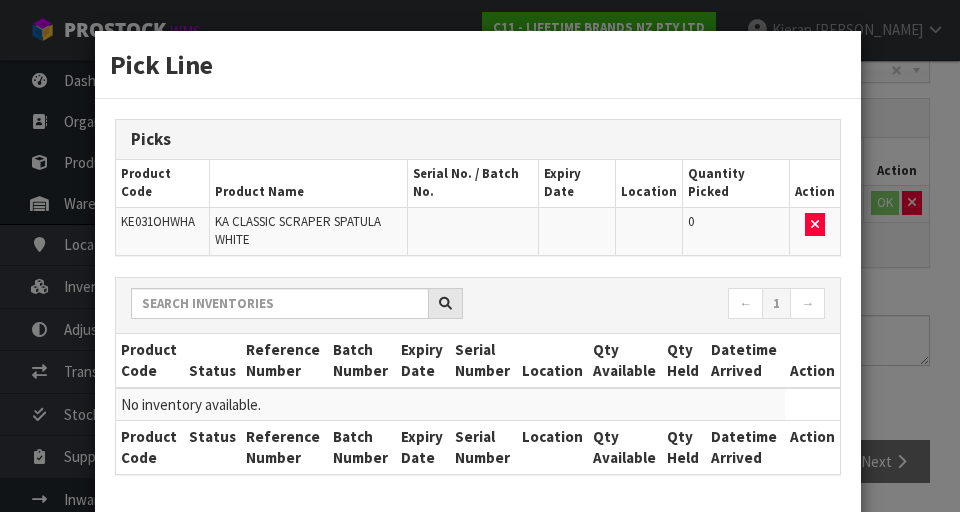 click on "Pick Line
Picks
Product Code
Product Name
Serial No. / Batch No.
Expiry Date
Location
Quantity Picked
Action
KE031OHWHA
KA CLASSIC SCRAPER SPATULA WHITE
0
←
1
→
Product Code
Status
Reference Number
Batch Number
Expiry Date
Serial Number
Location
Qty Available
Qty Held
Datetime Arrived
Action" at bounding box center [480, 256] 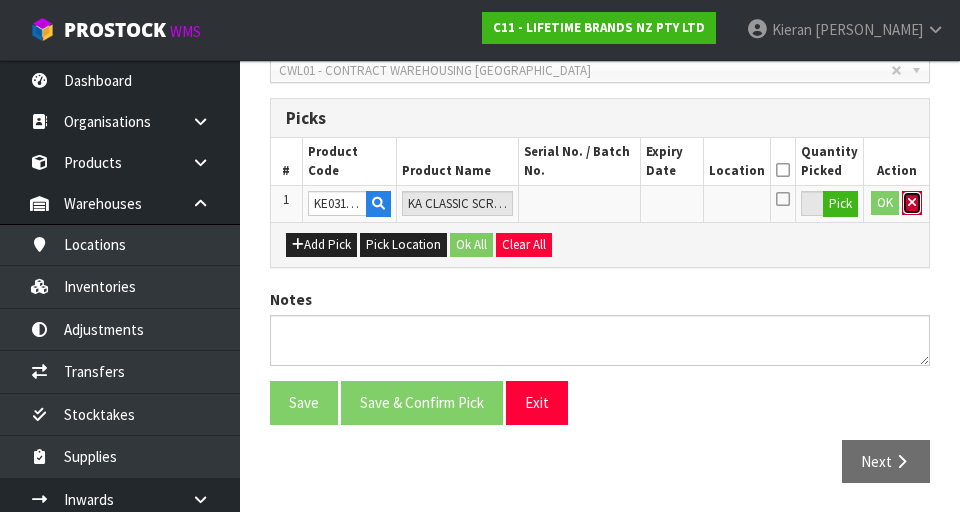 click at bounding box center [912, 203] 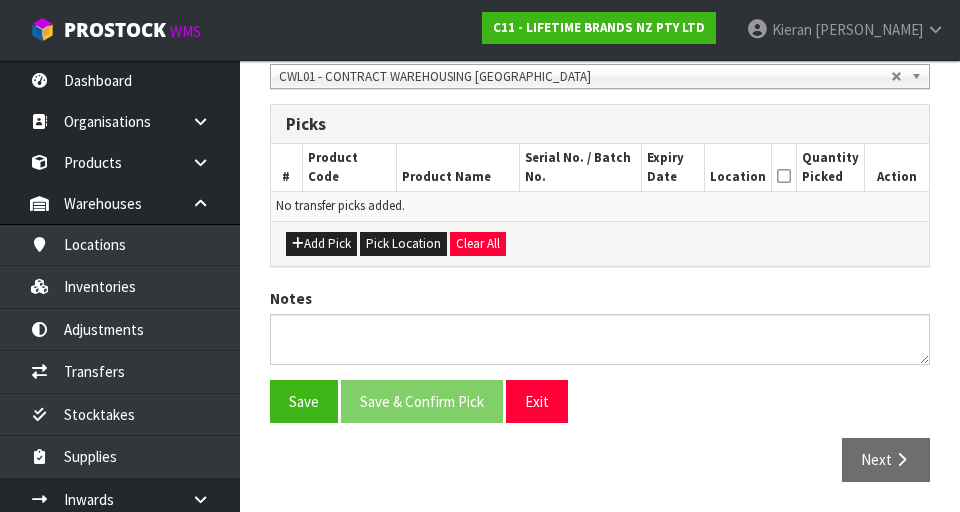 scroll, scrollTop: 449, scrollLeft: 0, axis: vertical 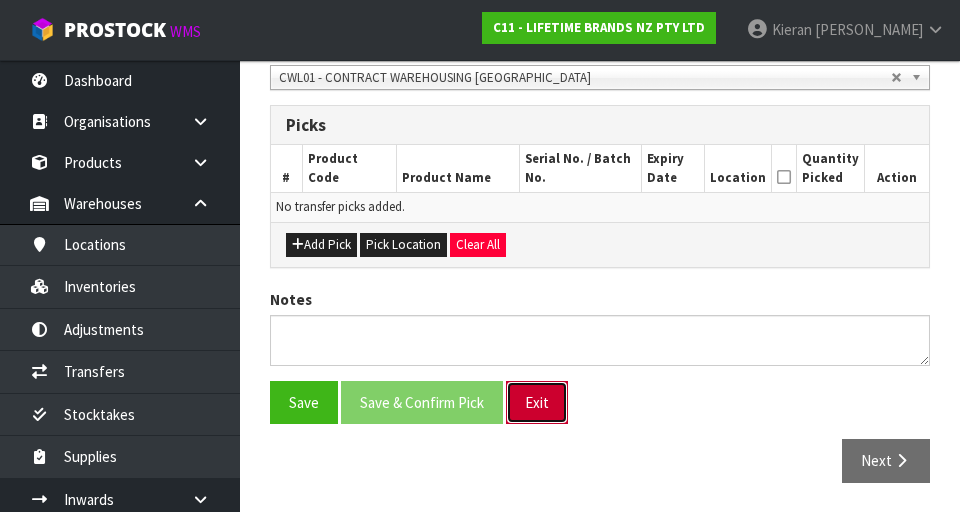 click on "Exit" at bounding box center [537, 402] 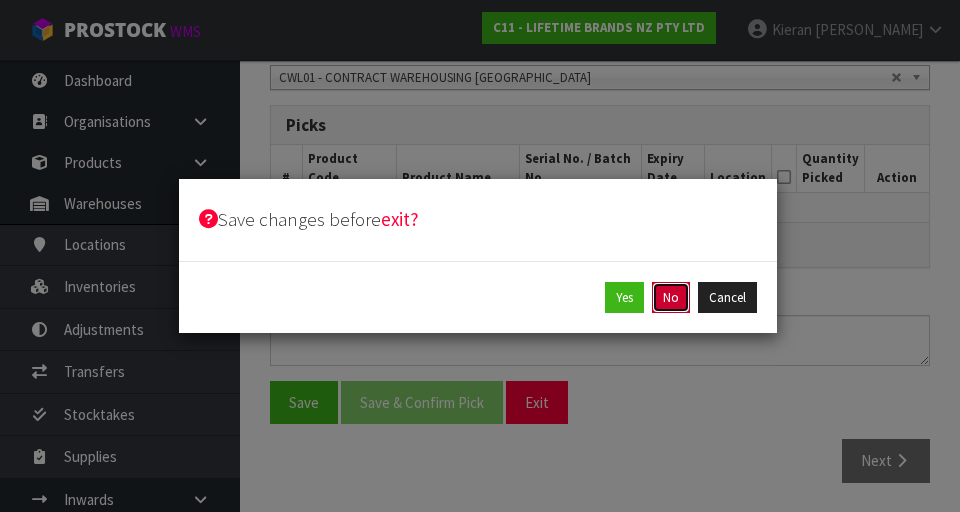 click on "No" at bounding box center [671, 298] 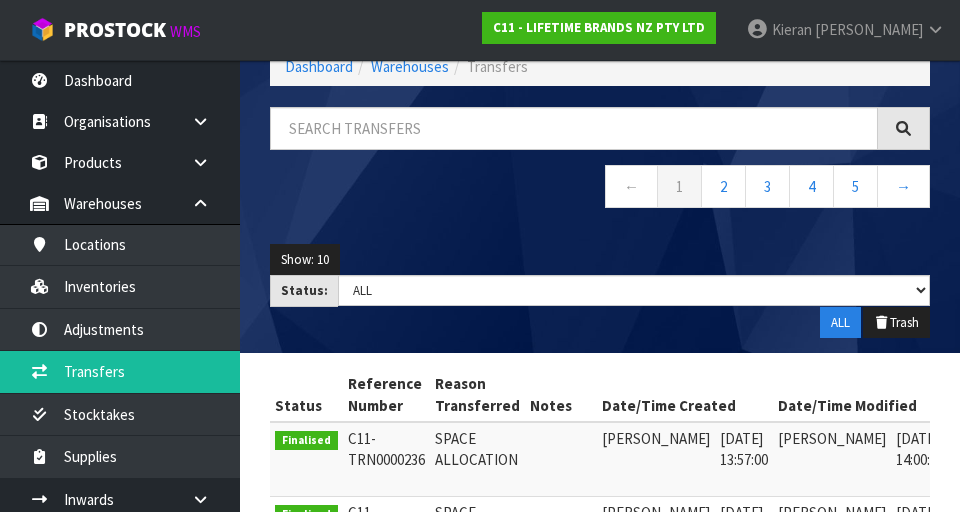 scroll, scrollTop: 899, scrollLeft: 0, axis: vertical 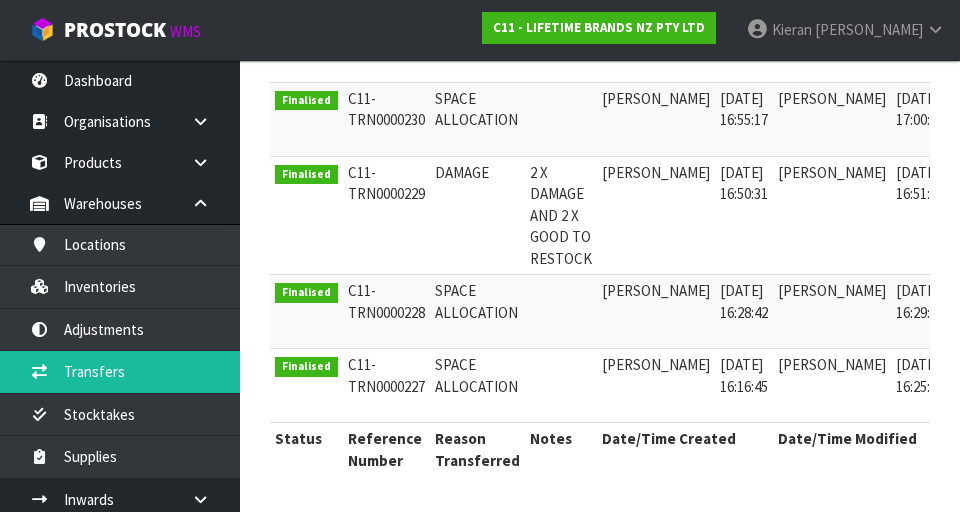click on "Transfers
Dashboard Warehouses Transfers
←
1 2 3 4 5
→
Show: 10
5
10
25
50
Status:
Draft Pending Pick Goods Picked Finalised ALL
ALL
Trash
Status
Reference Number
Reason Transferred
Notes
Date/Time Created
Date/Time Modified" at bounding box center [480, -194] 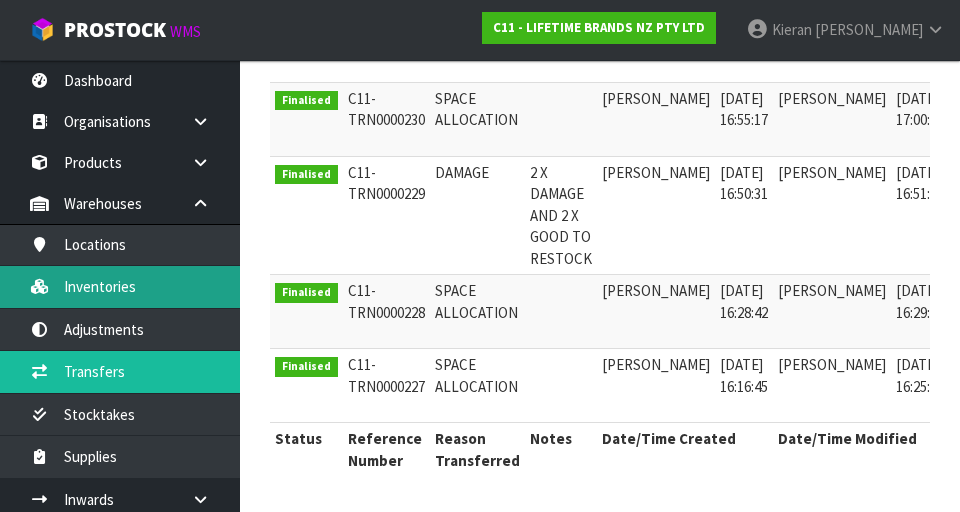 click on "Inventories" at bounding box center [120, 286] 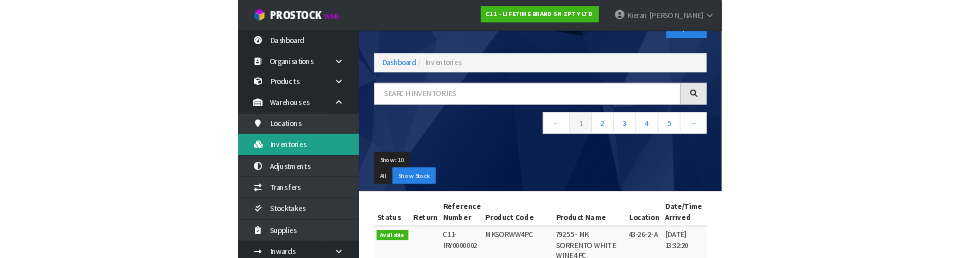scroll, scrollTop: 0, scrollLeft: 0, axis: both 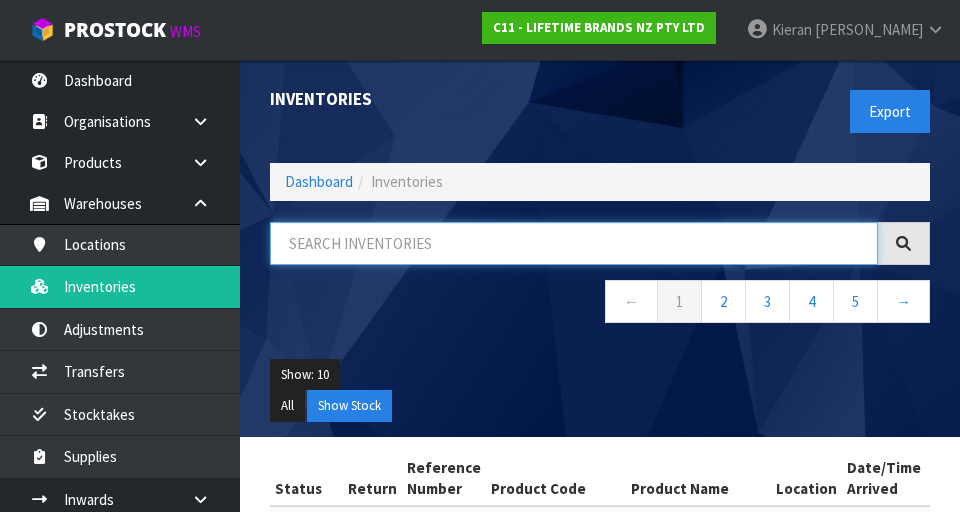 click at bounding box center [574, 243] 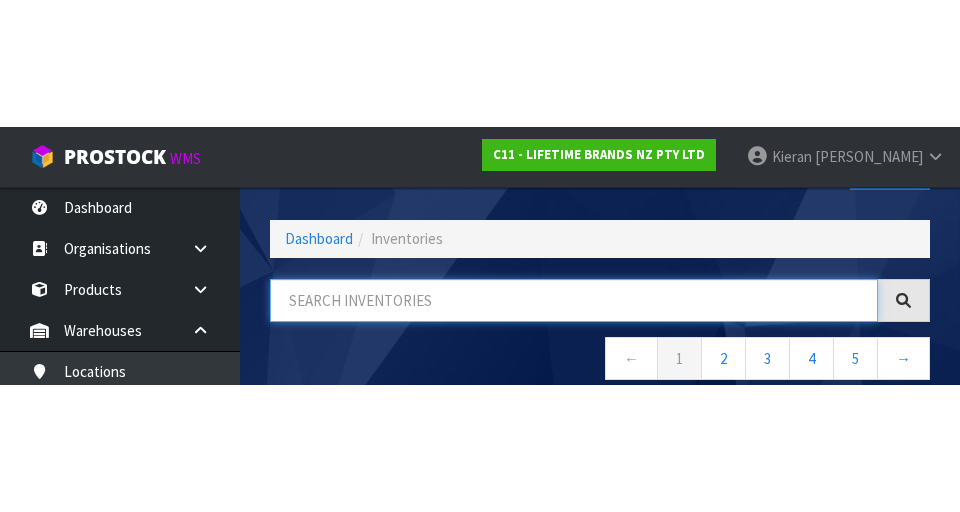 scroll, scrollTop: 114, scrollLeft: 0, axis: vertical 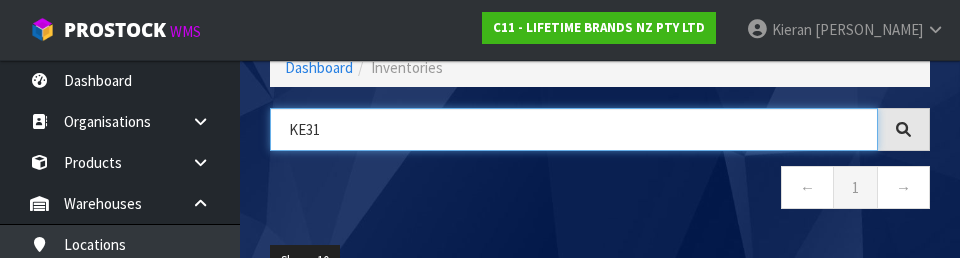click on "KE31" at bounding box center (574, 129) 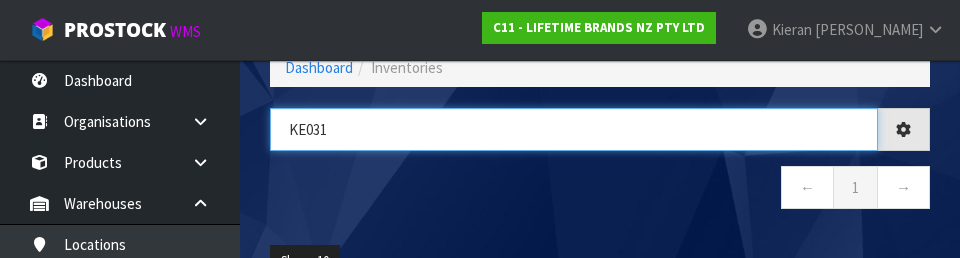 click on "KE031" at bounding box center [574, 129] 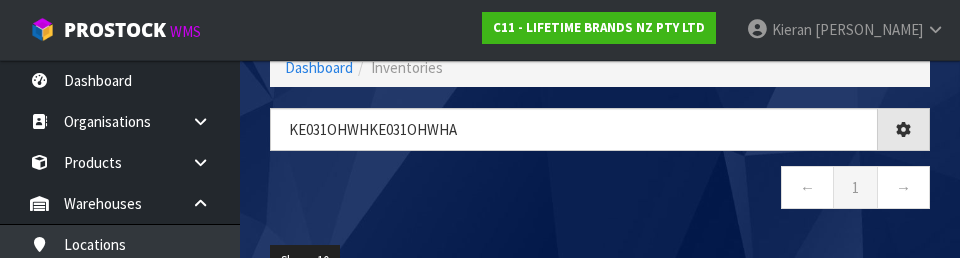 click on "←
1
→" at bounding box center [600, 190] 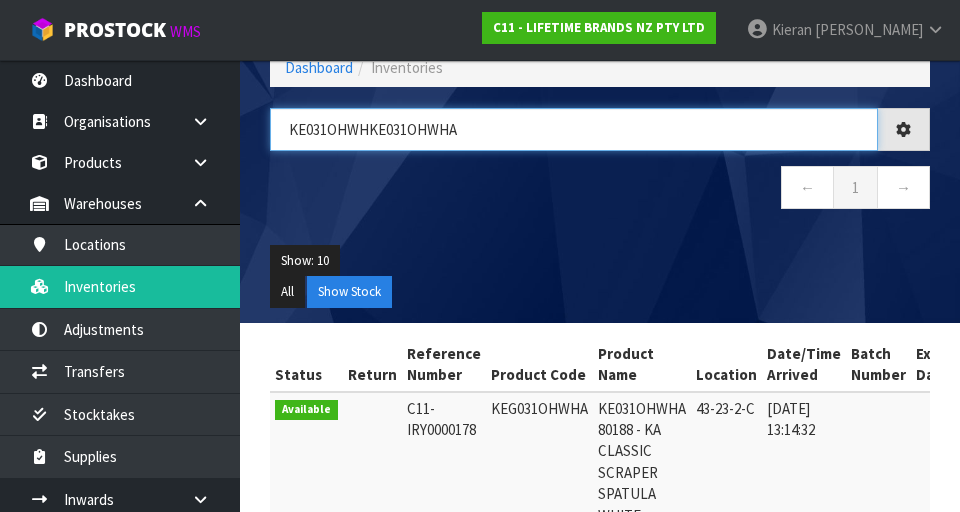click on "KE031OHWHKE031OHWHA" at bounding box center [574, 129] 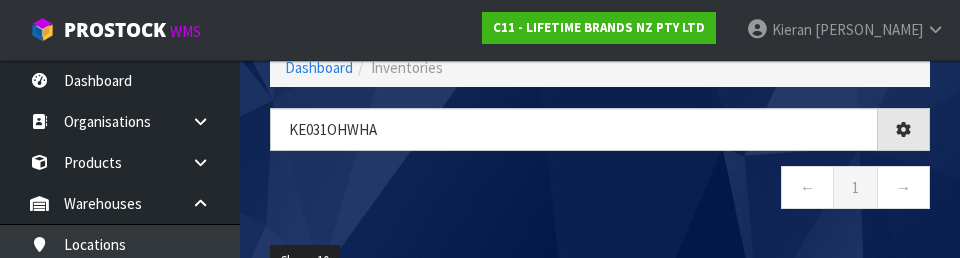 click on "←
1
→" at bounding box center [600, 190] 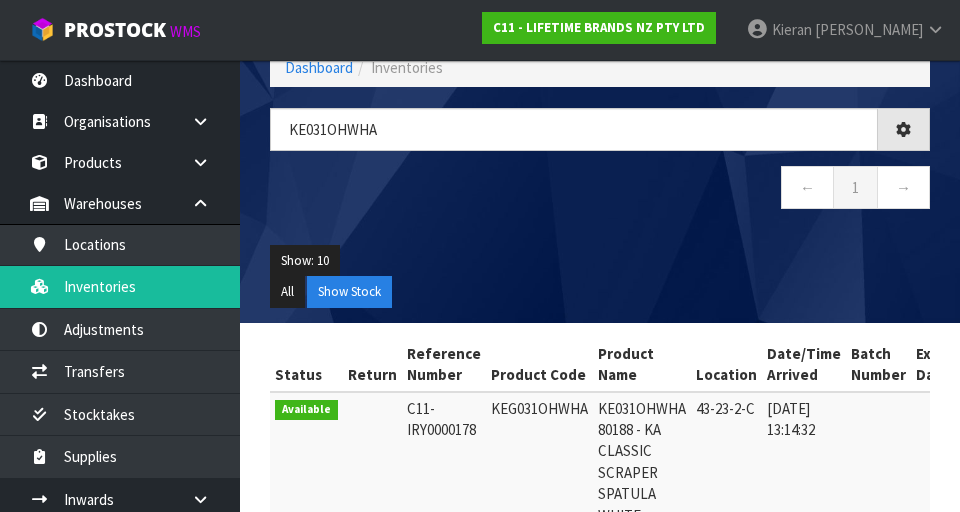 type on "KE031OHWHA" 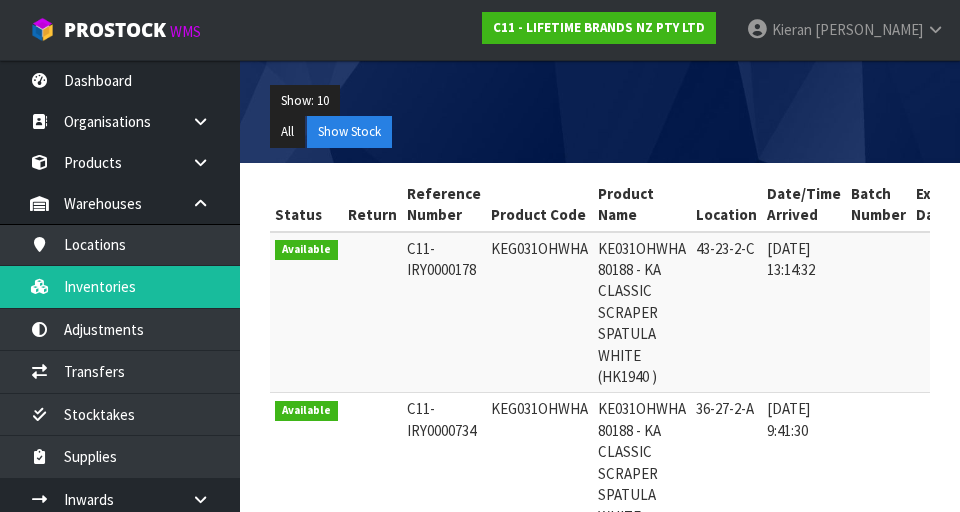 scroll, scrollTop: 326, scrollLeft: 0, axis: vertical 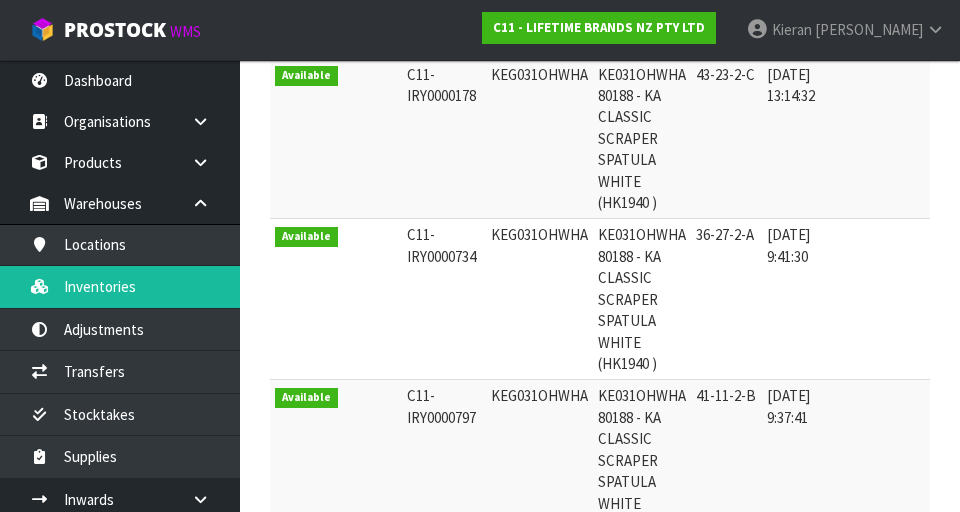 copy on "KEG031OHWHA" 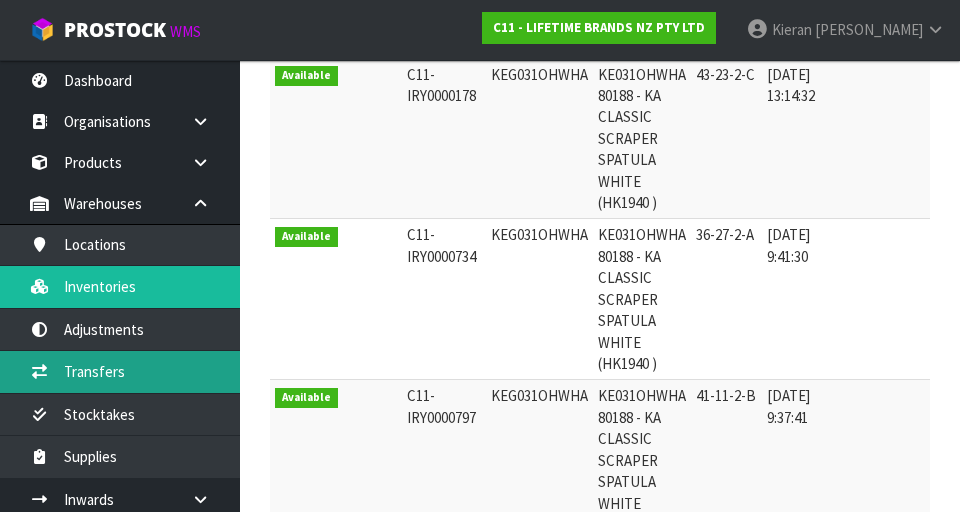 click on "Transfers" at bounding box center (120, 371) 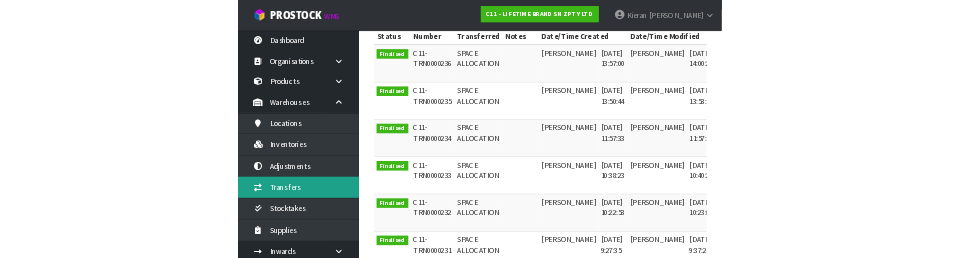 scroll, scrollTop: 0, scrollLeft: 0, axis: both 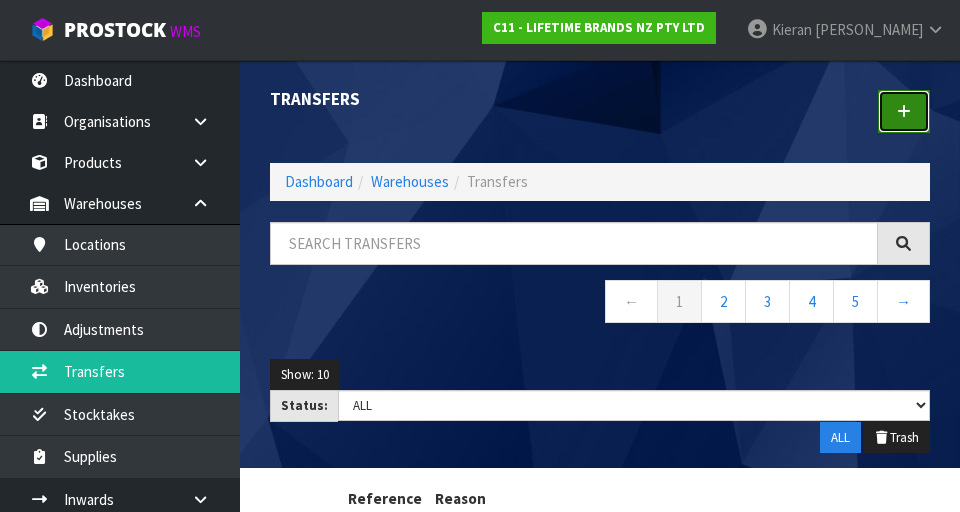click at bounding box center (904, 111) 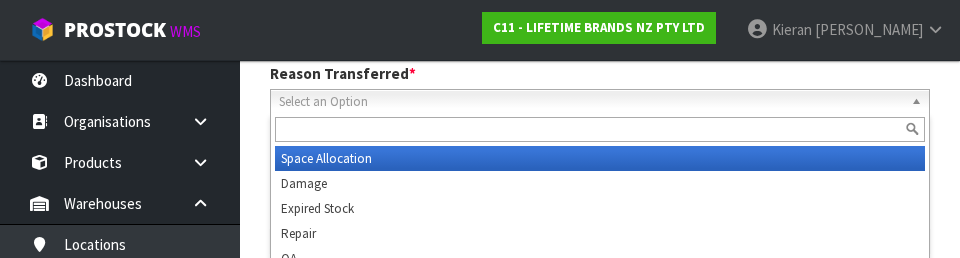 scroll, scrollTop: 276, scrollLeft: 0, axis: vertical 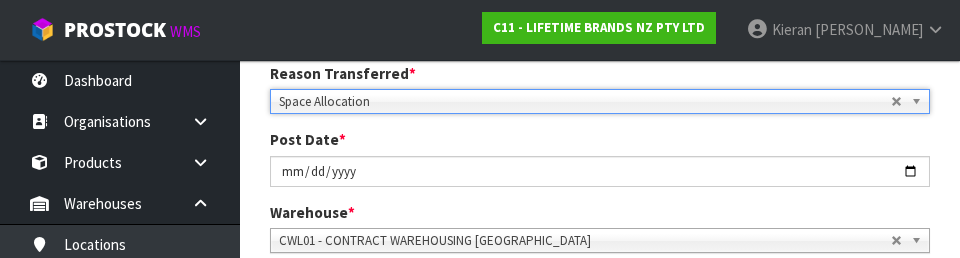 click on "1
Transfer Pick
2
Transfer Putaway
LIFETIME BRANDS NZ PTY LTD
Reason Transferred  *
Space Allocation Damage Expired Stock Repair QA
Space Allocation
Space Allocation Damage Expired Stock Repair QA
Post Date  *
[DATE]
Warehouse  *
01 - CONTRACT WAREHOUSING MAIN 02 - CONTRACT WAREHOUSING NO 2 CHC - CWL [GEOGRAPHIC_DATA] WAIHEKE - SOLAR SHOP [GEOGRAPHIC_DATA] - CONTRACT WAREHOUSING [GEOGRAPHIC_DATA] - CONTRACT WAREHOUSING [DEMOGRAPHIC_DATA] RUBY CWL03 - CONTRACT WAREHOUSING NEILPARK
CWL01 - CONTRACT WAREHOUSING [GEOGRAPHIC_DATA]
Picks
#
Product	Code" at bounding box center [600, 294] 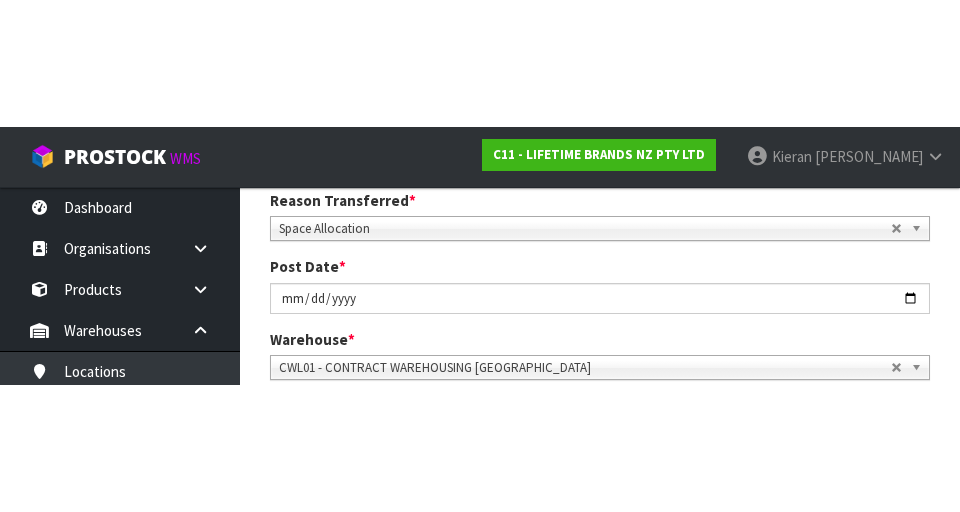 scroll, scrollTop: 285, scrollLeft: 0, axis: vertical 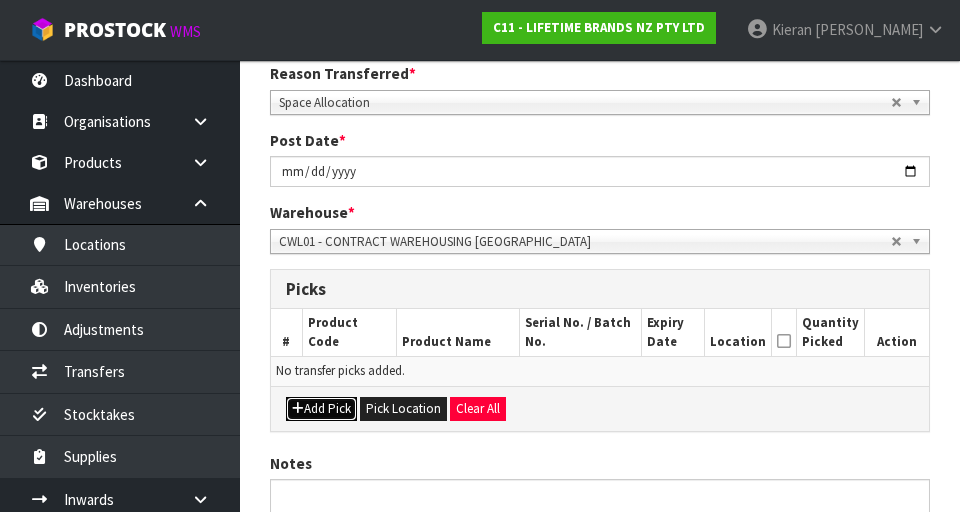 click on "Add Pick" at bounding box center (321, 409) 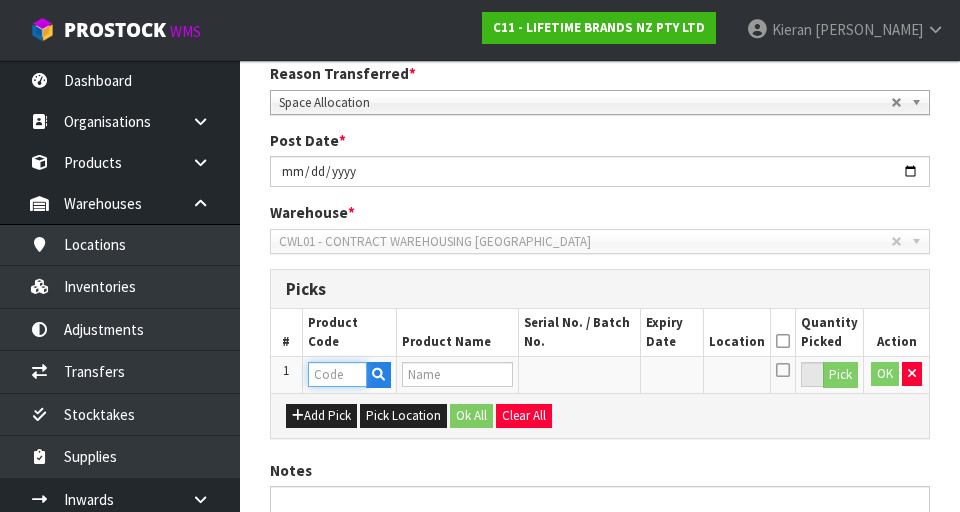 paste on "KEG031OHWHA" 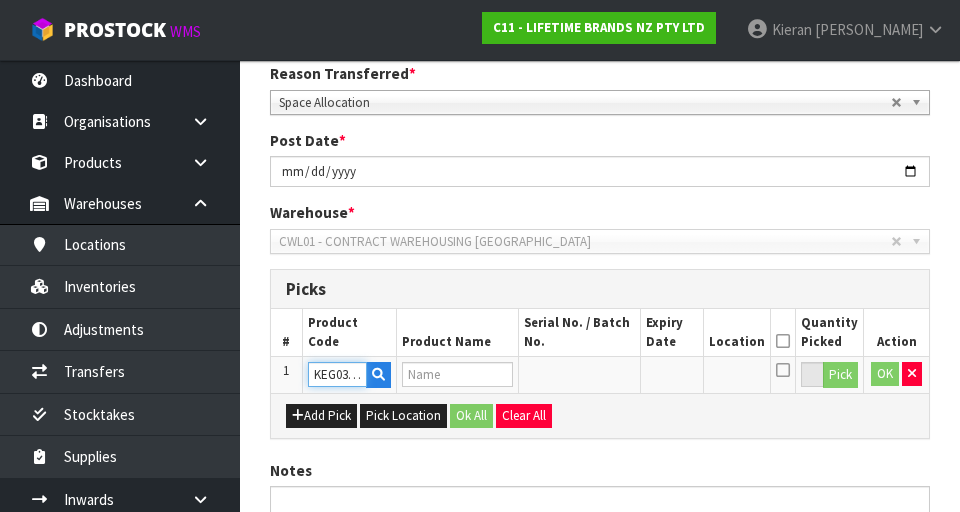 scroll, scrollTop: 0, scrollLeft: 36, axis: horizontal 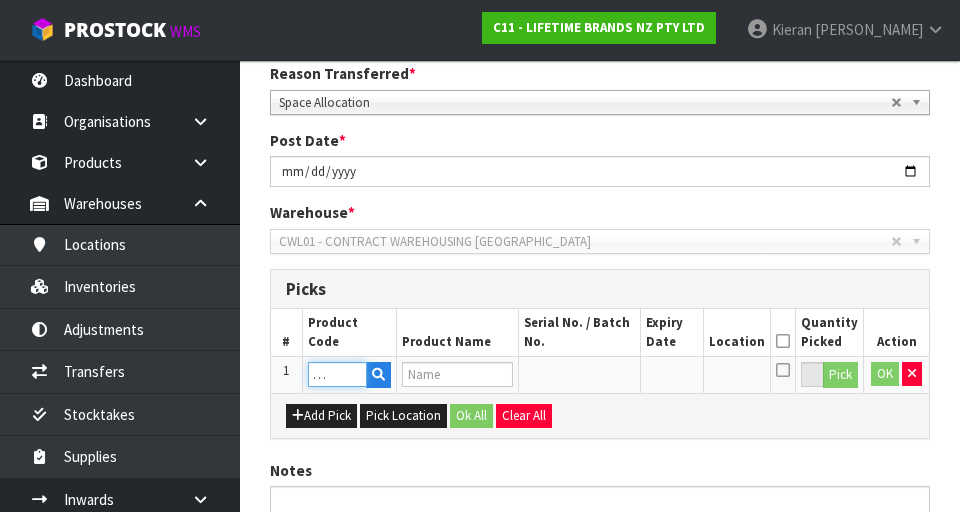 type on "KE031OHWHA 80188 - KA CLASSIC SCRAPER SPATULA WHITE (HK1940 )" 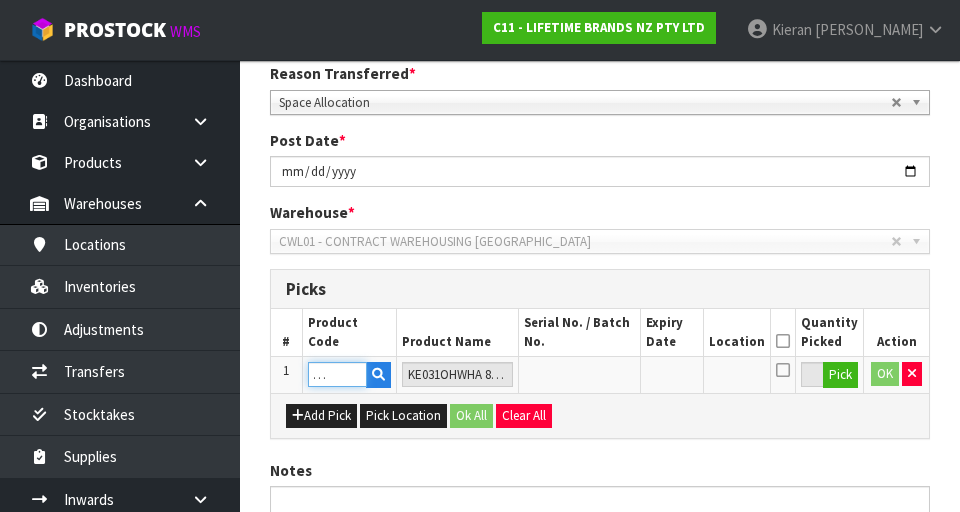 type on "KEG031OHWHA" 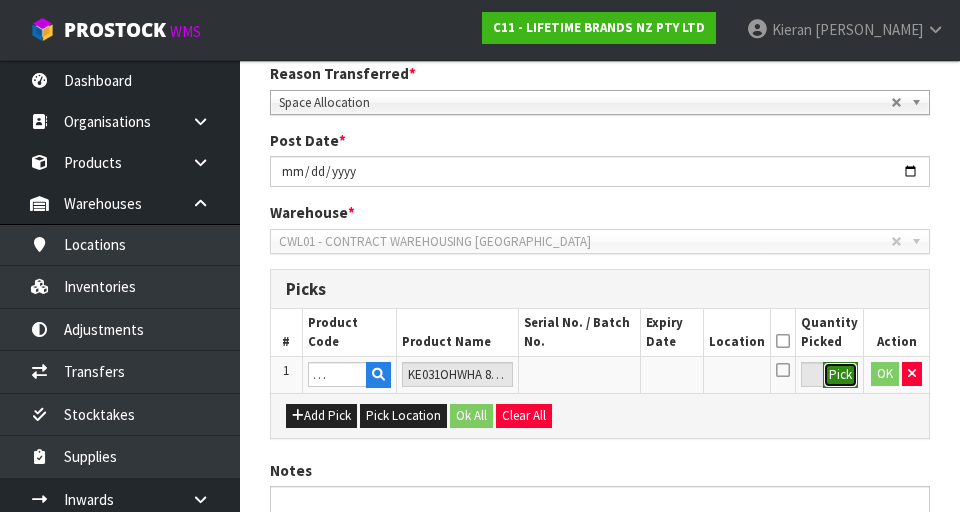 click on "Pick" at bounding box center [840, 375] 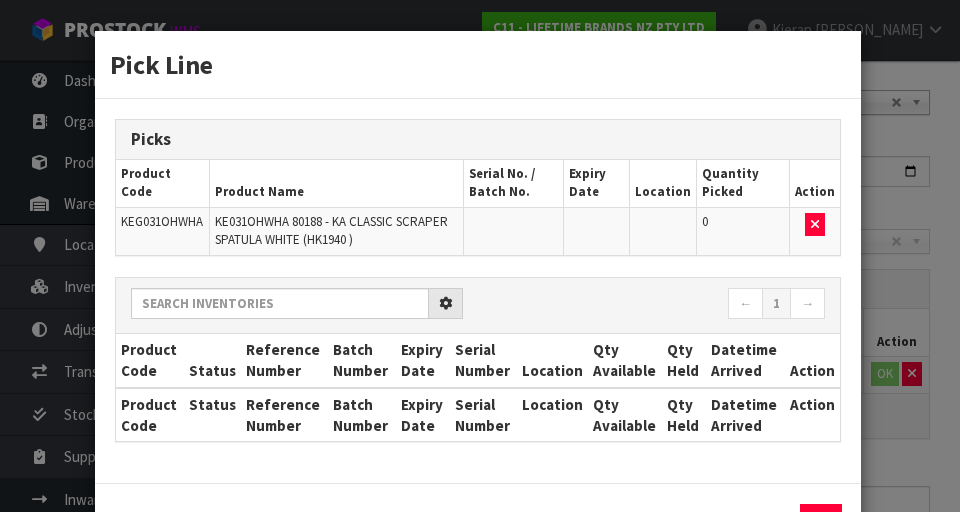 scroll, scrollTop: 0, scrollLeft: 0, axis: both 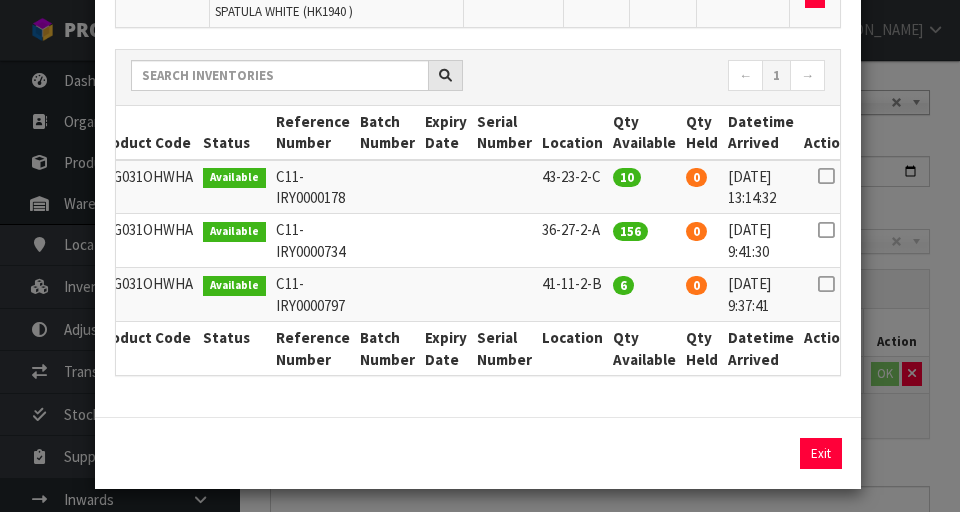 click at bounding box center [826, 176] 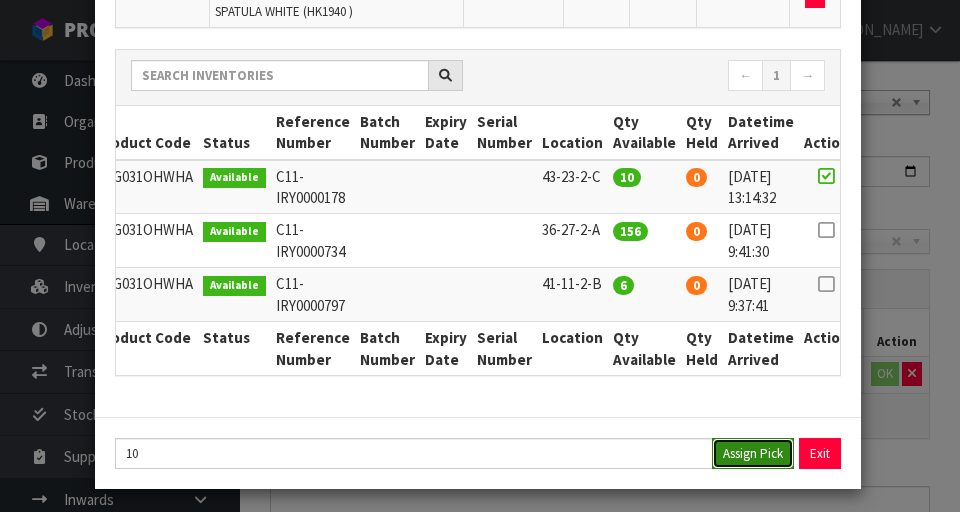 click on "Assign Pick" at bounding box center [753, 453] 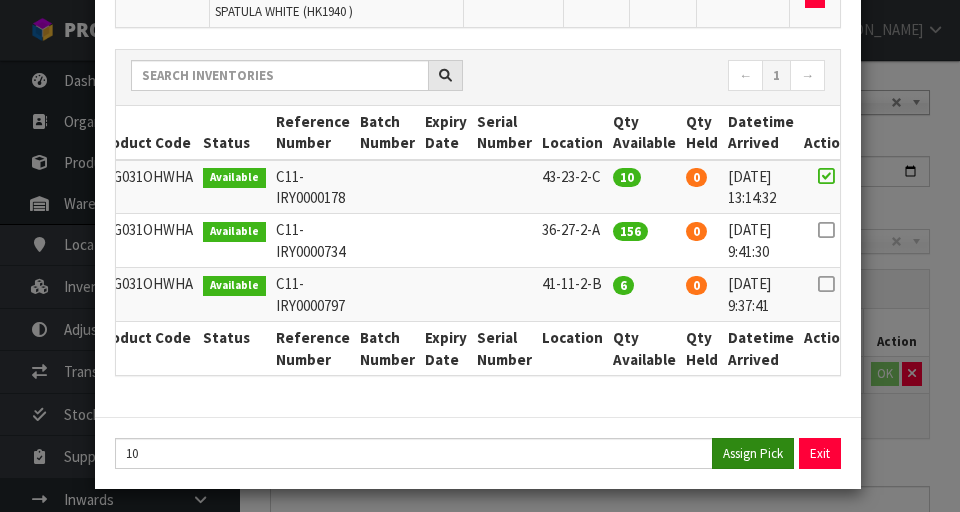 type on "10" 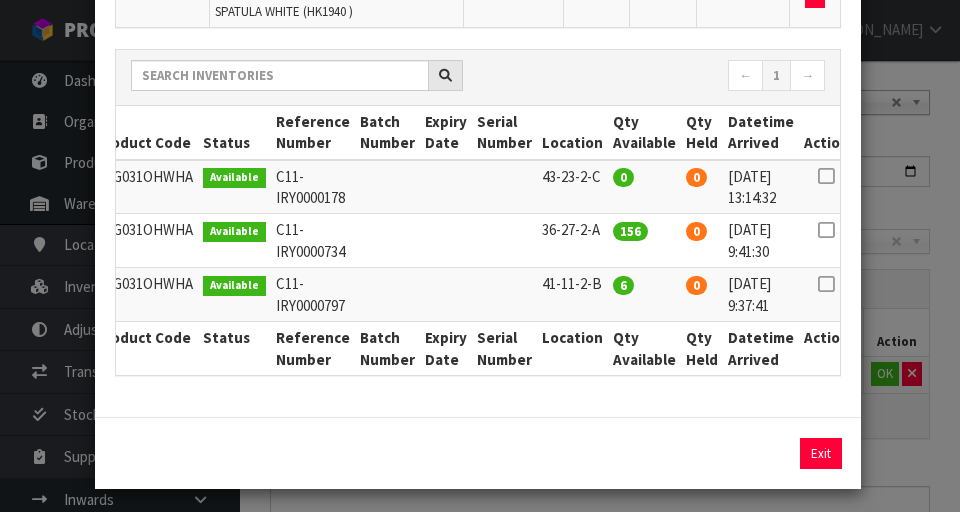 click at bounding box center (826, 230) 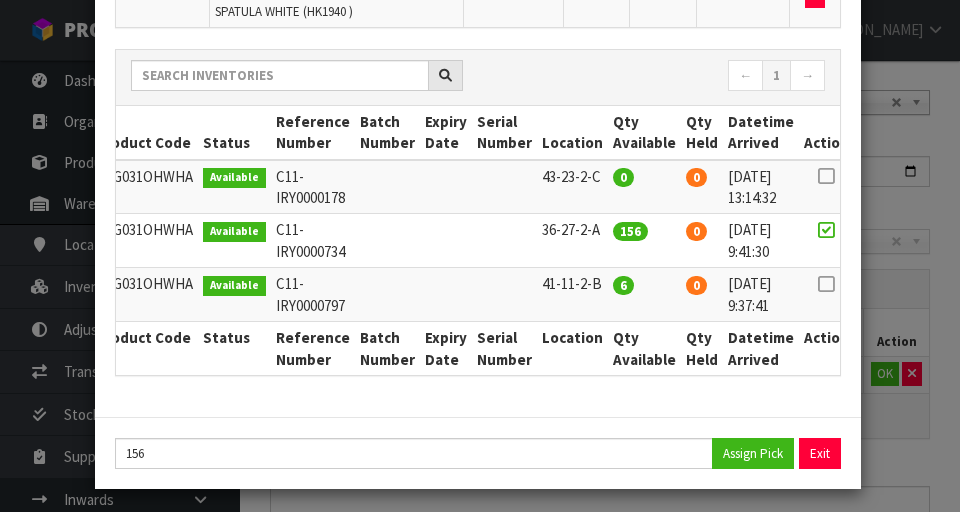 scroll, scrollTop: 236, scrollLeft: 0, axis: vertical 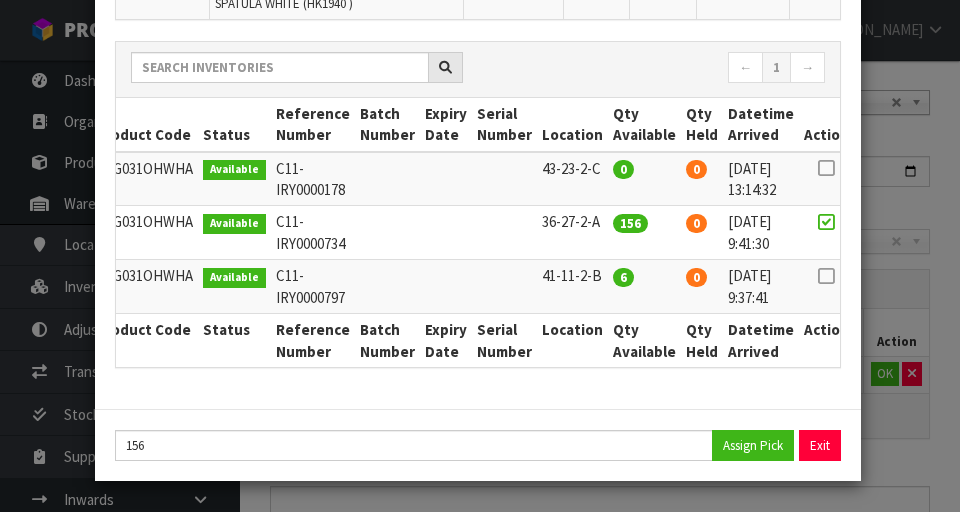 click on "Pick Line
Picks
Product Code
Product Name
Serial No. / Batch No.
Expiry Date
Location
Quantity Picked
Action
KEG031OHWHA
KE031OHWHA 80188 - KA CLASSIC SCRAPER SPATULA WHITE (HK1940 )
43-23-2-C
10
←
1
→
Product Code
Status
Reference Number
Batch Number
Expiry Date
Serial Number
Location
Qty Available
Qty Held
Datetime Arrived
Action" at bounding box center (480, 256) 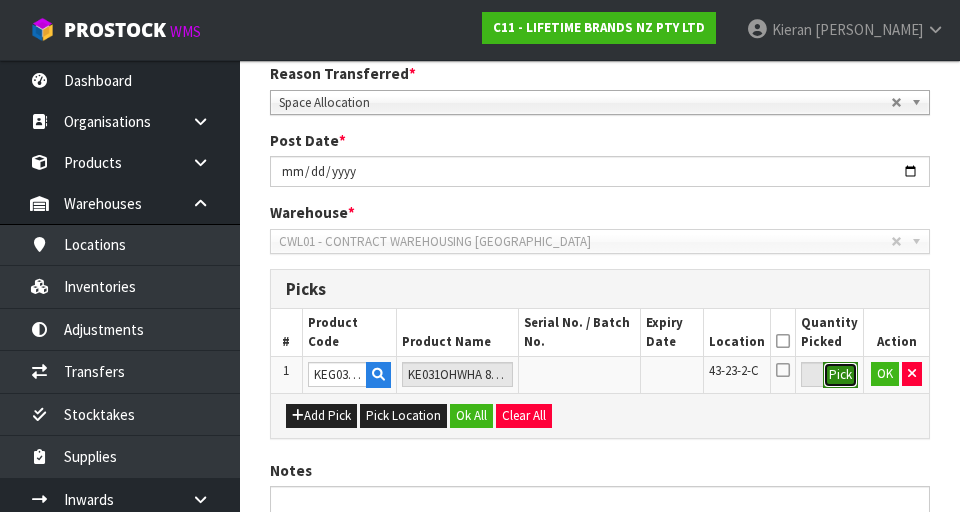 click on "Pick" at bounding box center [840, 375] 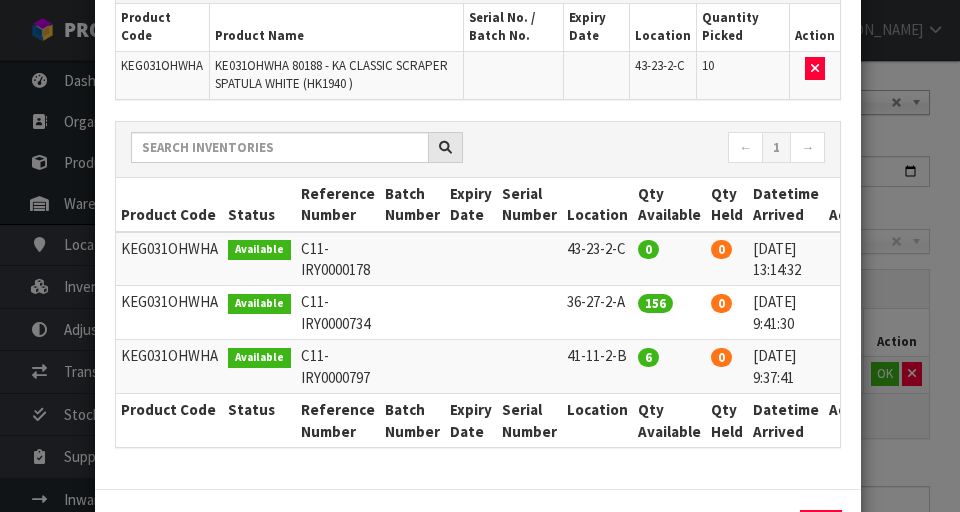 scroll, scrollTop: 185, scrollLeft: 0, axis: vertical 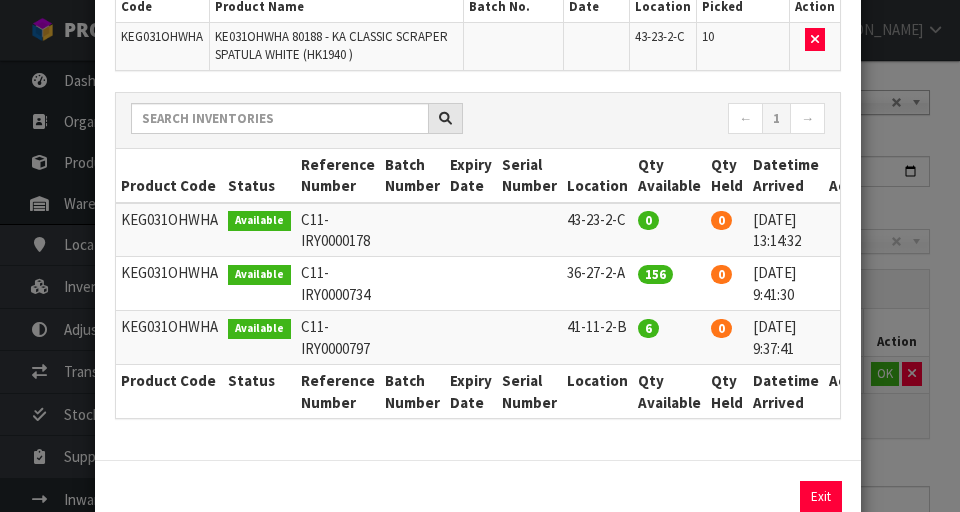 click on "[DATE] 9:41:30" at bounding box center [786, 284] 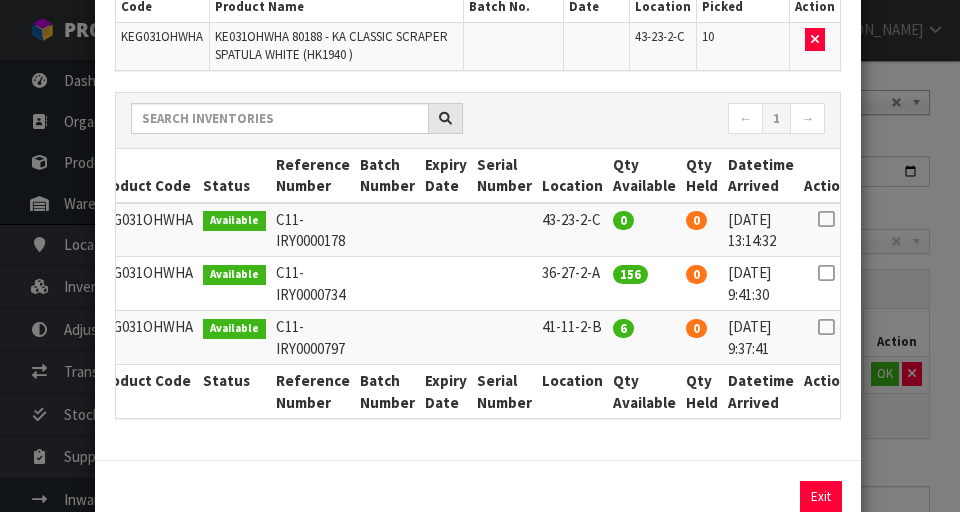 click at bounding box center (826, 273) 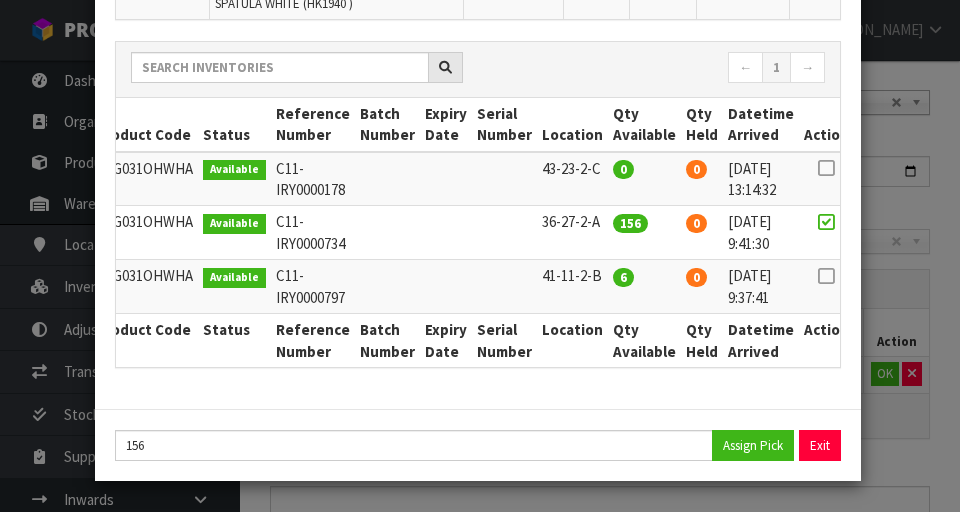 scroll, scrollTop: 236, scrollLeft: 0, axis: vertical 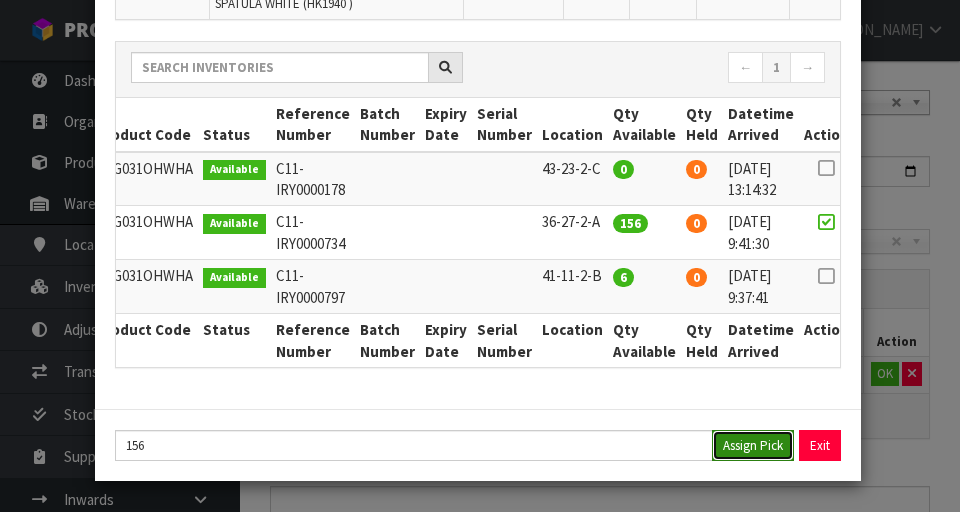 click on "Assign Pick" at bounding box center [753, 445] 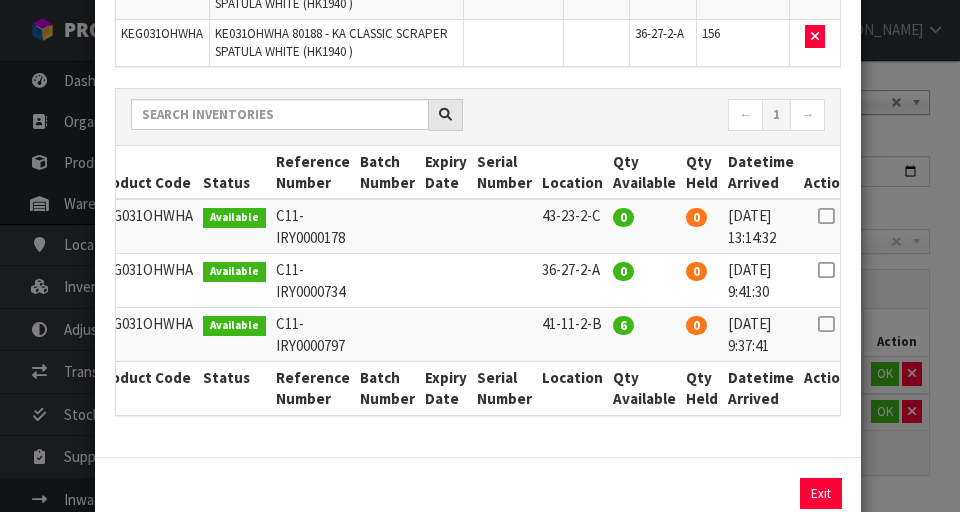 click at bounding box center [826, 324] 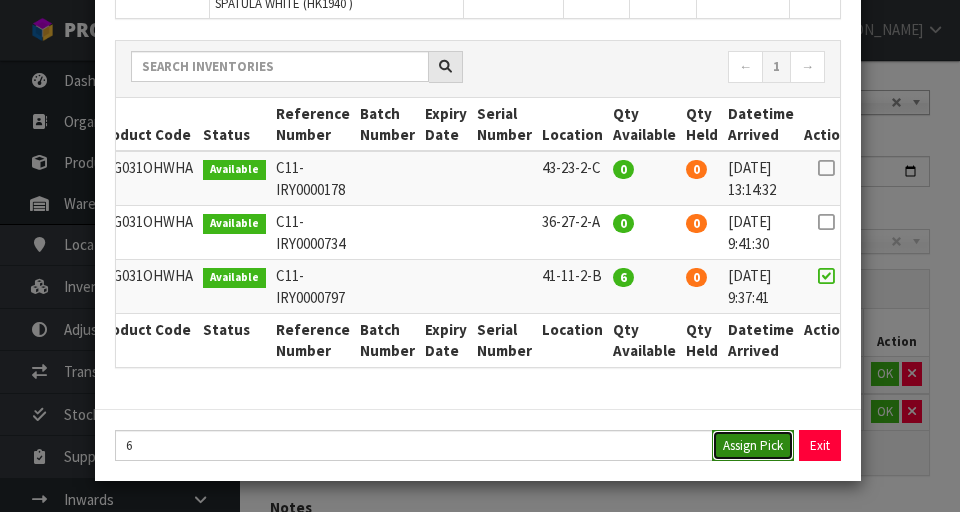 click on "Assign Pick" at bounding box center (753, 445) 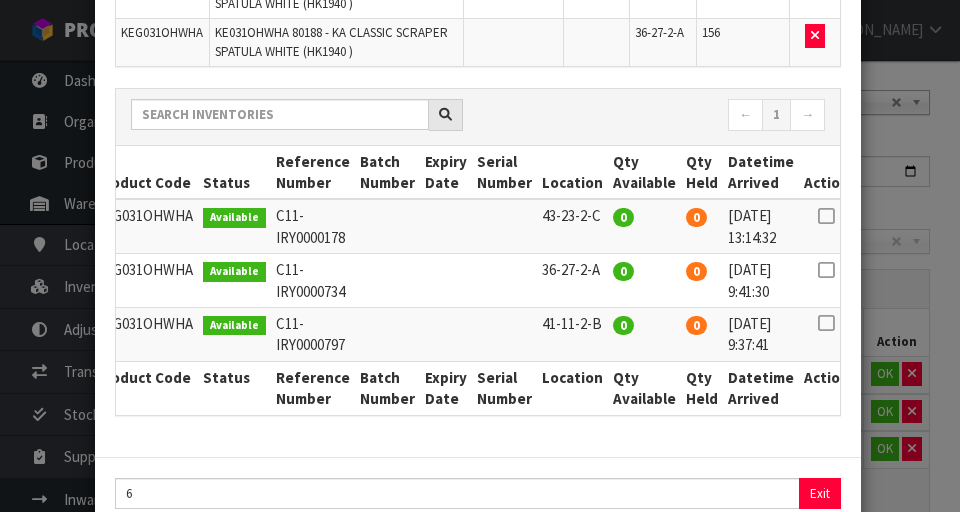 scroll, scrollTop: 332, scrollLeft: 0, axis: vertical 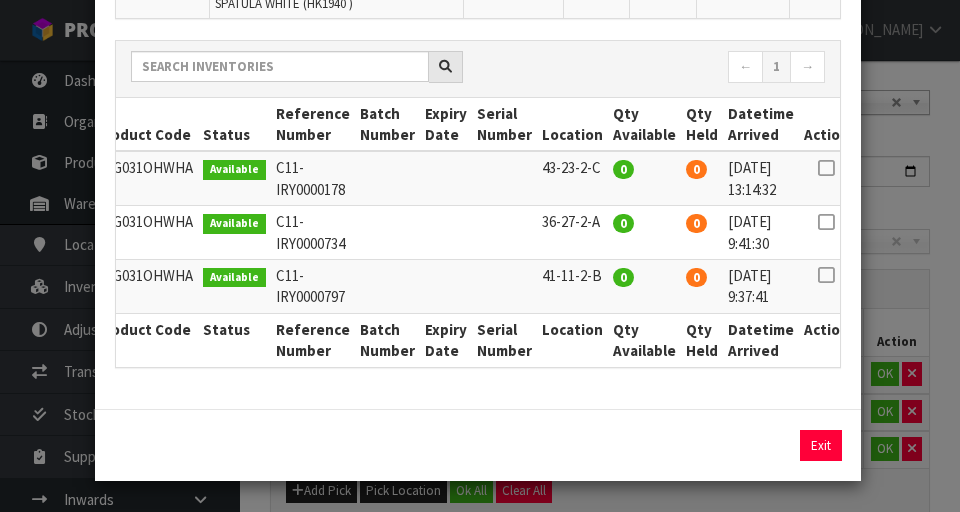 click on "Pick Line
Picks
Product Code
Product Name
Serial No. / Batch No.
Expiry Date
Location
Quantity Picked
Action
KEG031OHWHA
KE031OHWHA 80188 - KA CLASSIC SCRAPER SPATULA WHITE (HK1940 )
43-23-2-C
10
KEG031OHWHA
KE031OHWHA 80188 - KA CLASSIC SCRAPER SPATULA WHITE (HK1940 )
41-11-2-B
6
KEG031OHWHA
KE031OHWHA 80188 - KA CLASSIC SCRAPER SPATULA WHITE (HK1940 )" at bounding box center [480, 256] 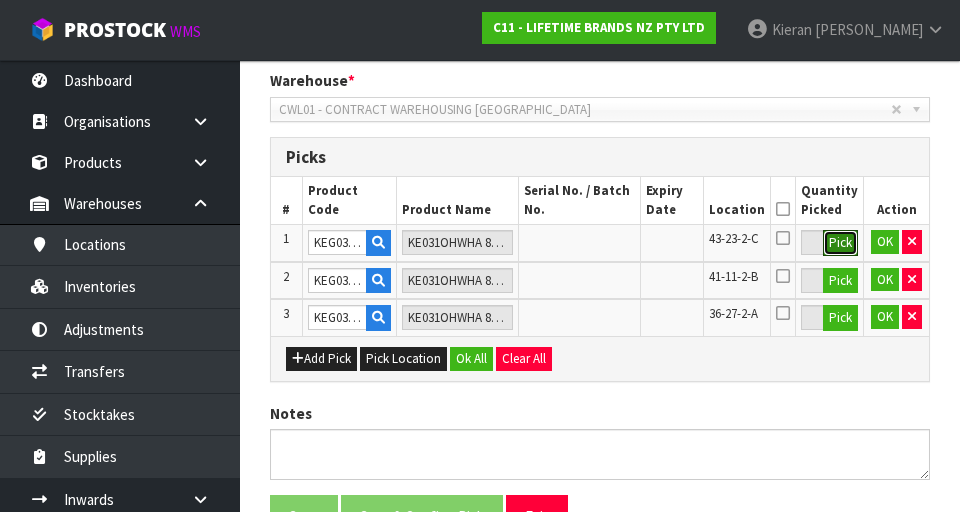 scroll, scrollTop: 416, scrollLeft: 0, axis: vertical 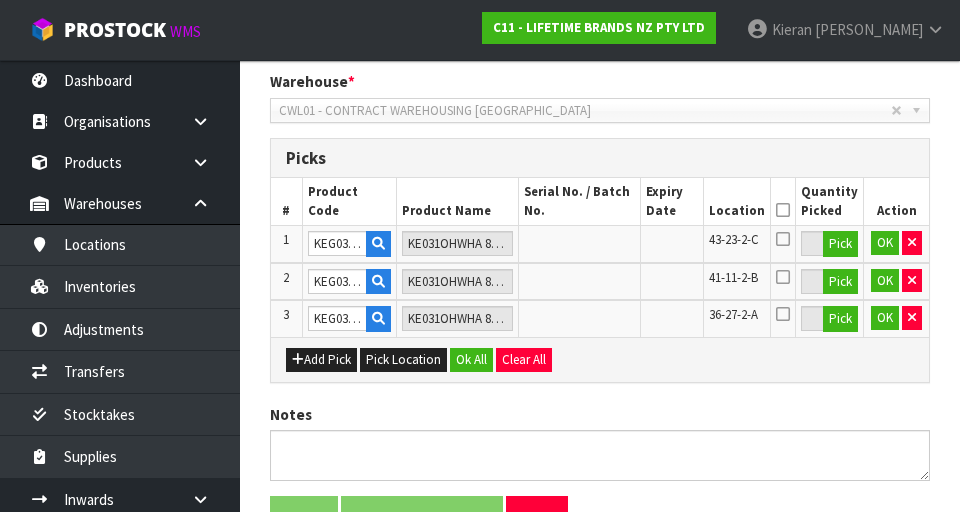 click at bounding box center (783, 210) 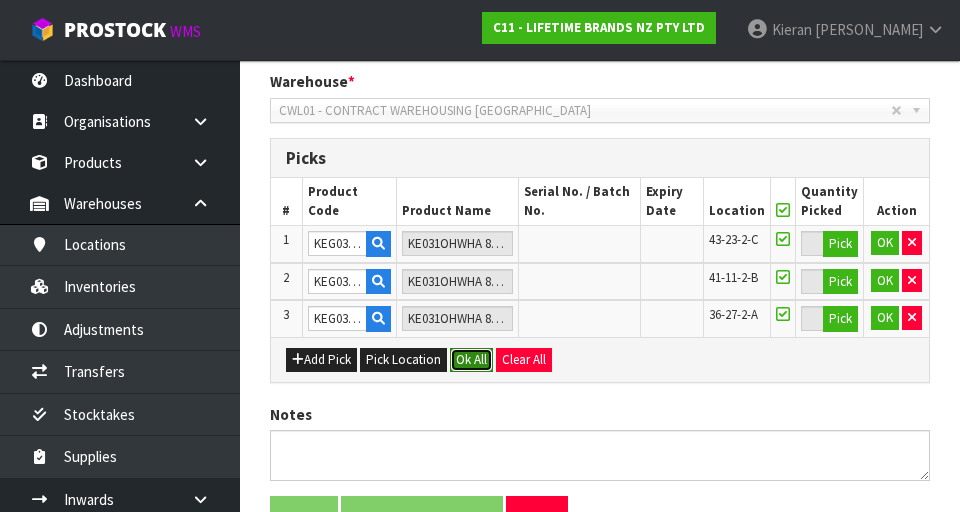 click on "Ok All" at bounding box center [471, 360] 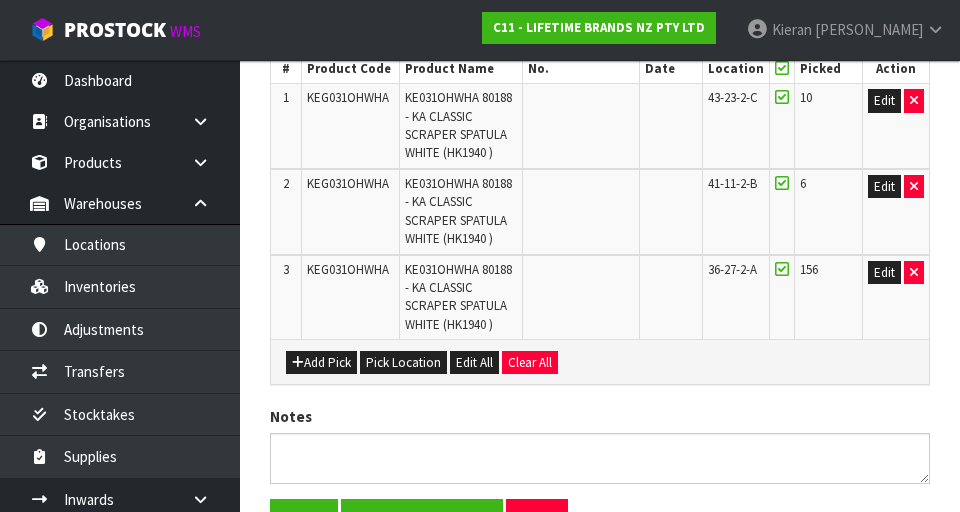 scroll, scrollTop: 676, scrollLeft: 0, axis: vertical 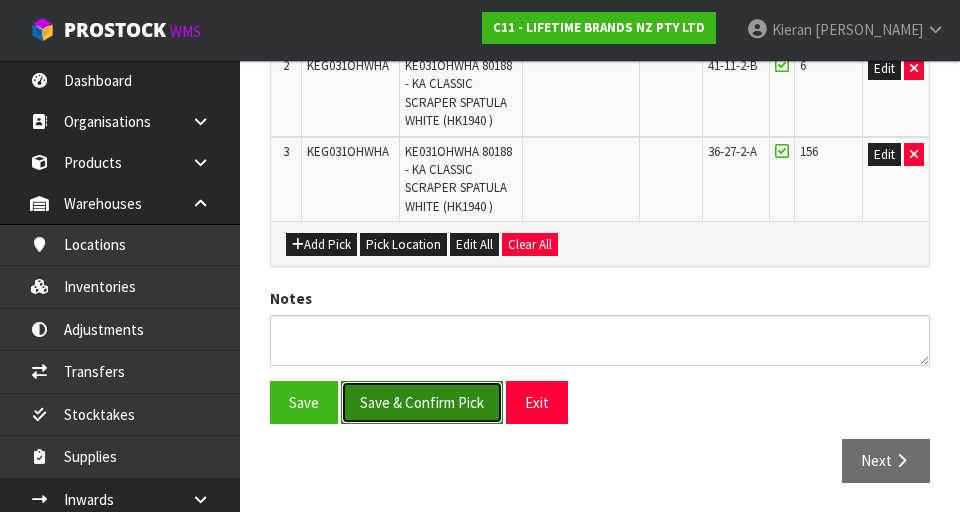 click on "Save & Confirm Pick" at bounding box center (422, 402) 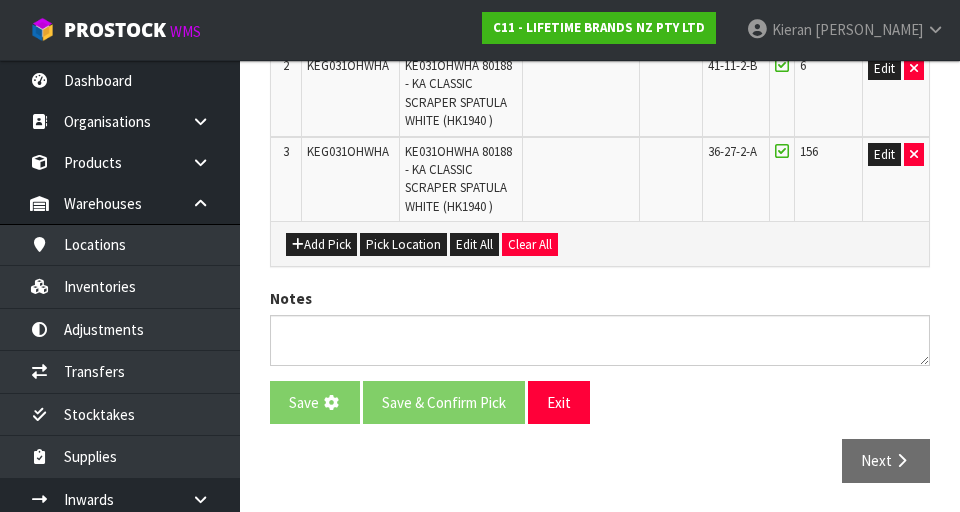 scroll, scrollTop: 0, scrollLeft: 0, axis: both 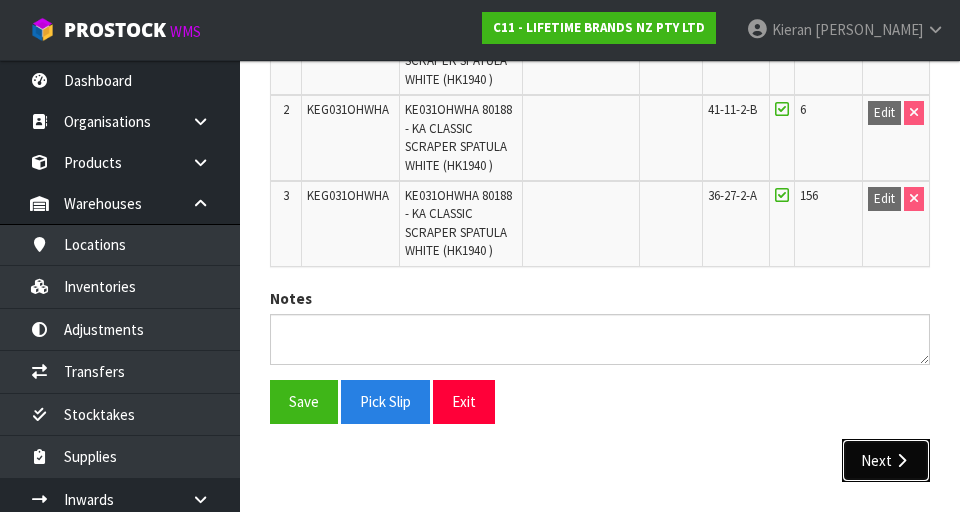 click at bounding box center [901, 460] 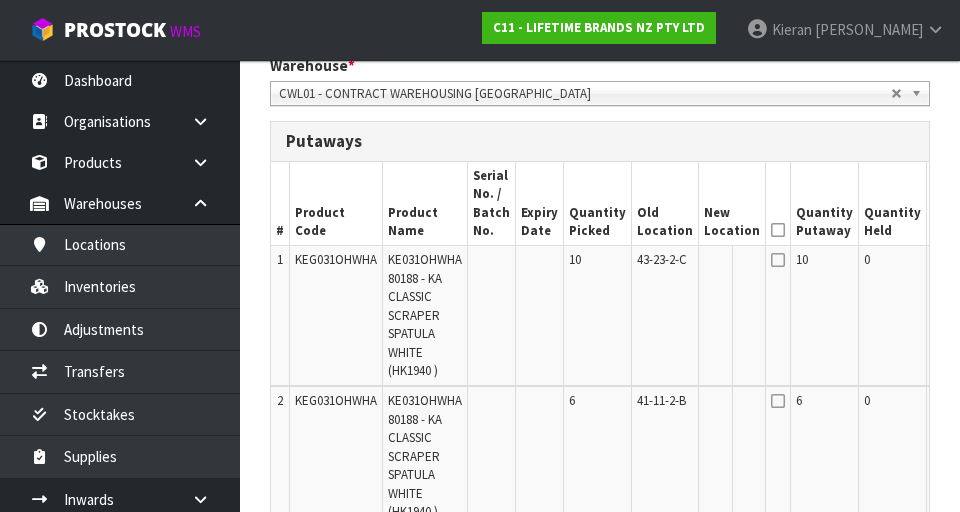 scroll, scrollTop: 511, scrollLeft: 0, axis: vertical 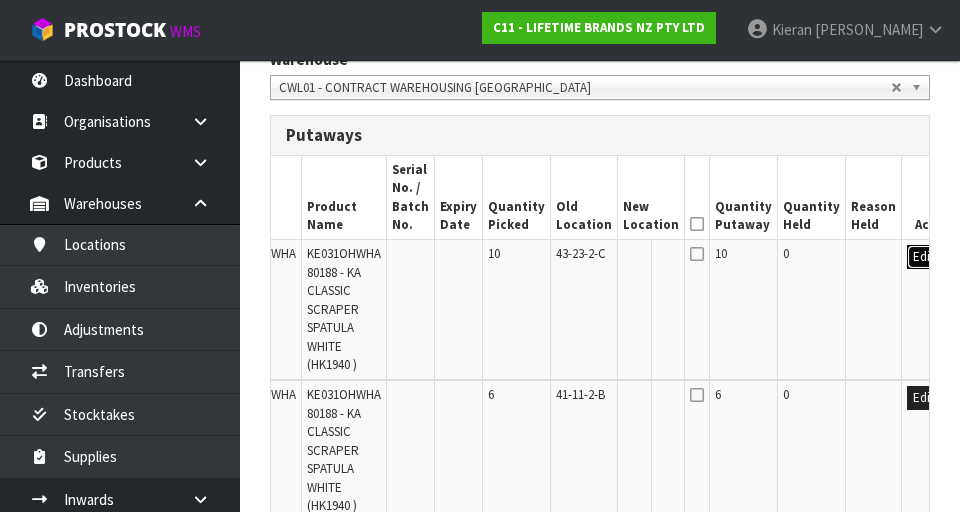 click on "Edit" at bounding box center (923, 257) 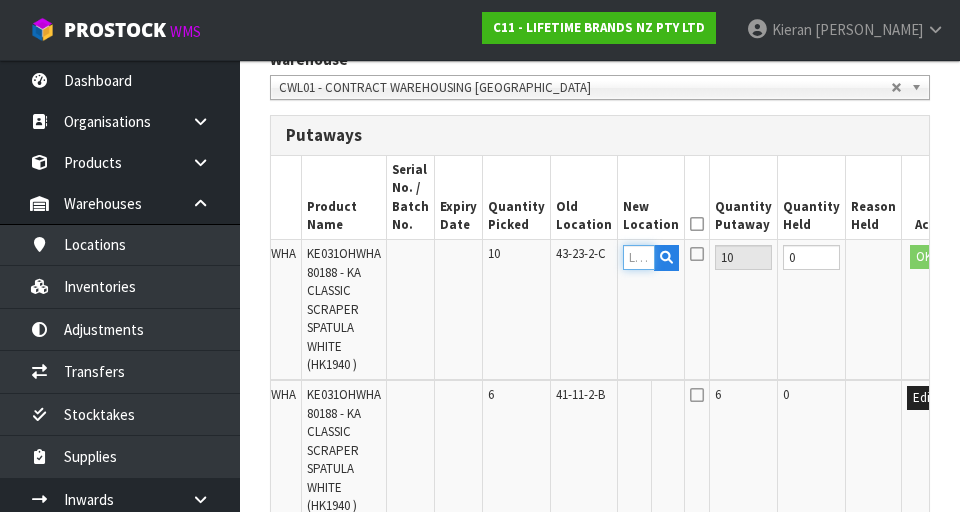 click at bounding box center [639, 257] 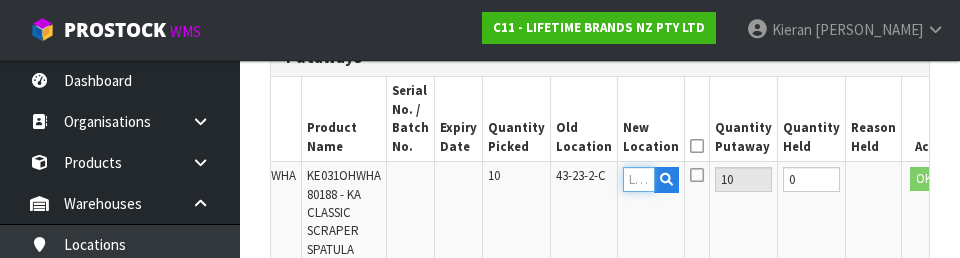 scroll, scrollTop: 630, scrollLeft: 0, axis: vertical 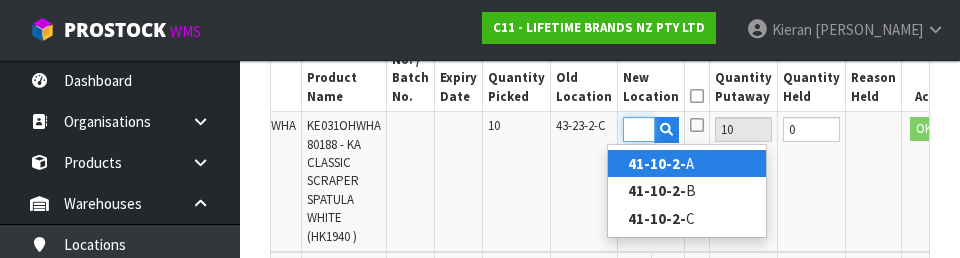 type on "41-10-2-B" 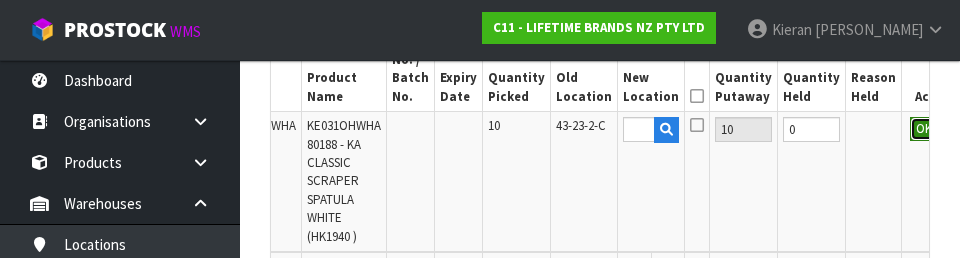 click on "OK" at bounding box center (924, 129) 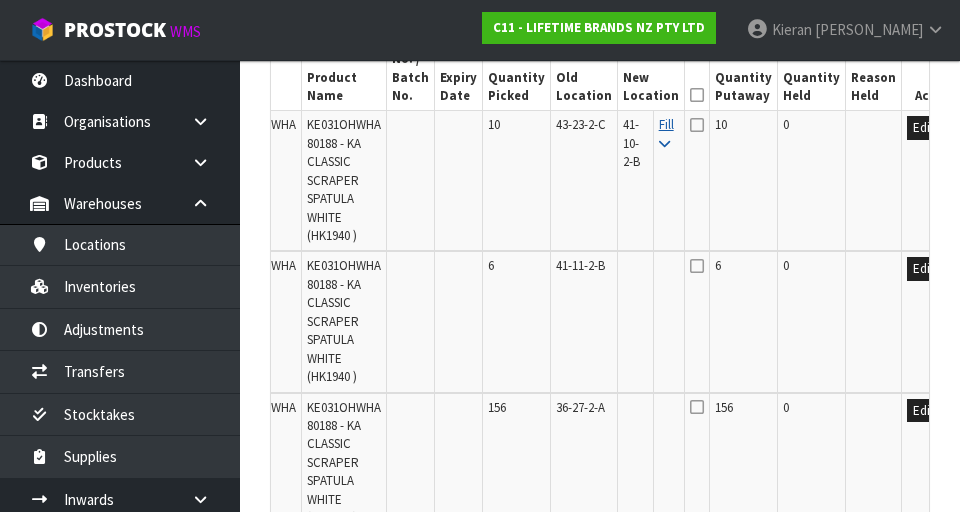 click at bounding box center [664, 144] 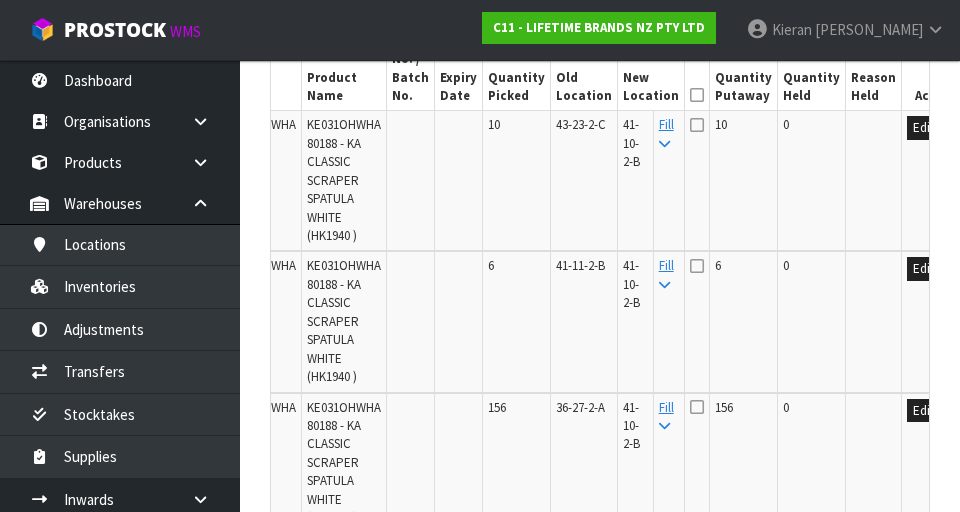 click at bounding box center [697, 95] 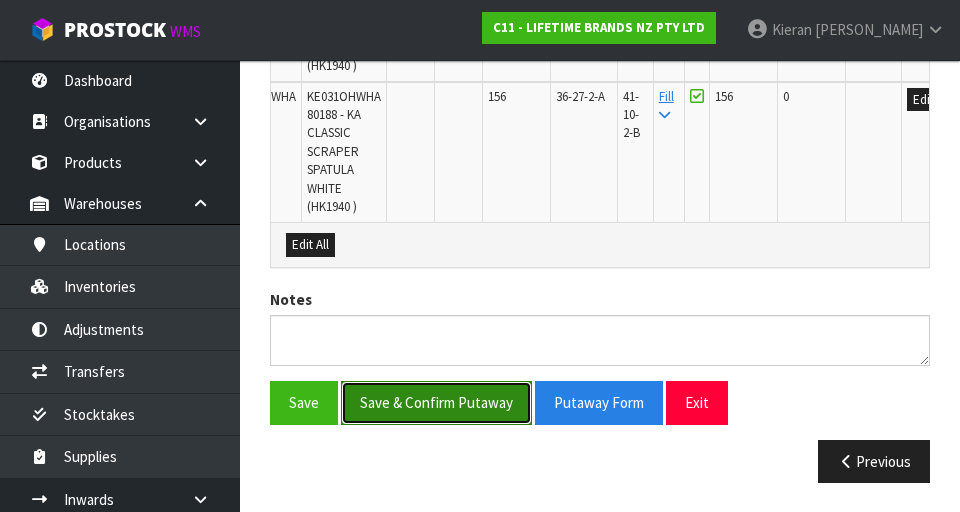 click on "Save & Confirm Putaway" at bounding box center (436, 402) 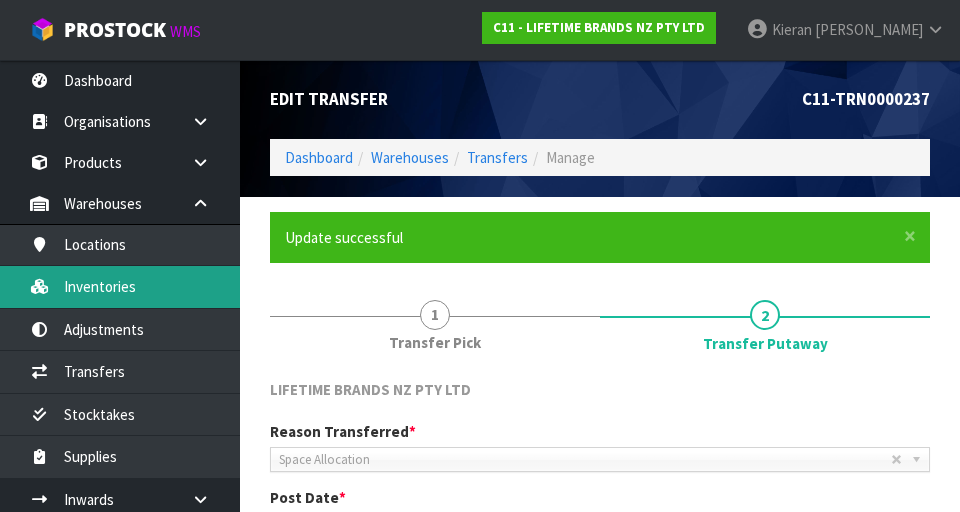 click on "Inventories" at bounding box center [120, 286] 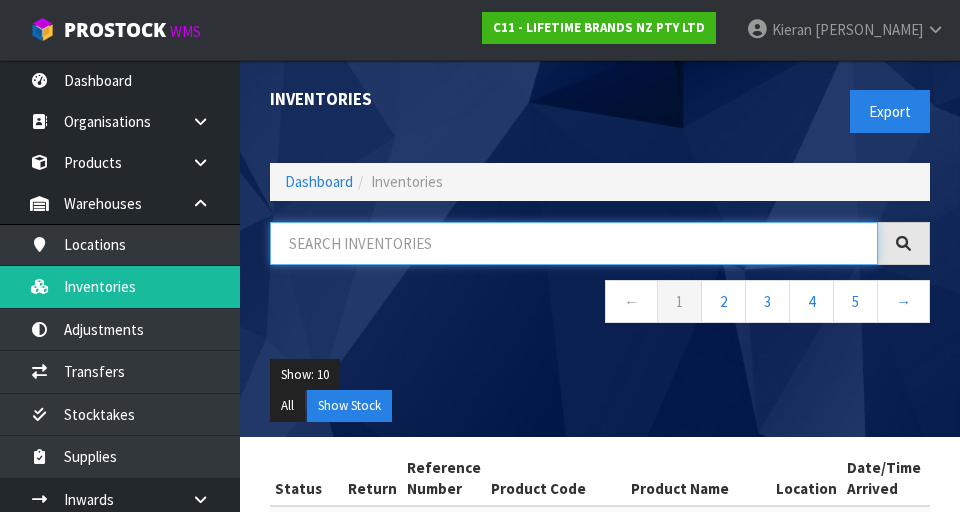 click at bounding box center [574, 243] 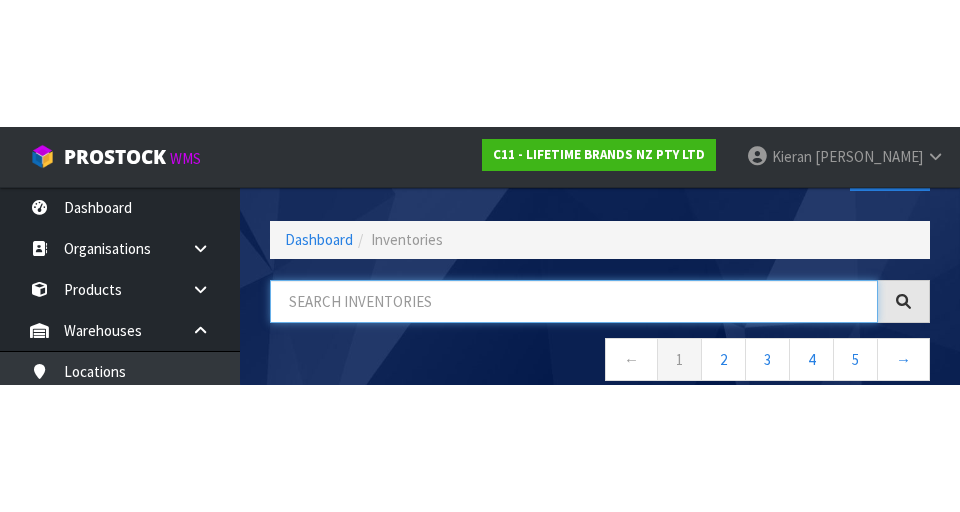 scroll, scrollTop: 114, scrollLeft: 0, axis: vertical 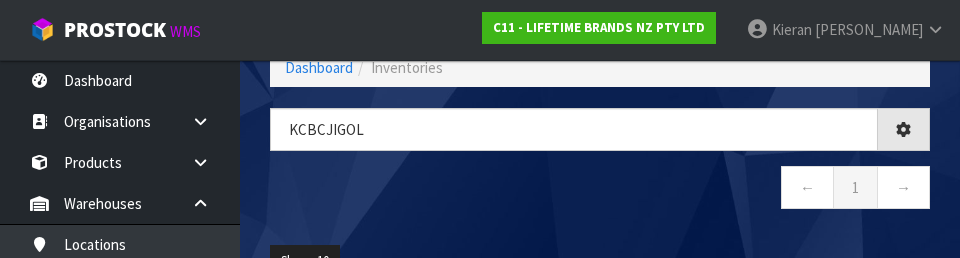 click on "←
1
→" at bounding box center [600, 190] 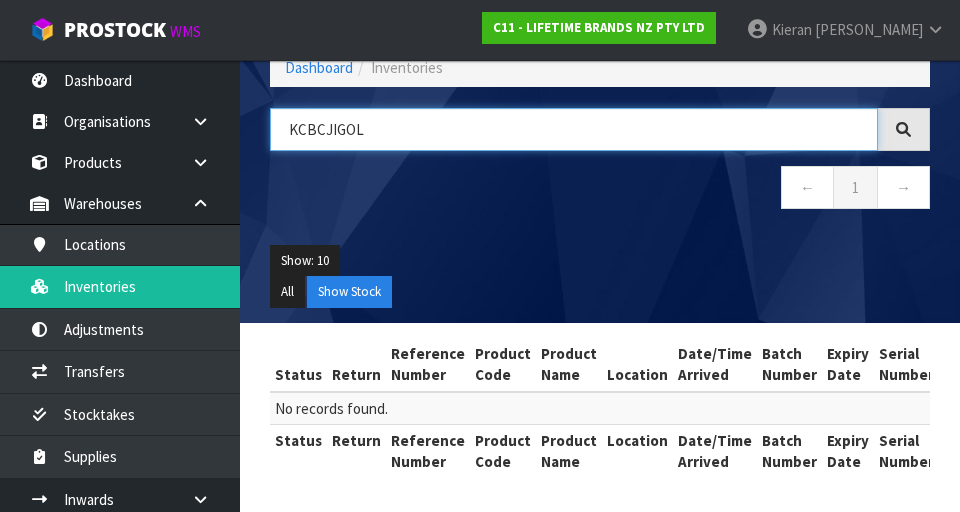 click on "KCBCJIGOL" at bounding box center [574, 129] 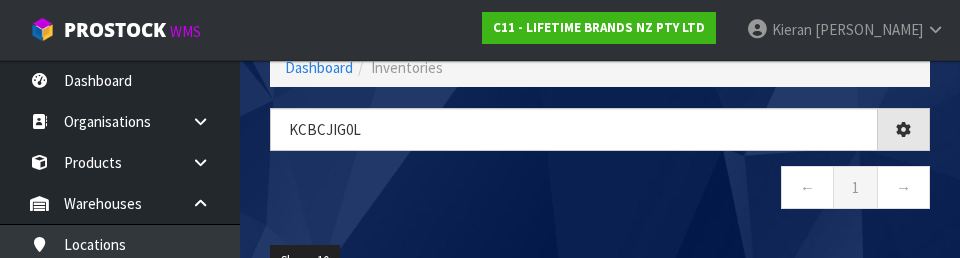 click on "←
1
→" at bounding box center (600, 190) 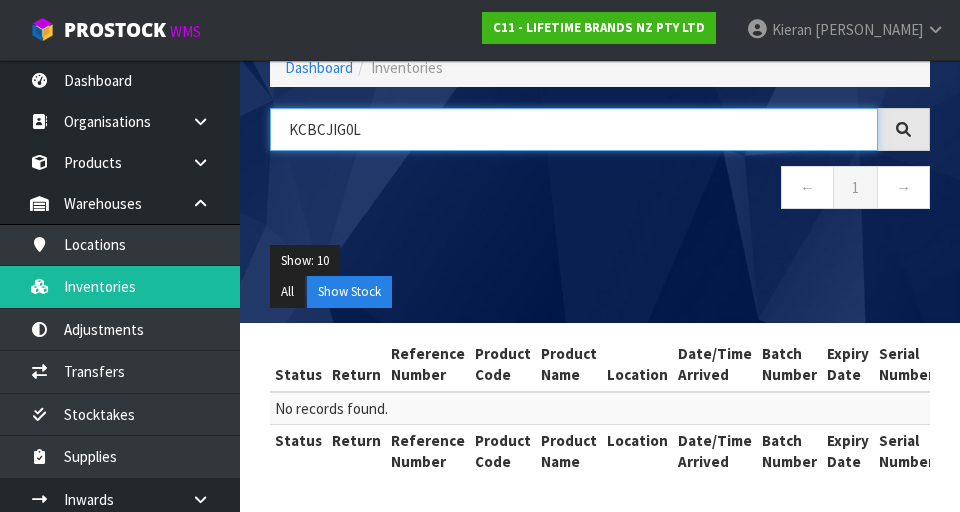 click on "KCBCJIG0L" at bounding box center (574, 129) 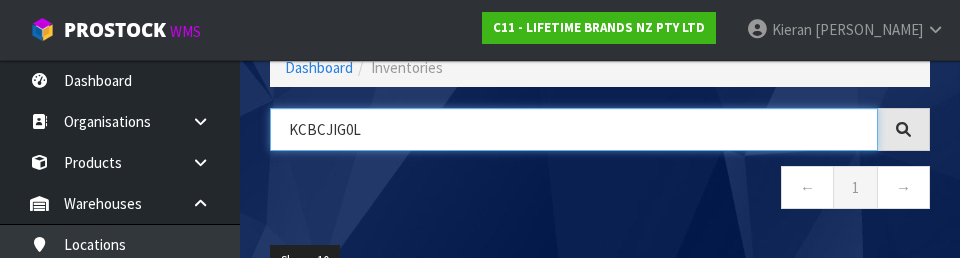 click on "KCBCJIG0L" at bounding box center [574, 129] 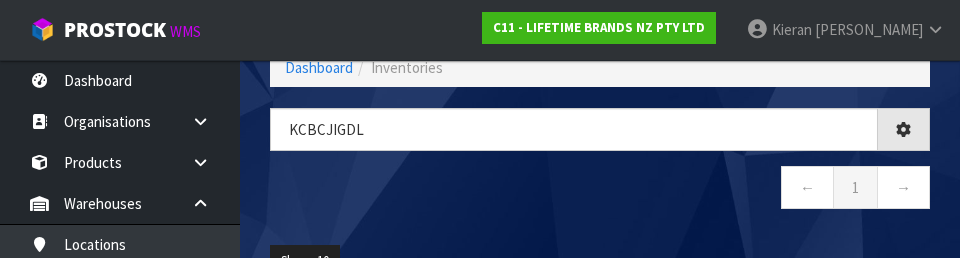 click on "←
1
→" at bounding box center [600, 190] 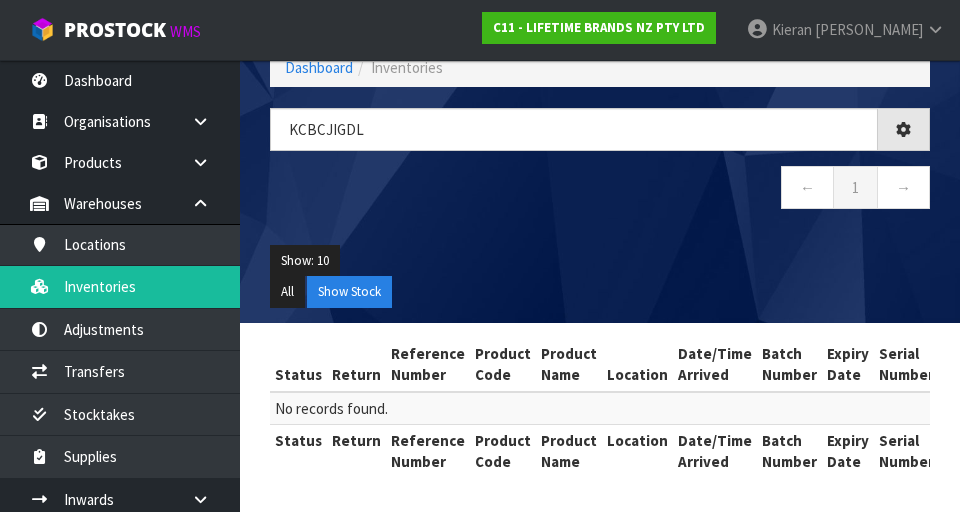type on "KCBCJIGDL" 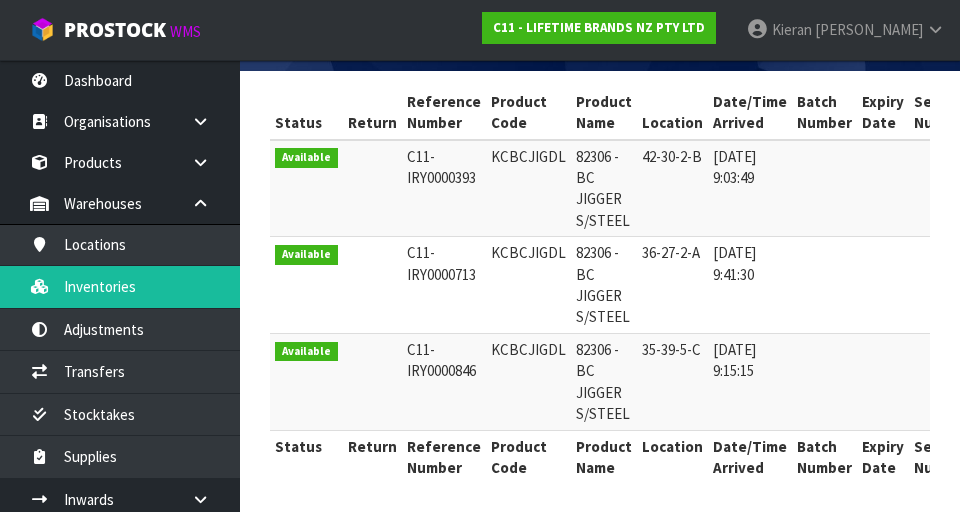 scroll, scrollTop: 370, scrollLeft: 0, axis: vertical 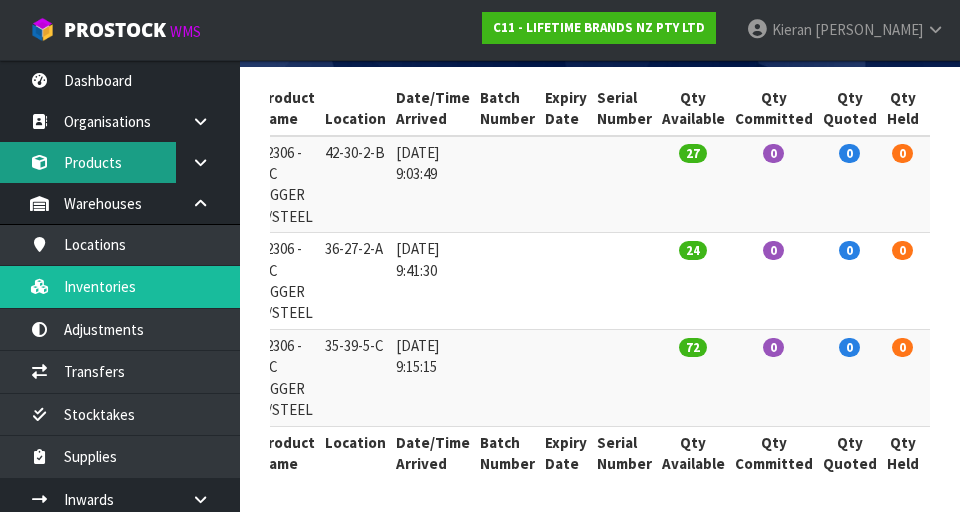 click on "Products" at bounding box center [120, 162] 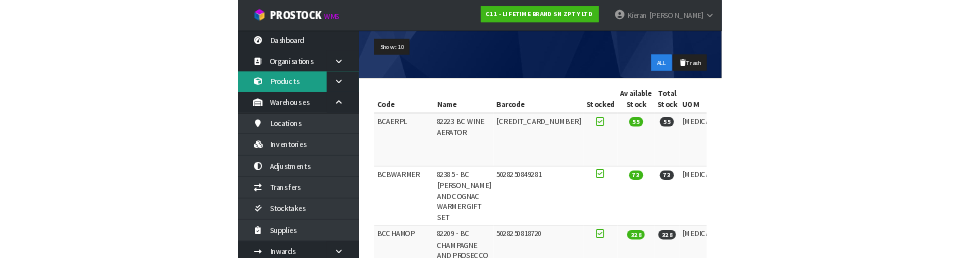 scroll, scrollTop: 0, scrollLeft: 0, axis: both 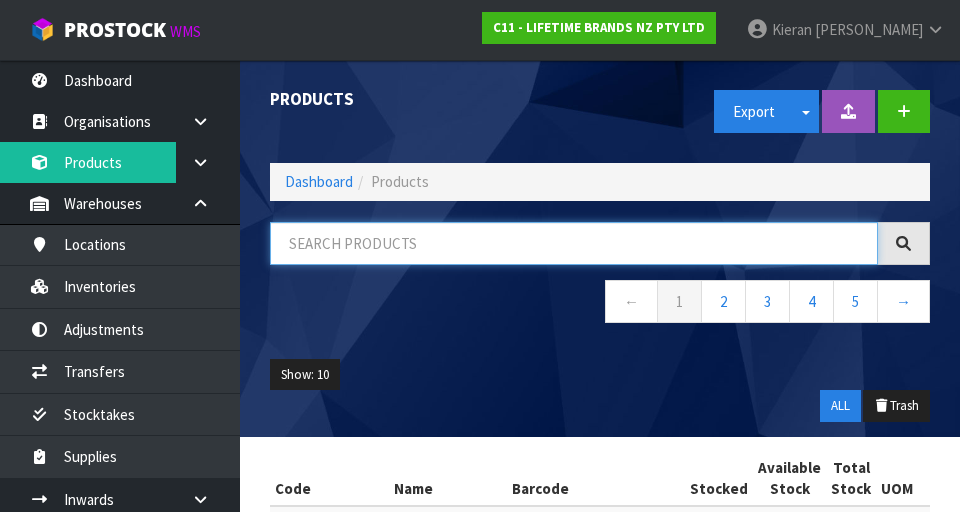 click at bounding box center (574, 243) 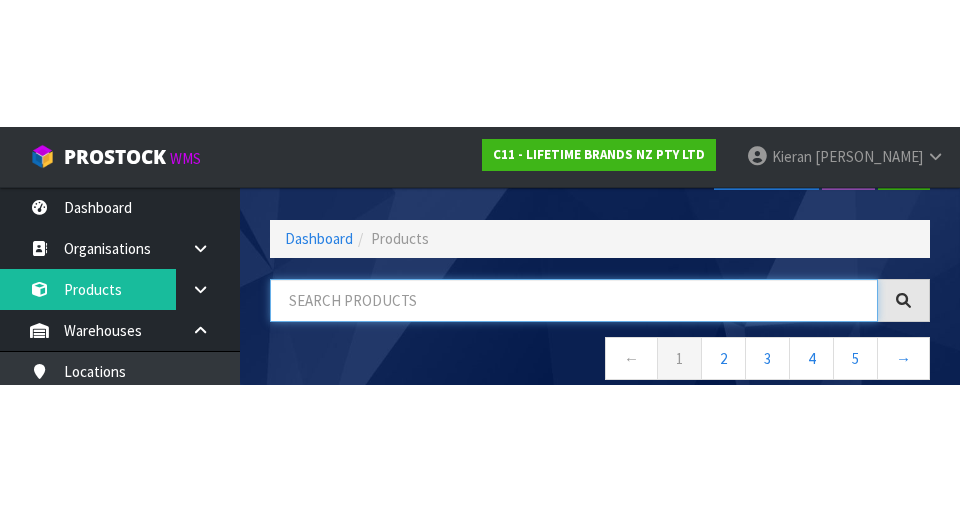 scroll, scrollTop: 114, scrollLeft: 0, axis: vertical 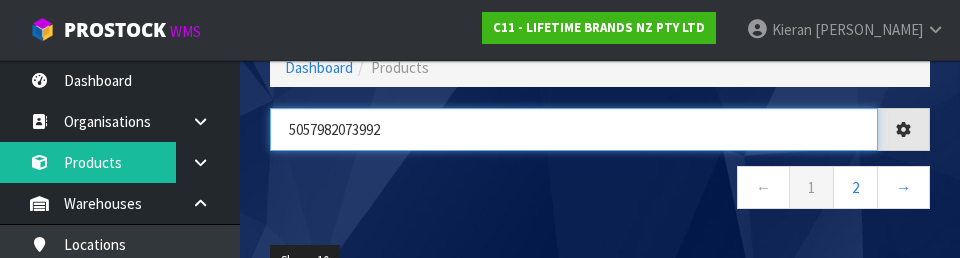 type on "5057982073992" 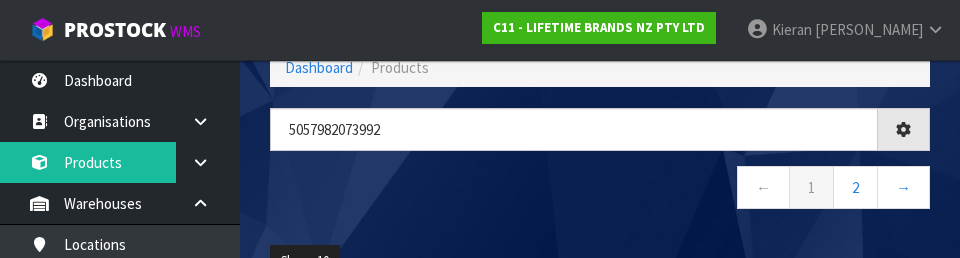 click on "←
1 2
→" at bounding box center [600, 190] 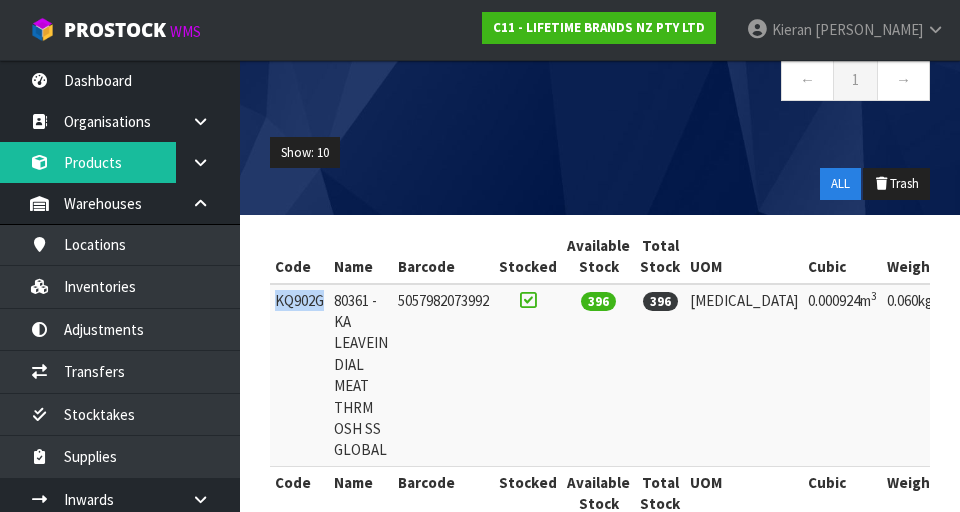 scroll, scrollTop: 246, scrollLeft: 0, axis: vertical 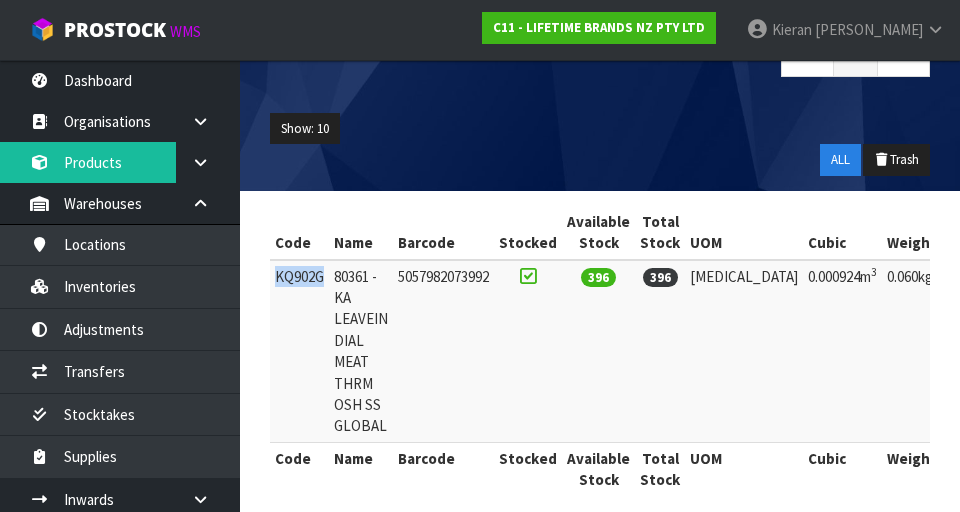 copy on "KQ902G" 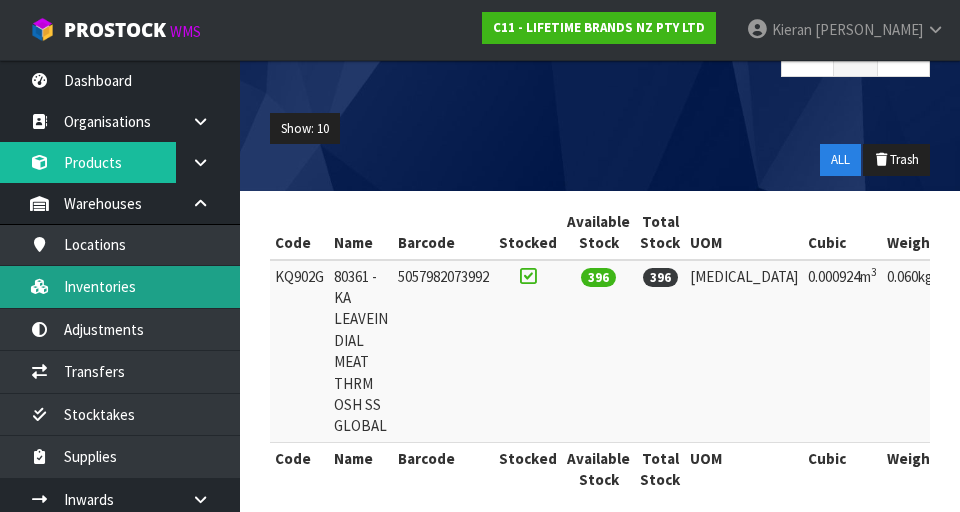 click on "Inventories" at bounding box center [120, 286] 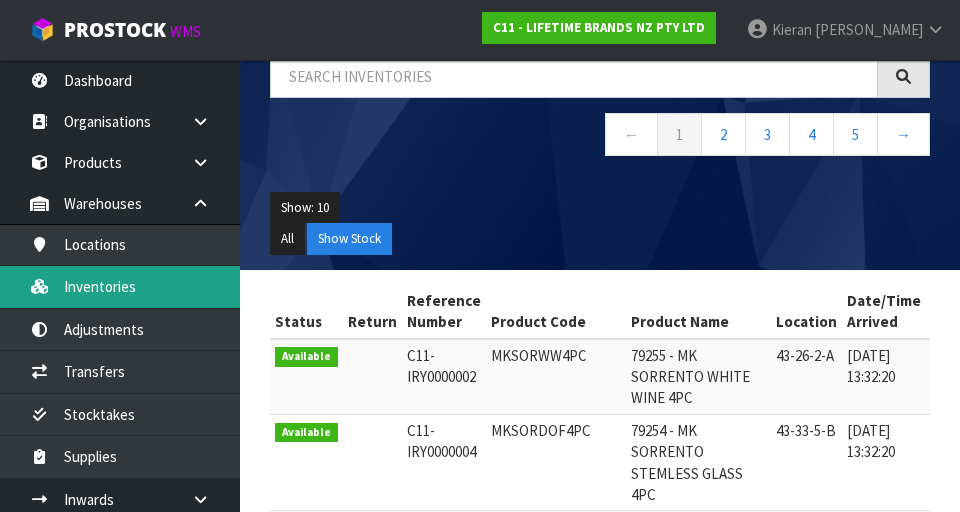 scroll, scrollTop: 0, scrollLeft: 0, axis: both 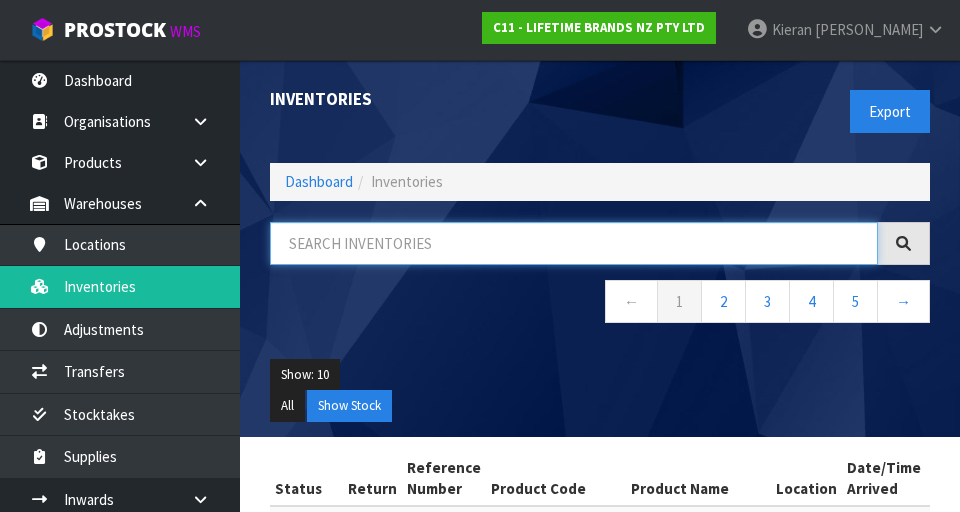 paste on "KQ902G" 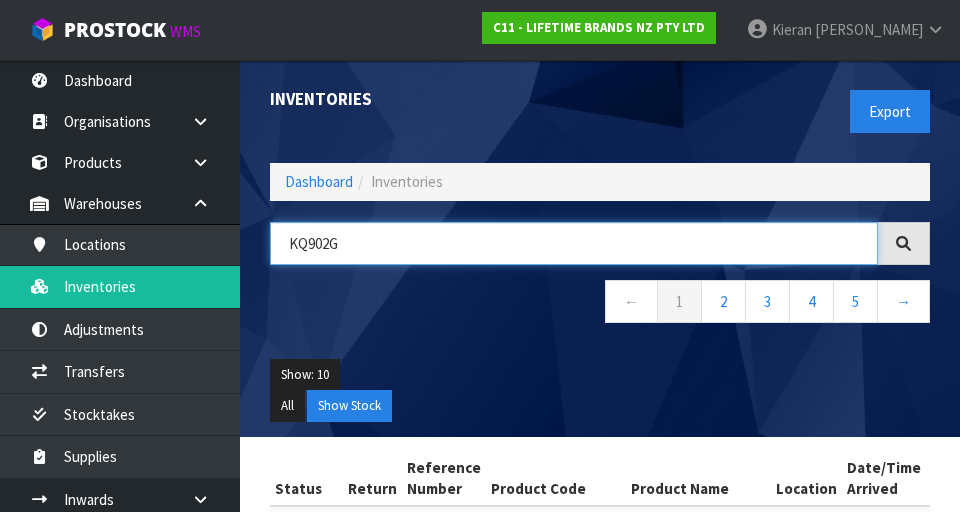 type on "KQ902G" 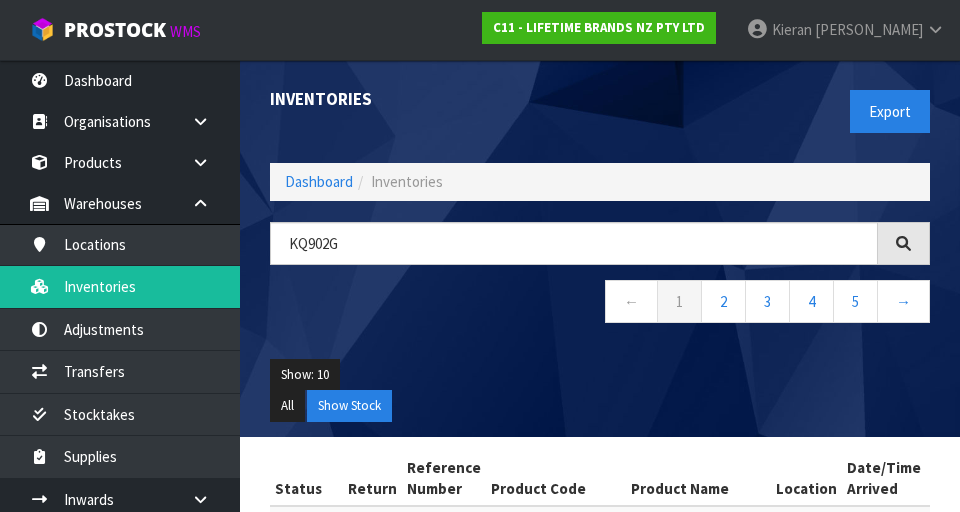 click on "KQ902G
←
1 2 3 4 5
→" at bounding box center (600, 283) 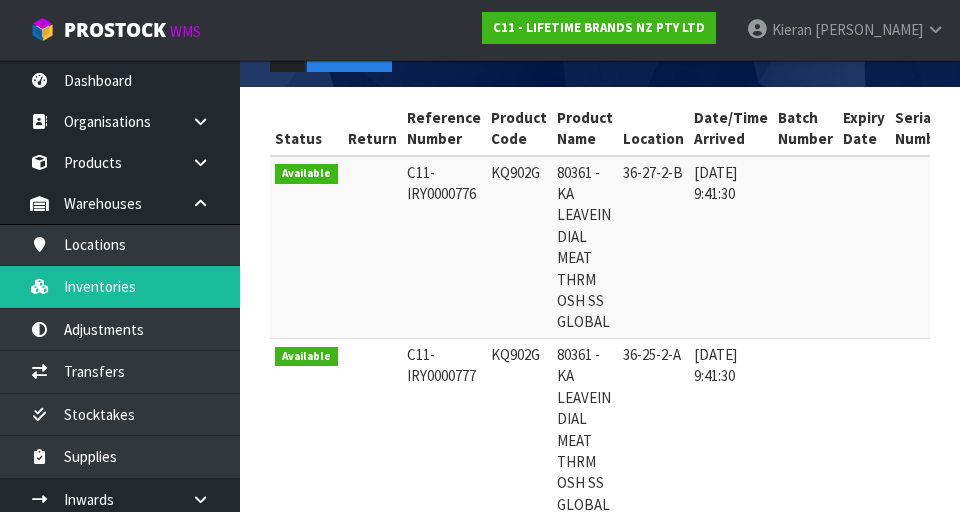 scroll, scrollTop: 351, scrollLeft: 0, axis: vertical 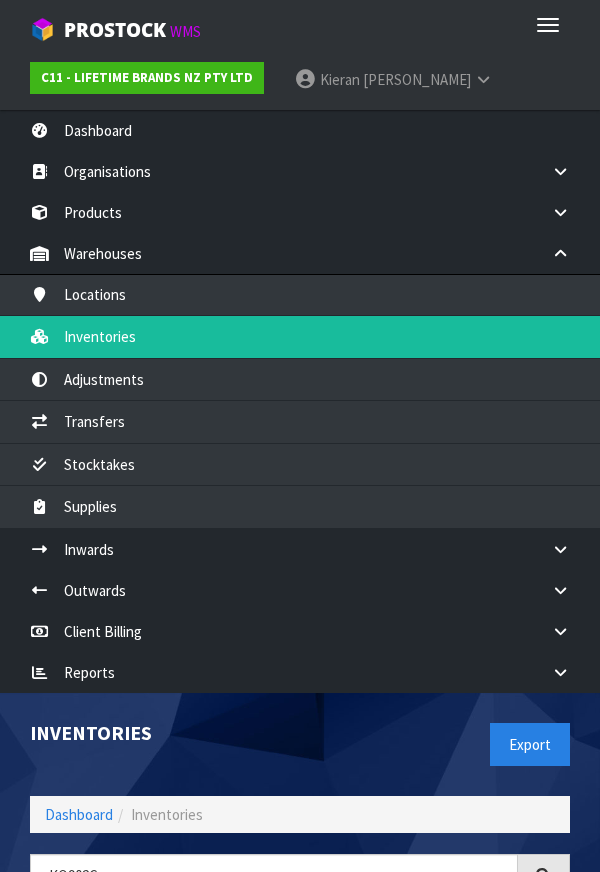 click on "Export" at bounding box center [442, 744] 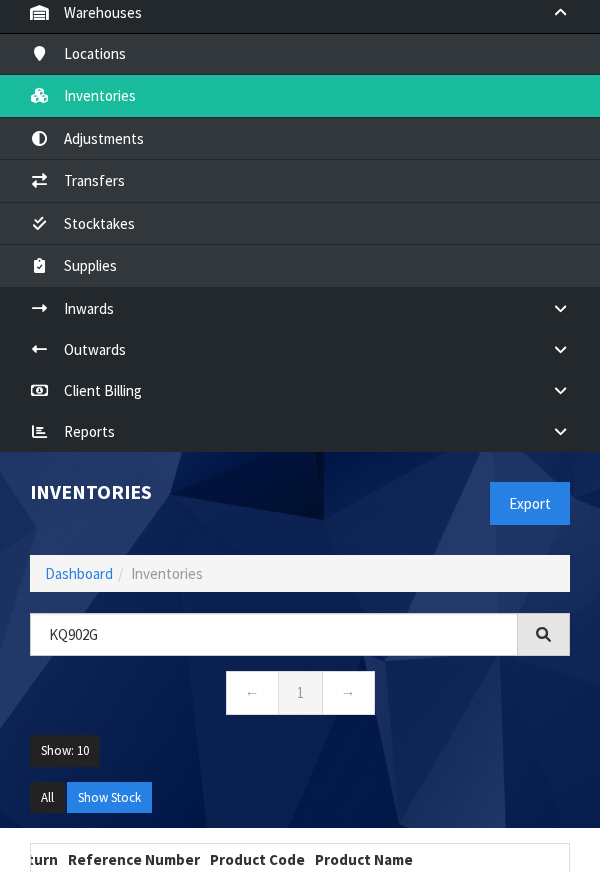 scroll, scrollTop: 692, scrollLeft: 0, axis: vertical 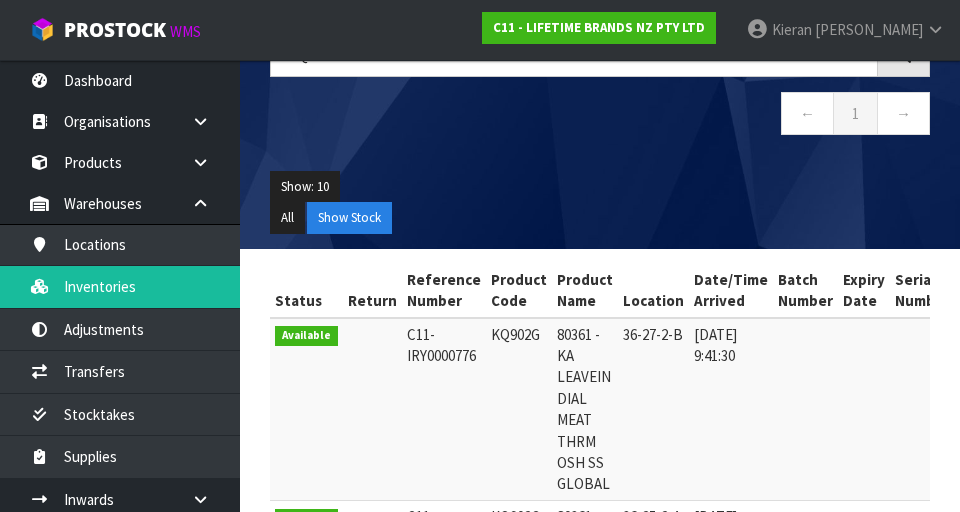 copy on "KQ902G" 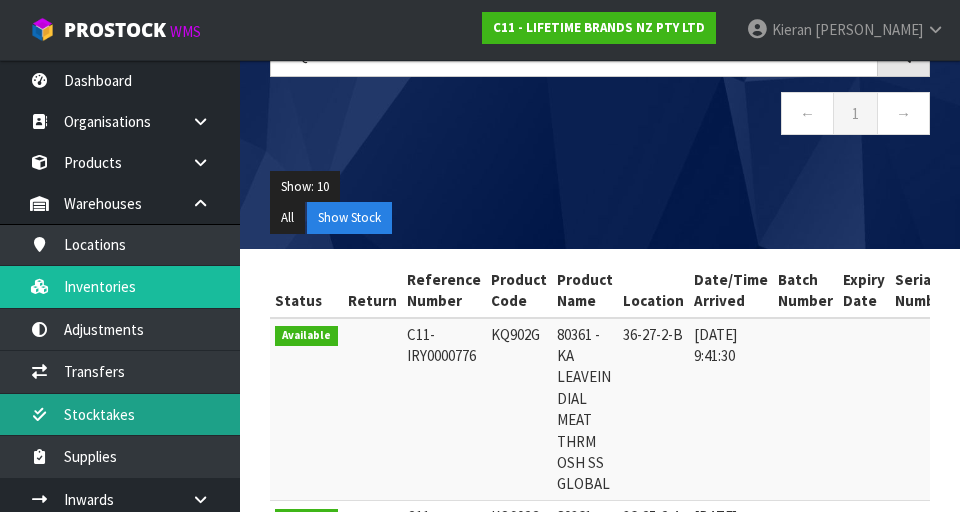click on "Stocktakes" at bounding box center [120, 414] 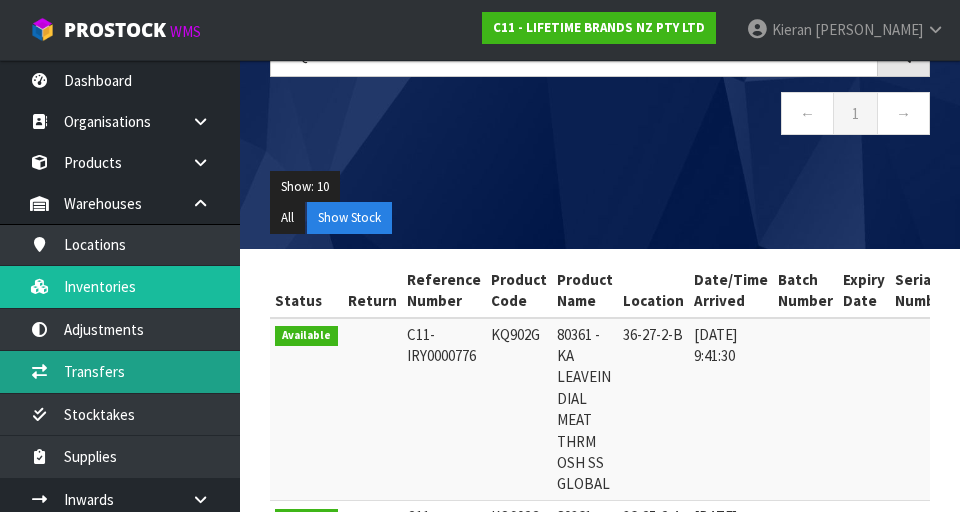 click on "Transfers" at bounding box center [120, 371] 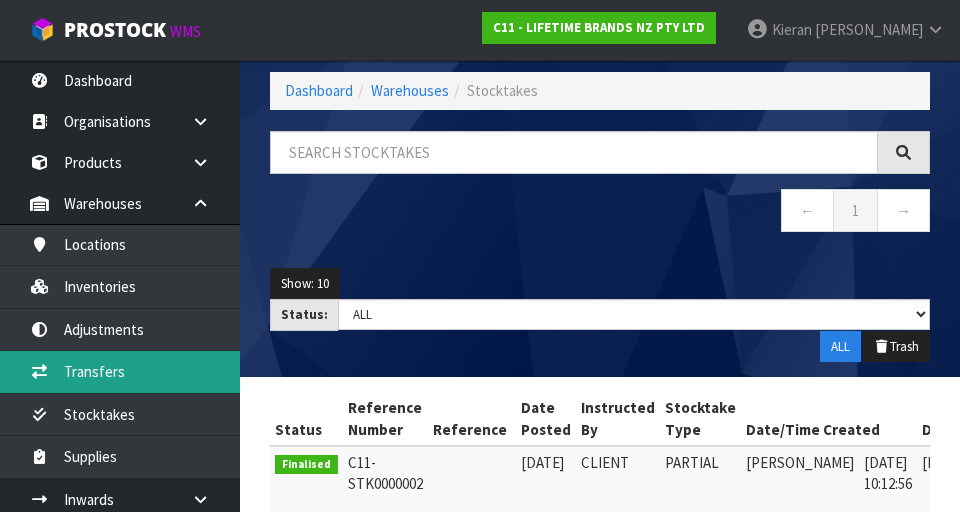 scroll, scrollTop: 0, scrollLeft: 0, axis: both 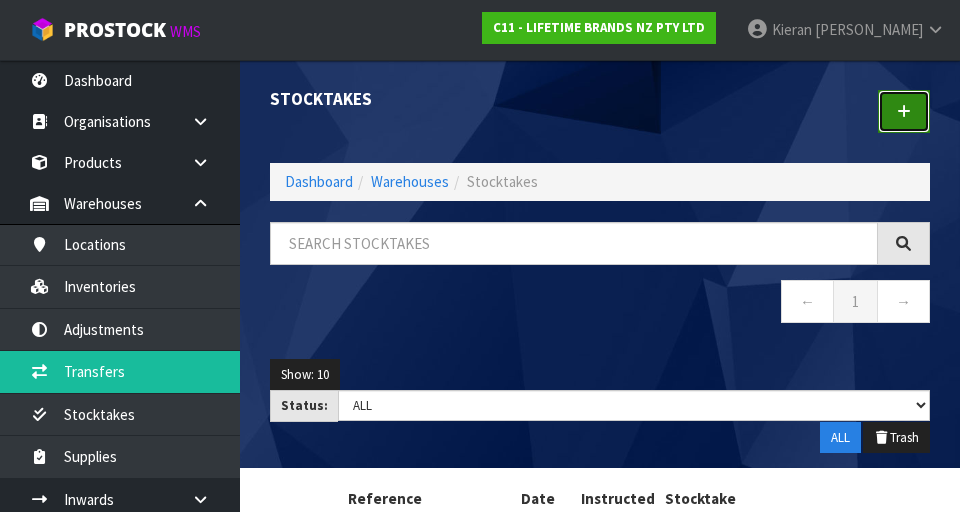 click at bounding box center [904, 111] 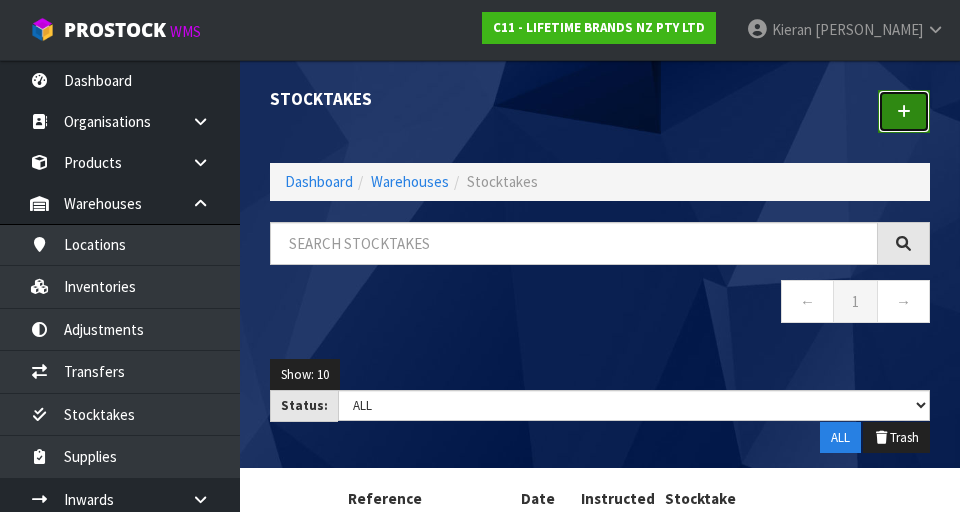 click at bounding box center (904, 111) 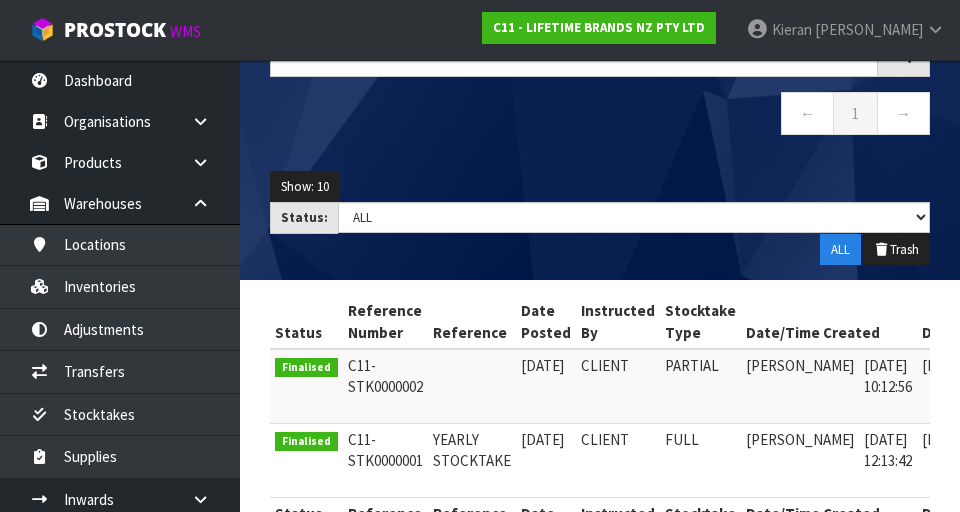 scroll, scrollTop: 0, scrollLeft: 0, axis: both 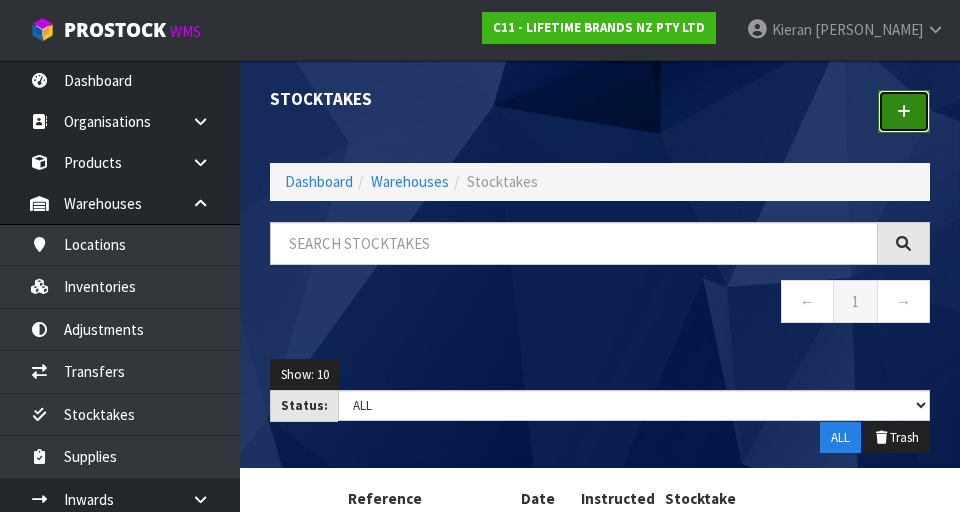 click at bounding box center (904, 111) 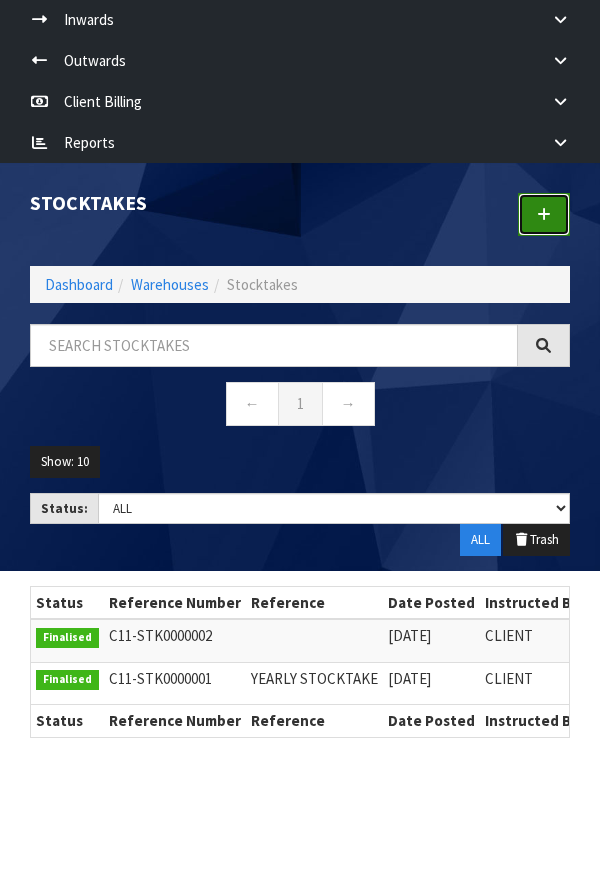 scroll, scrollTop: 525, scrollLeft: 0, axis: vertical 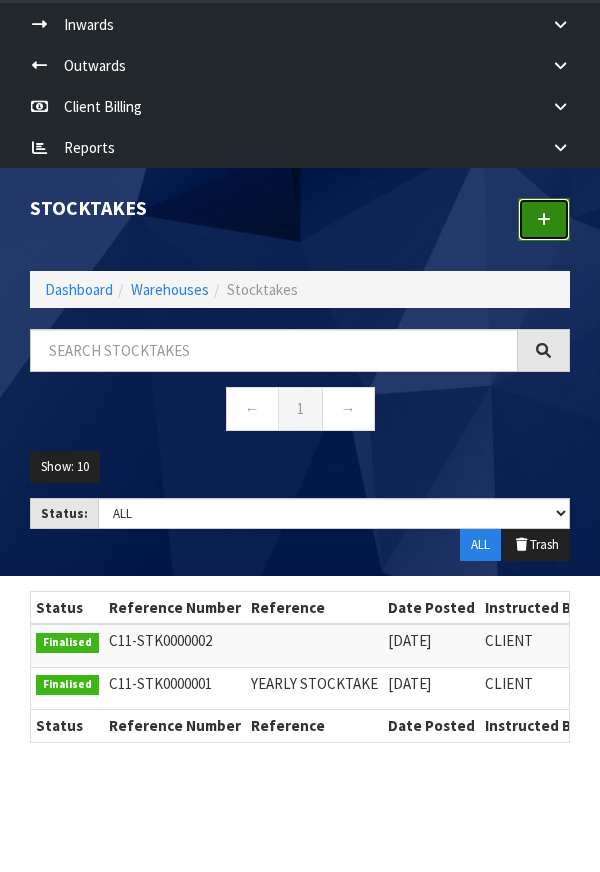 click at bounding box center (544, 219) 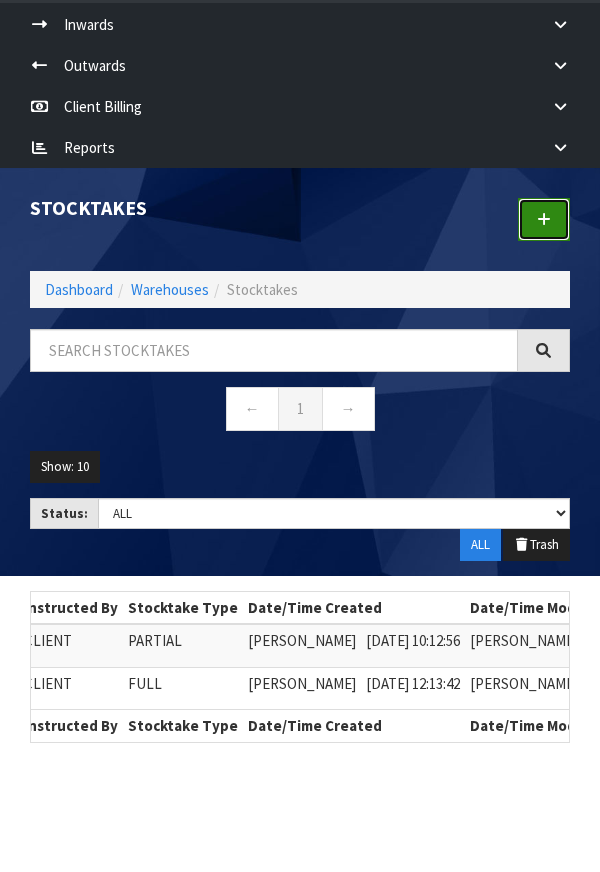 scroll, scrollTop: 0, scrollLeft: 652, axis: horizontal 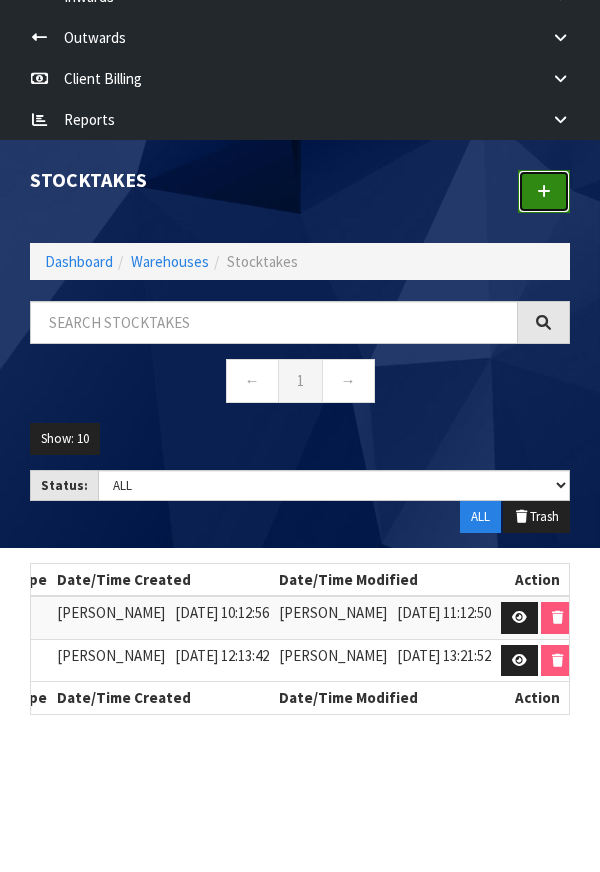 click at bounding box center (544, 191) 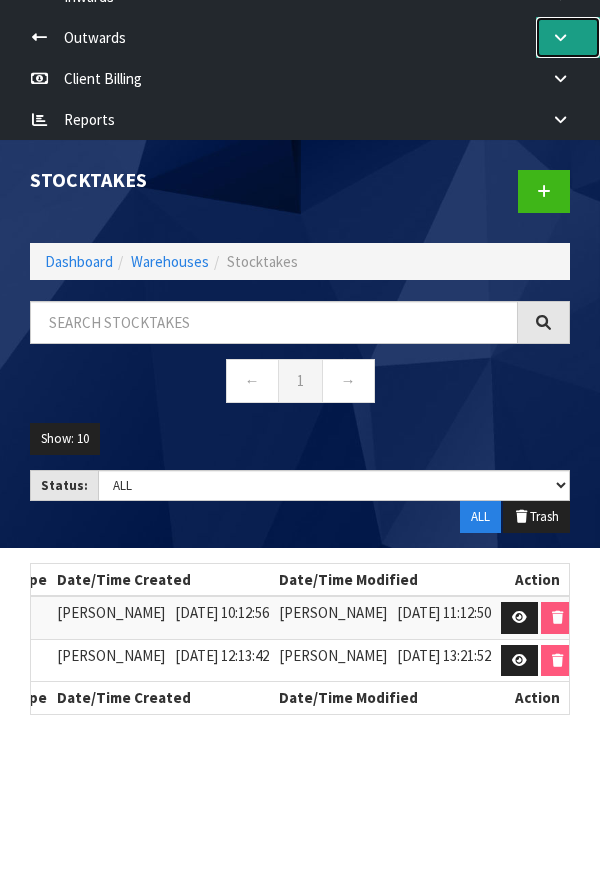 click at bounding box center (560, 37) 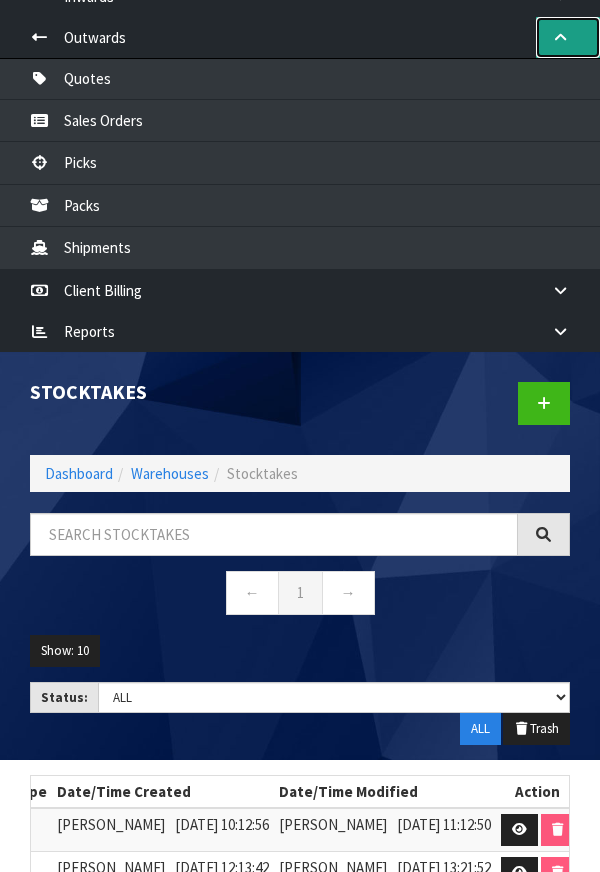 click at bounding box center [568, 37] 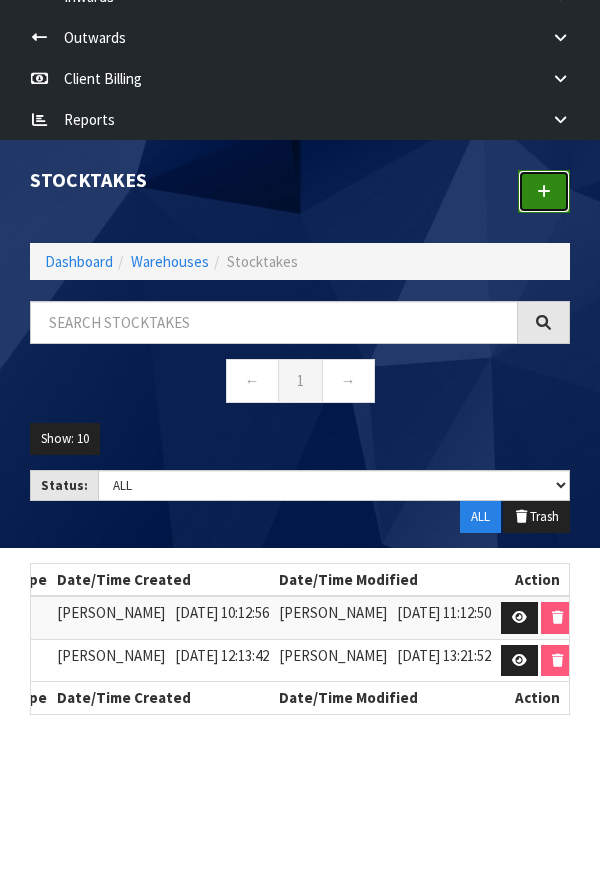 click at bounding box center [544, 191] 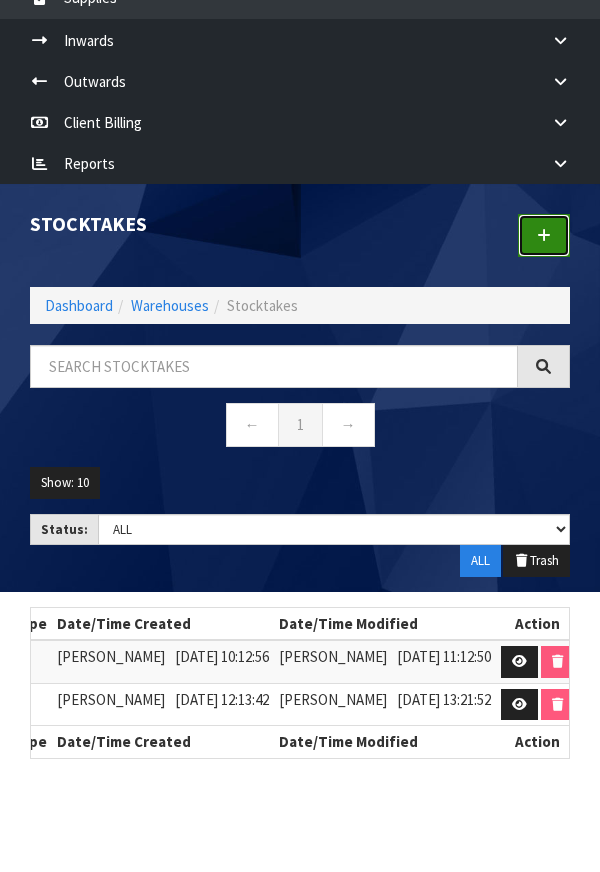 scroll, scrollTop: 503, scrollLeft: 0, axis: vertical 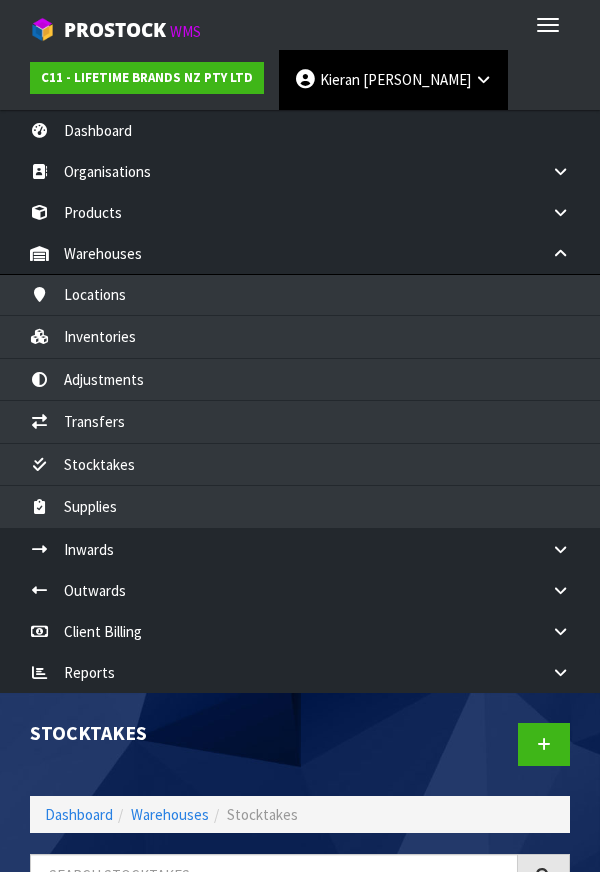 click at bounding box center (483, 79) 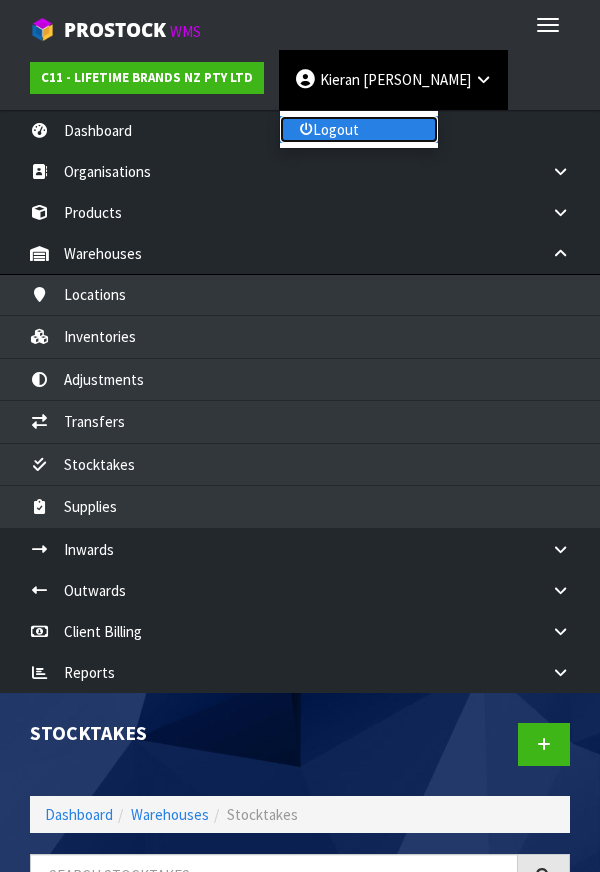 click on "Logout" at bounding box center (359, 129) 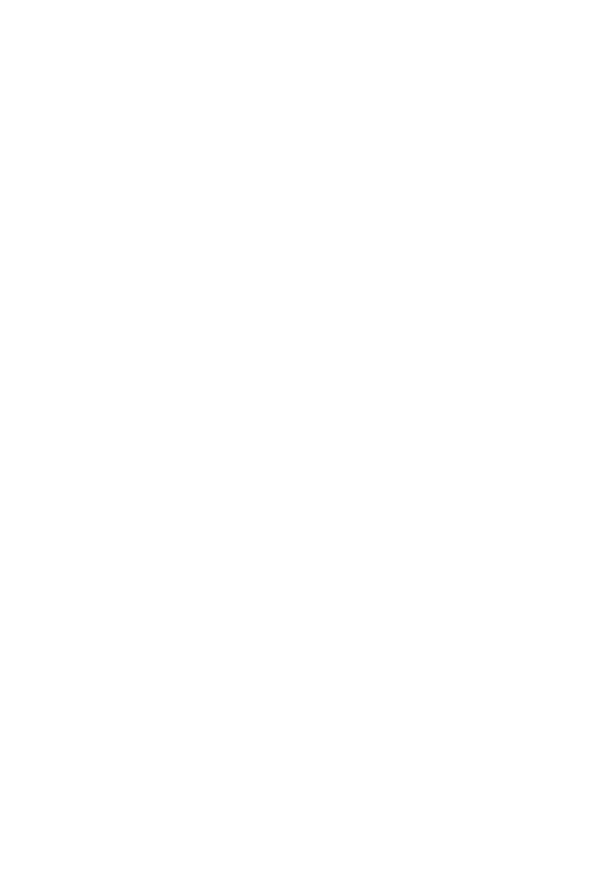 scroll, scrollTop: 0, scrollLeft: 0, axis: both 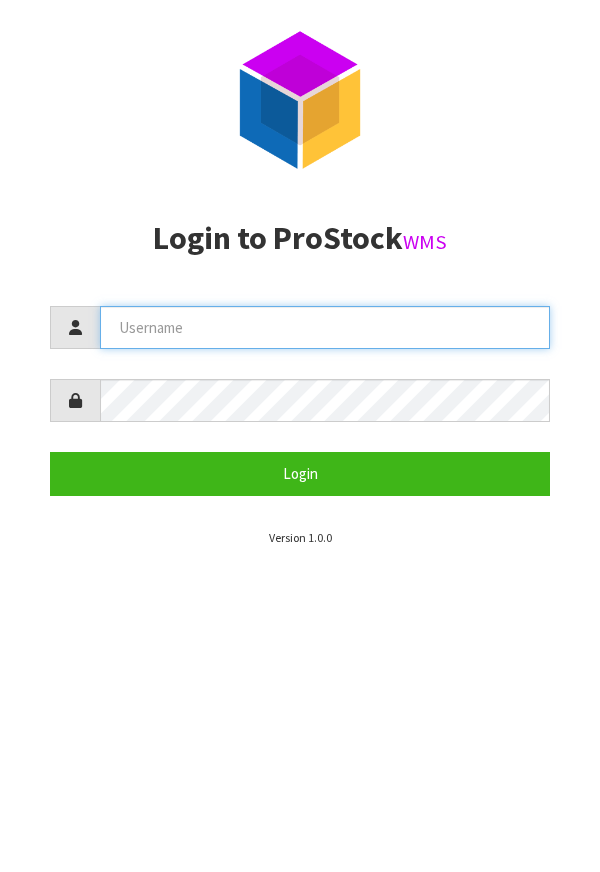click at bounding box center (325, 327) 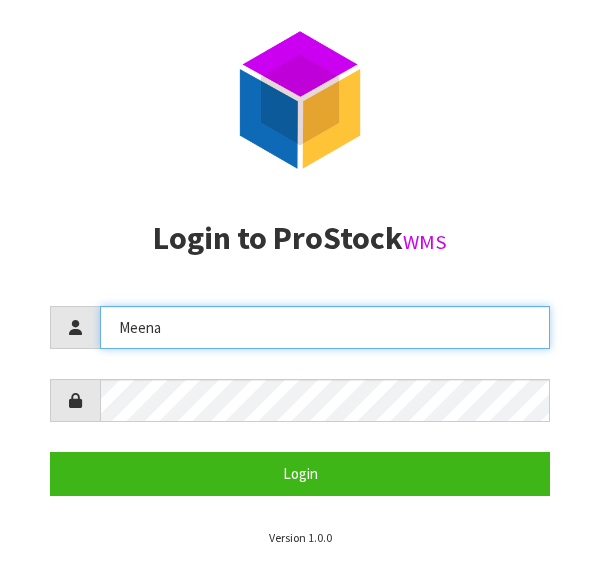 type on "Meena" 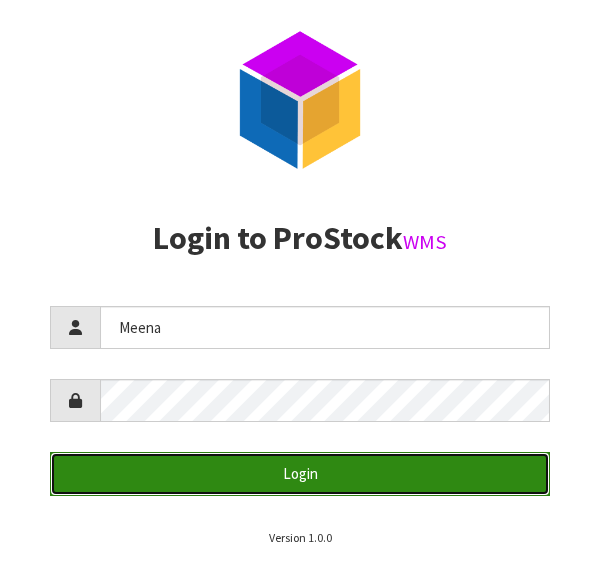 click on "Login" at bounding box center [300, 473] 